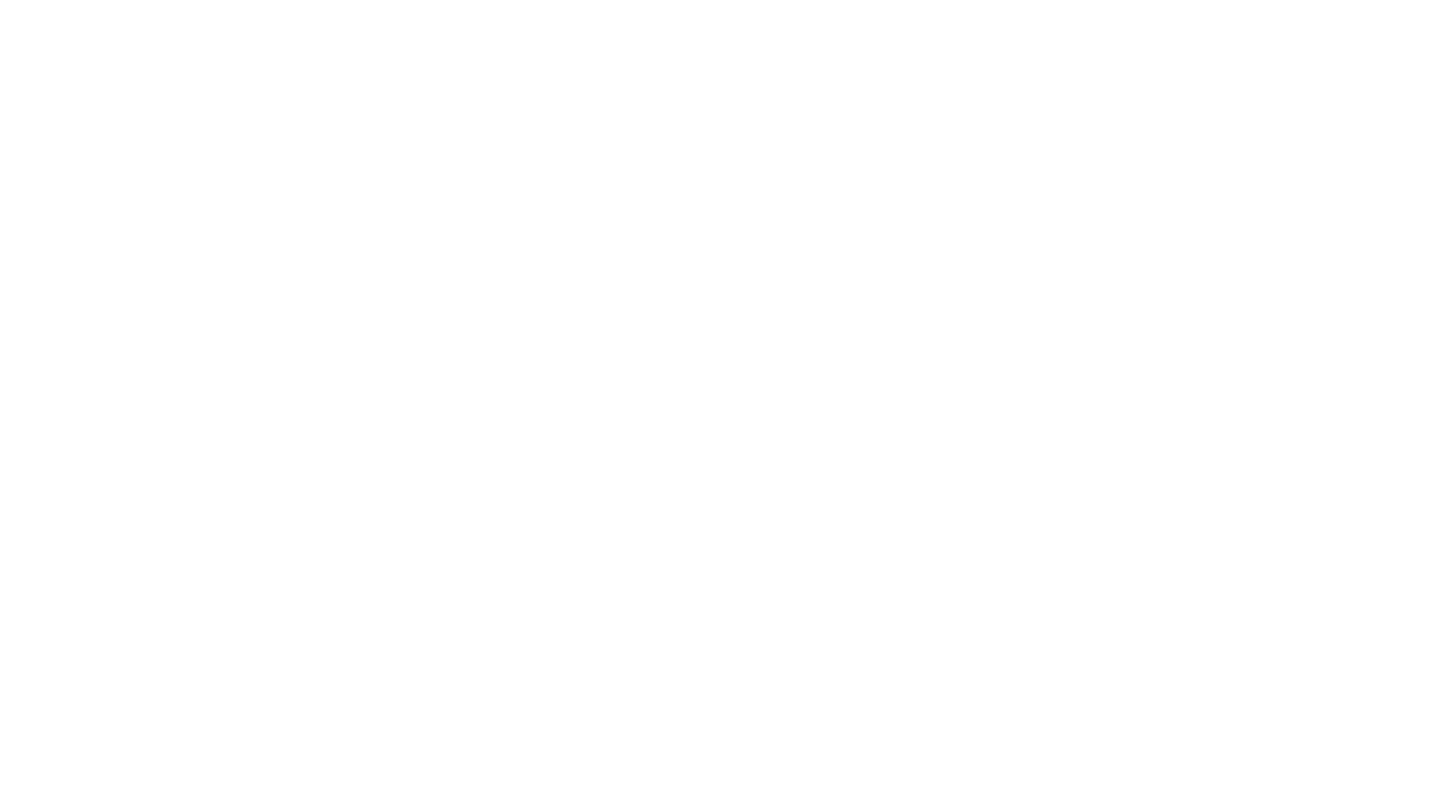 scroll, scrollTop: 0, scrollLeft: 0, axis: both 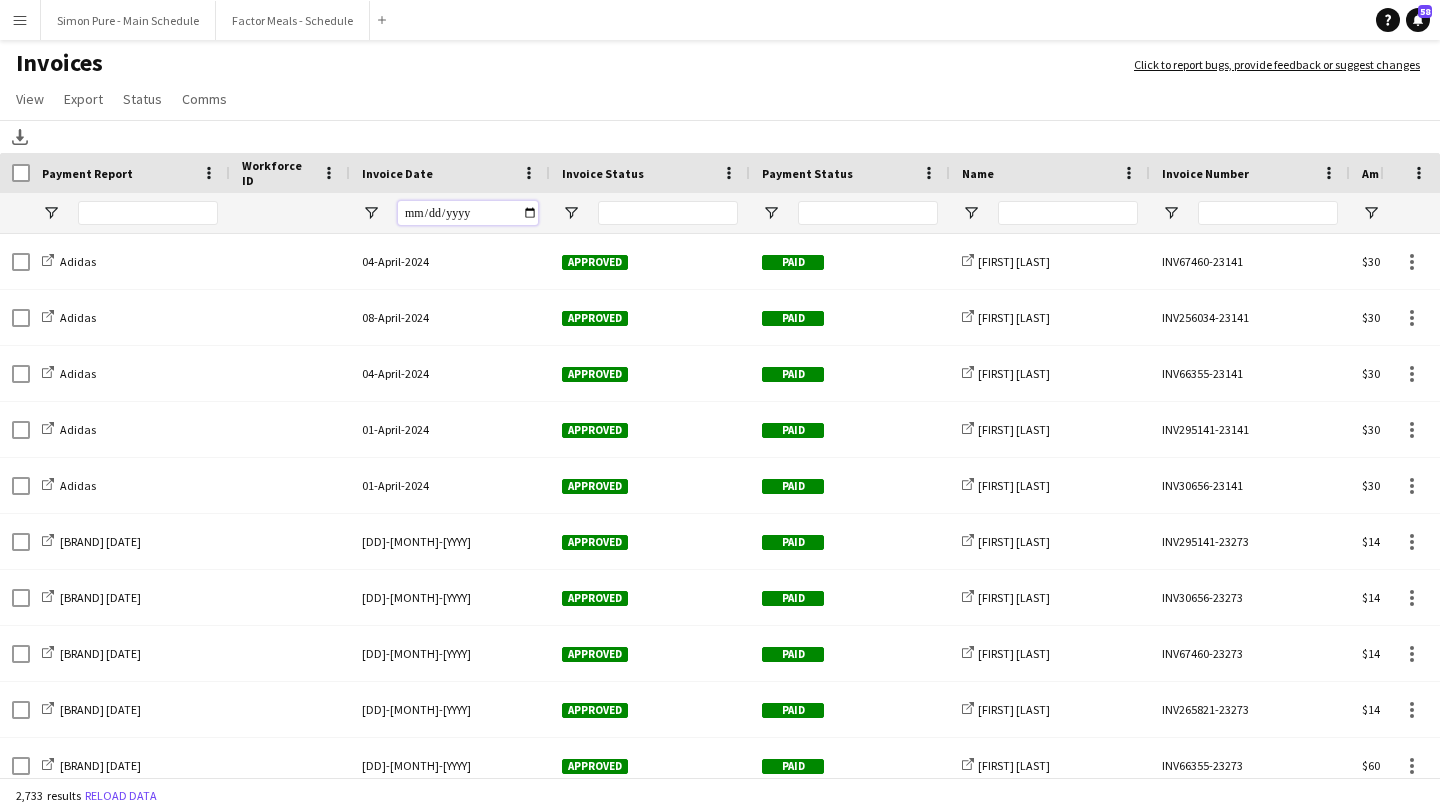 click at bounding box center [468, 213] 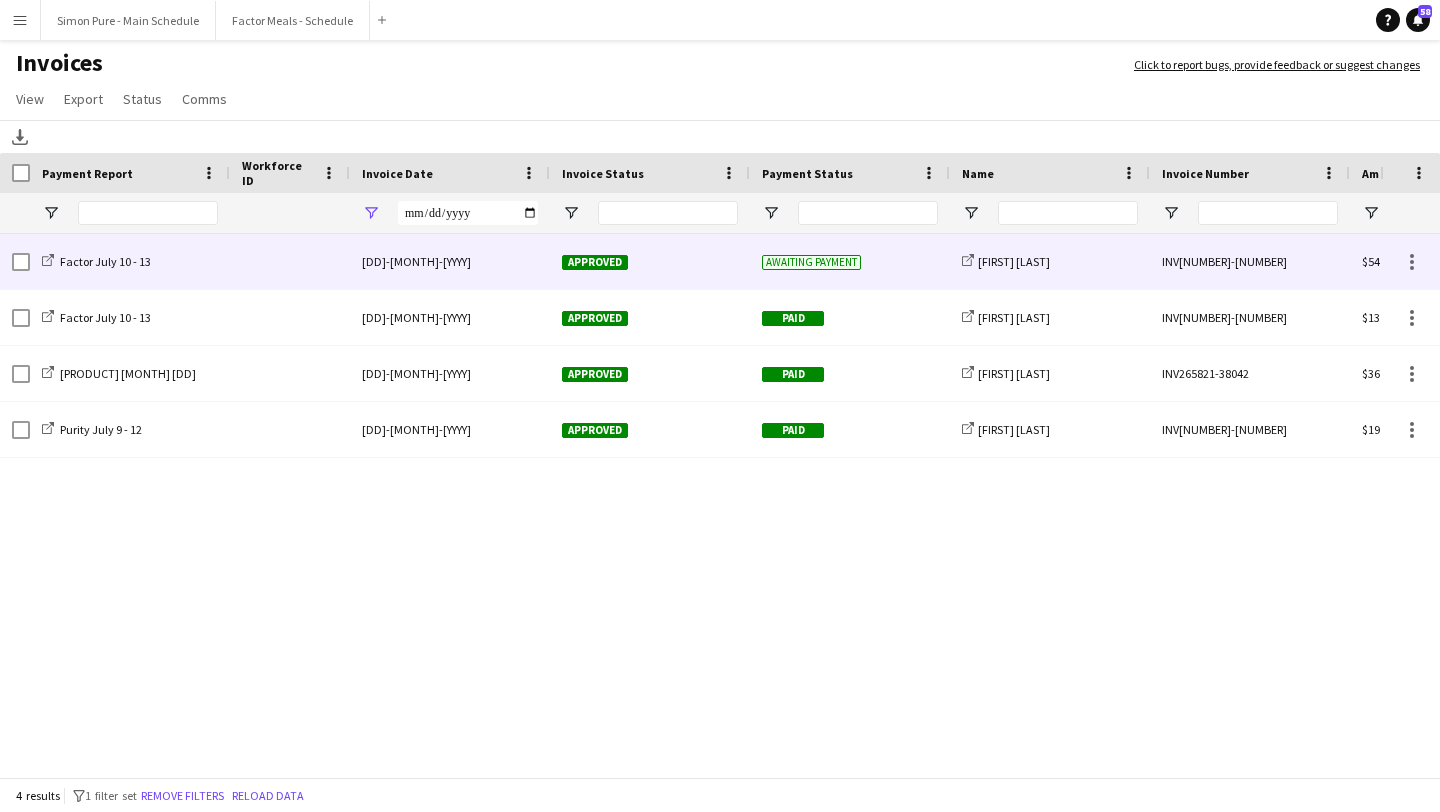 click on "[DD]-[MONTH]-[YYYY]" 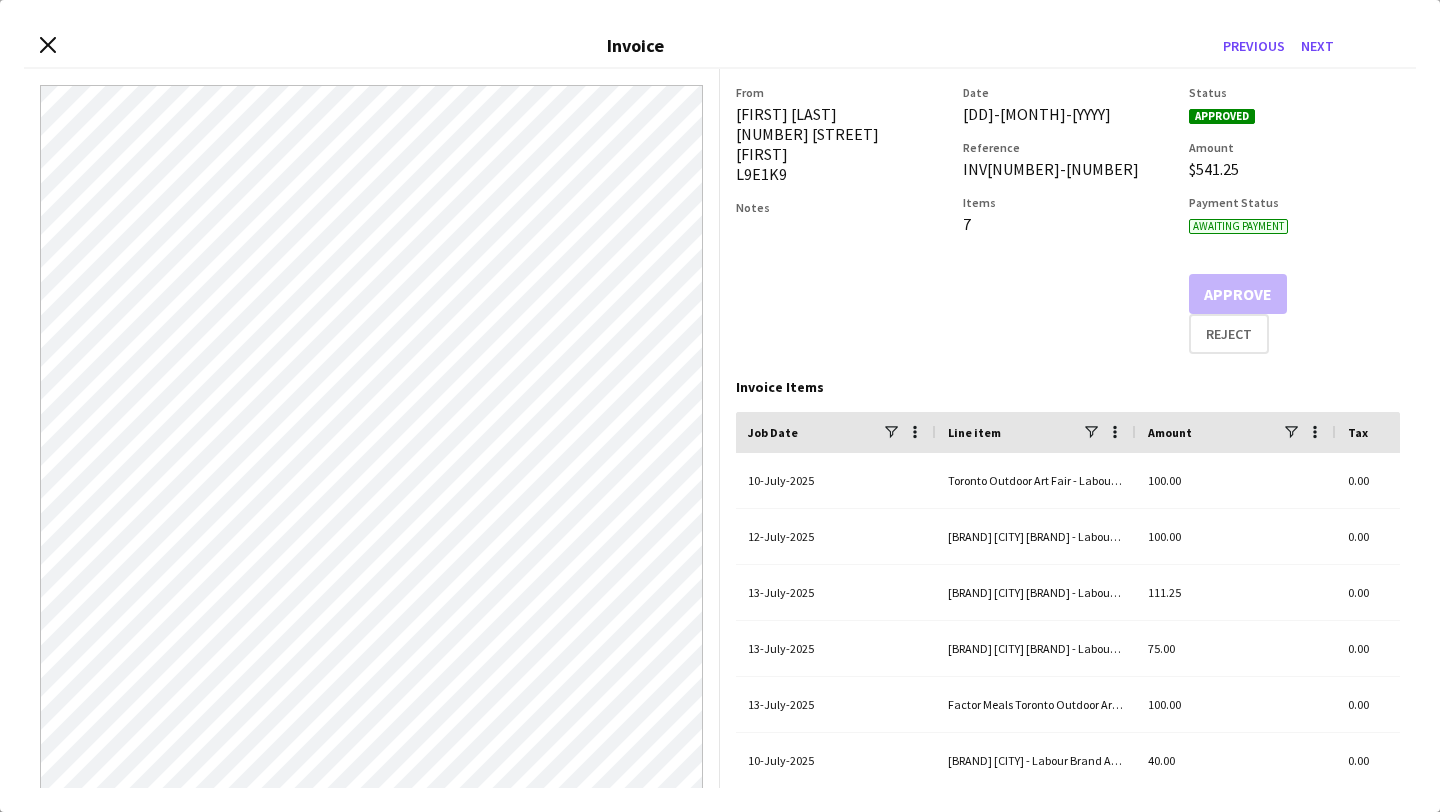 click on "Close invoice dialog
Invoice   Previous   Next" at bounding box center (720, 46) 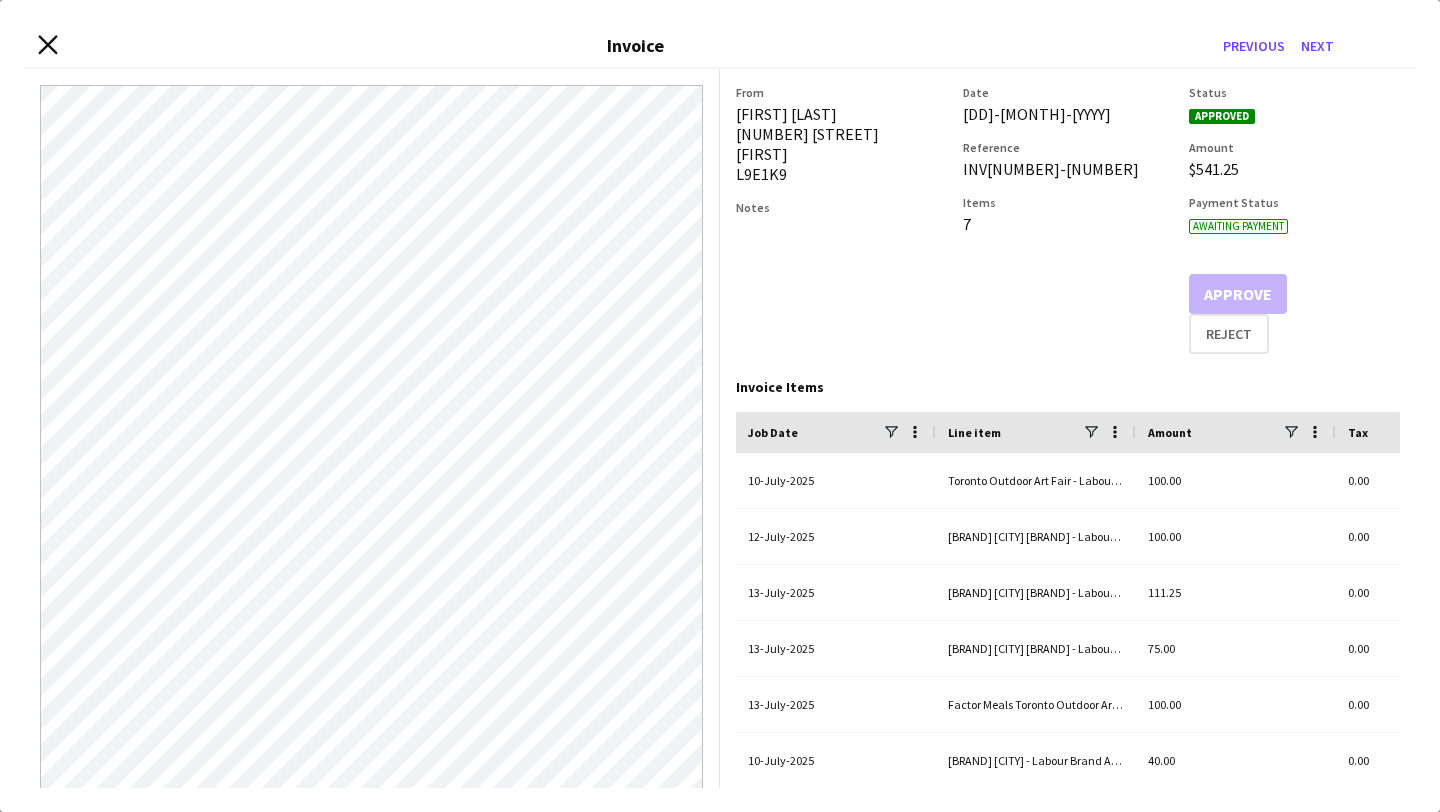 click 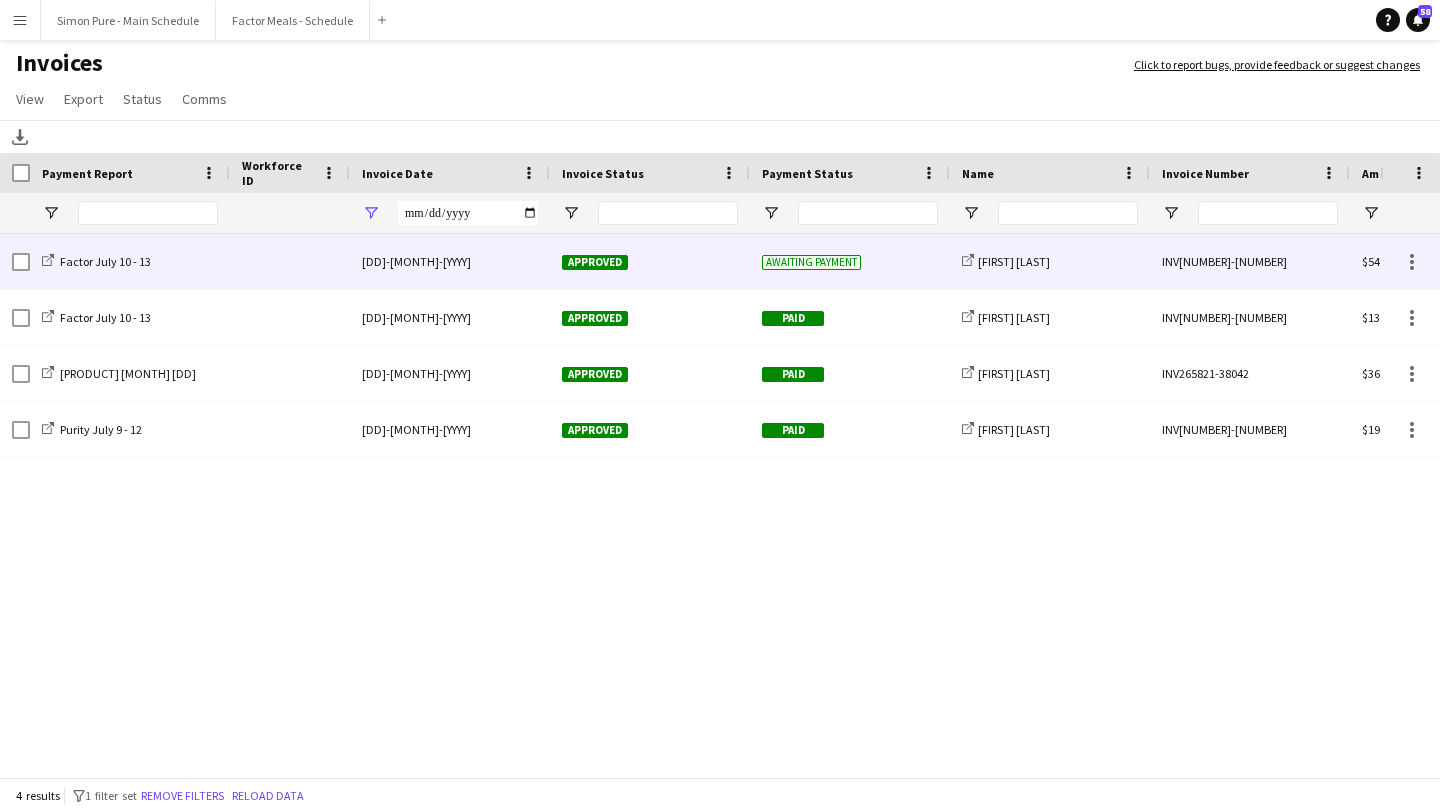 click 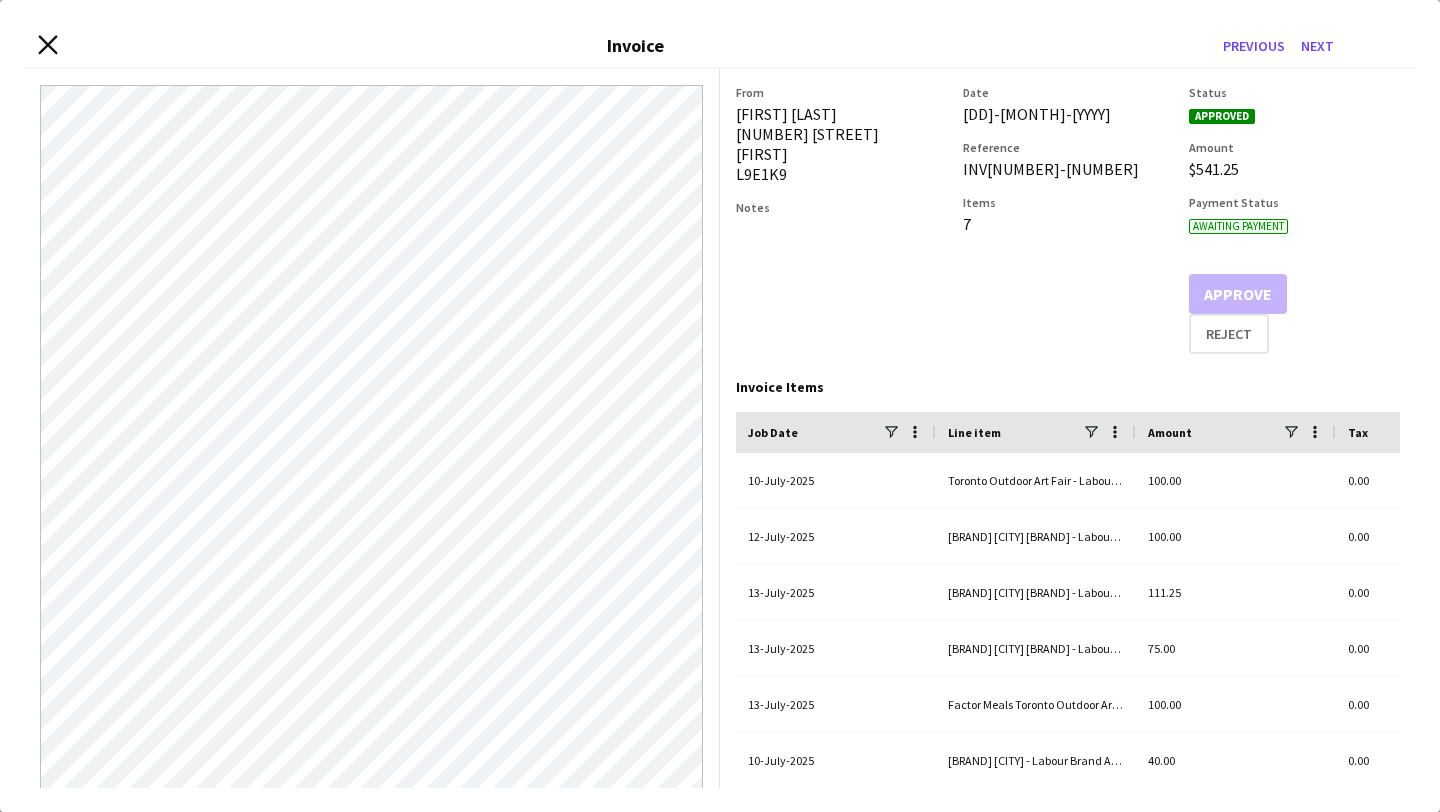 click on "Close invoice dialog" 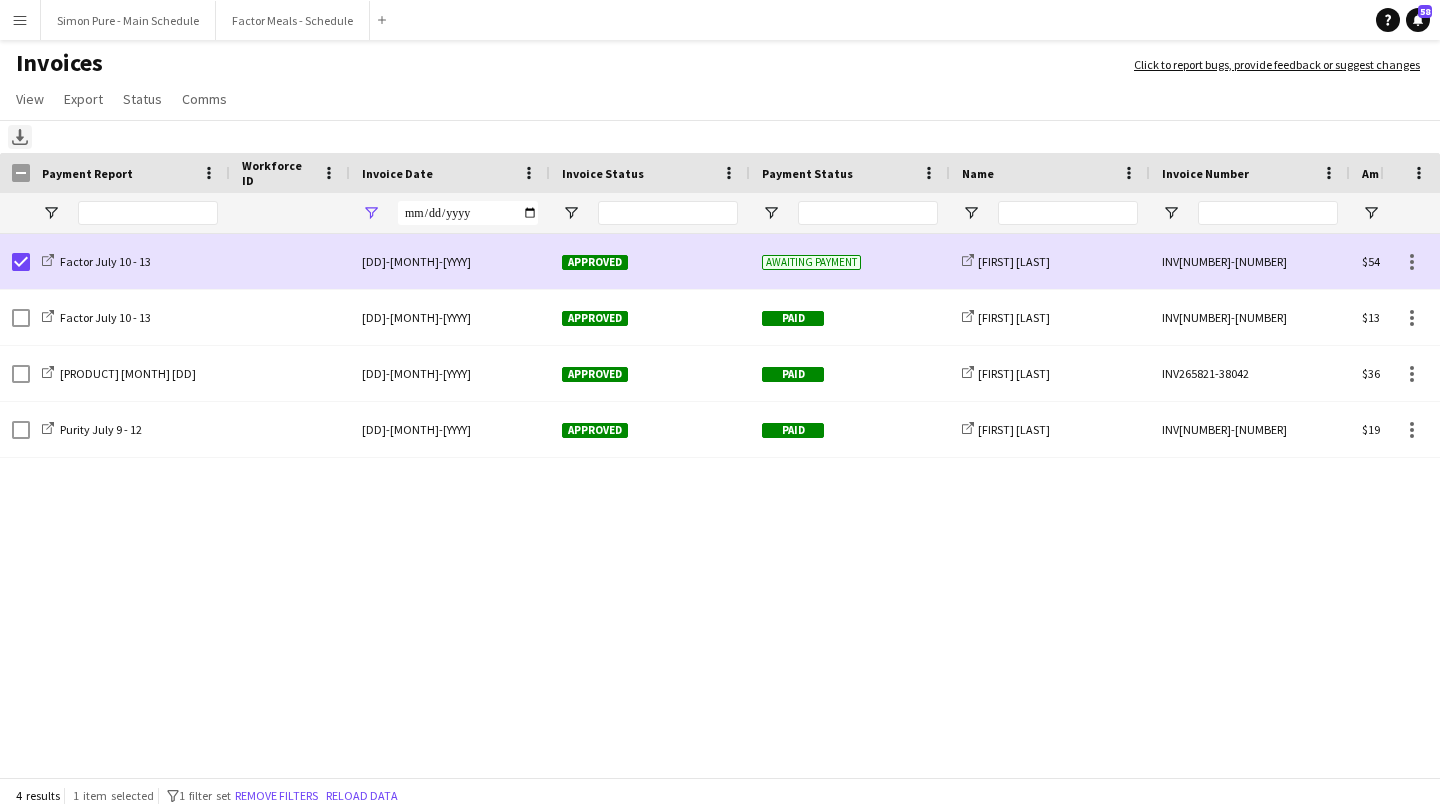 click 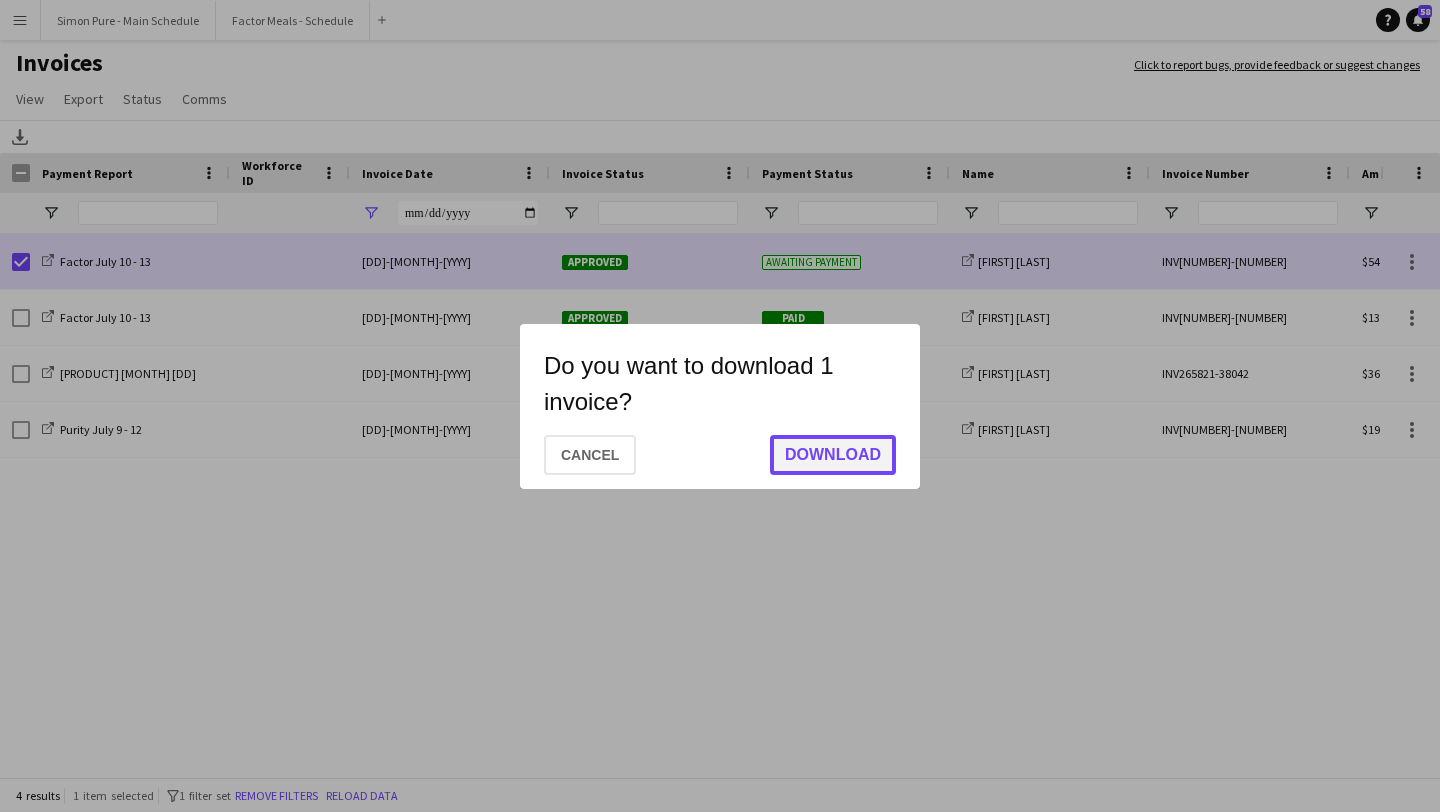click on "Download" 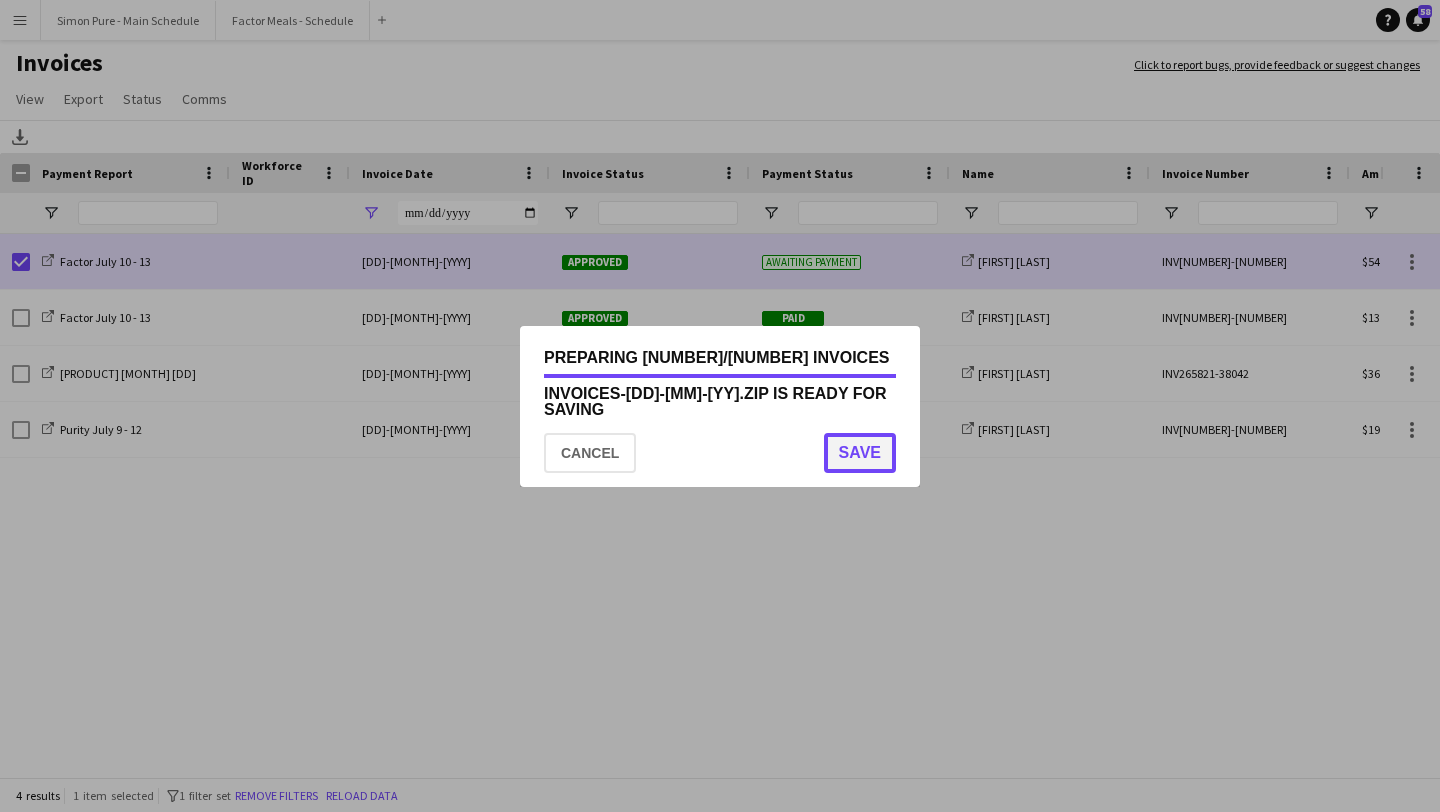 click on "Save" 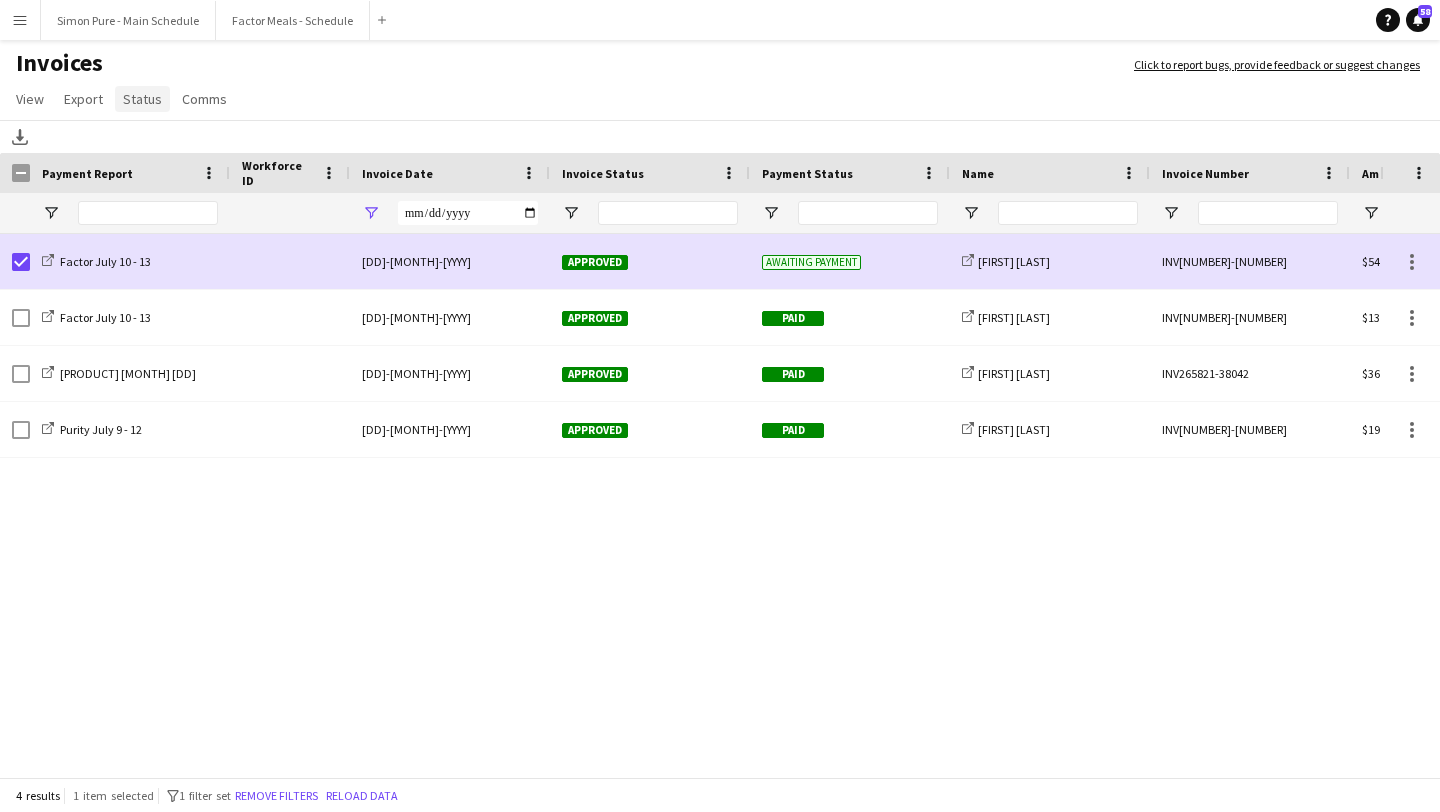 click on "Status" 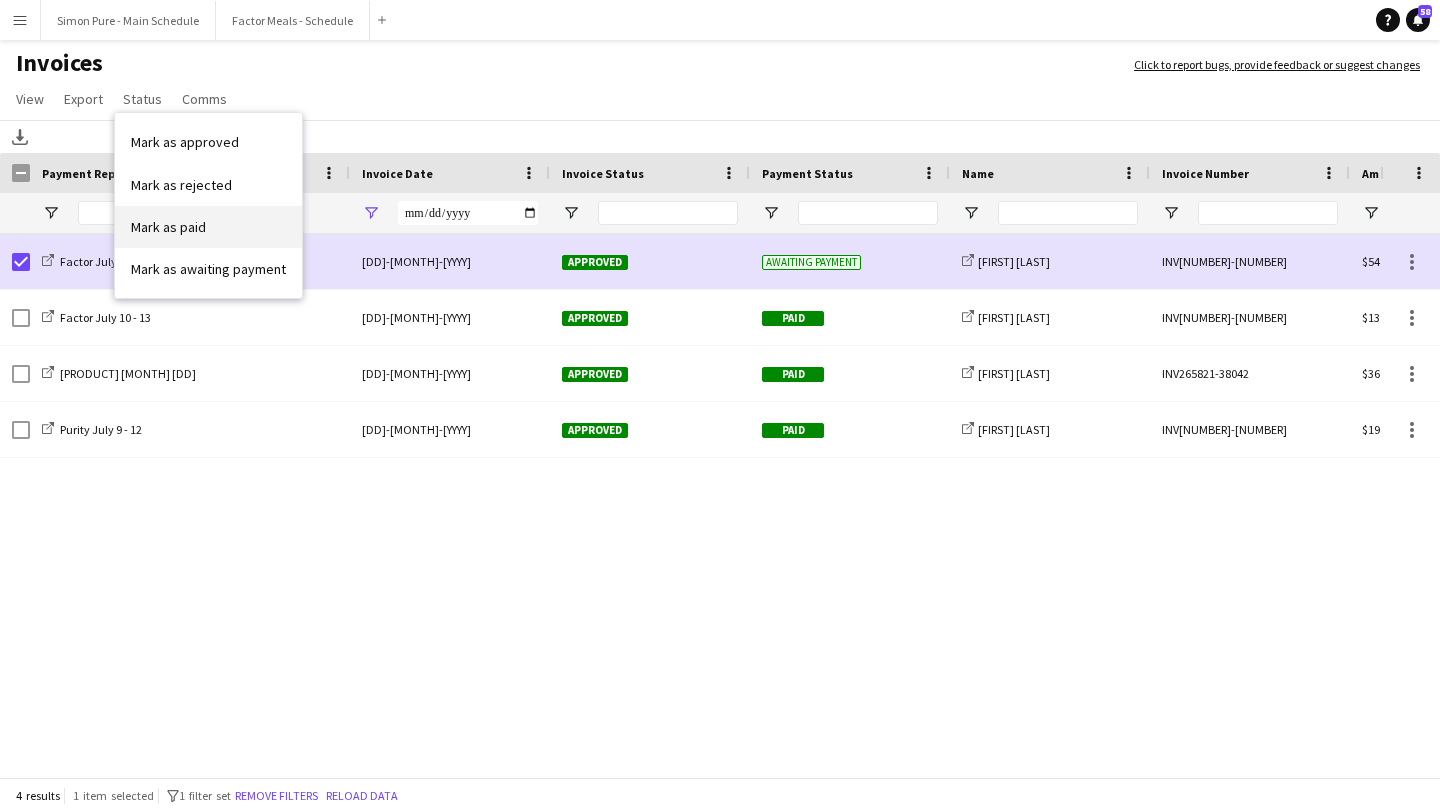 click on "Mark as paid" at bounding box center [208, 227] 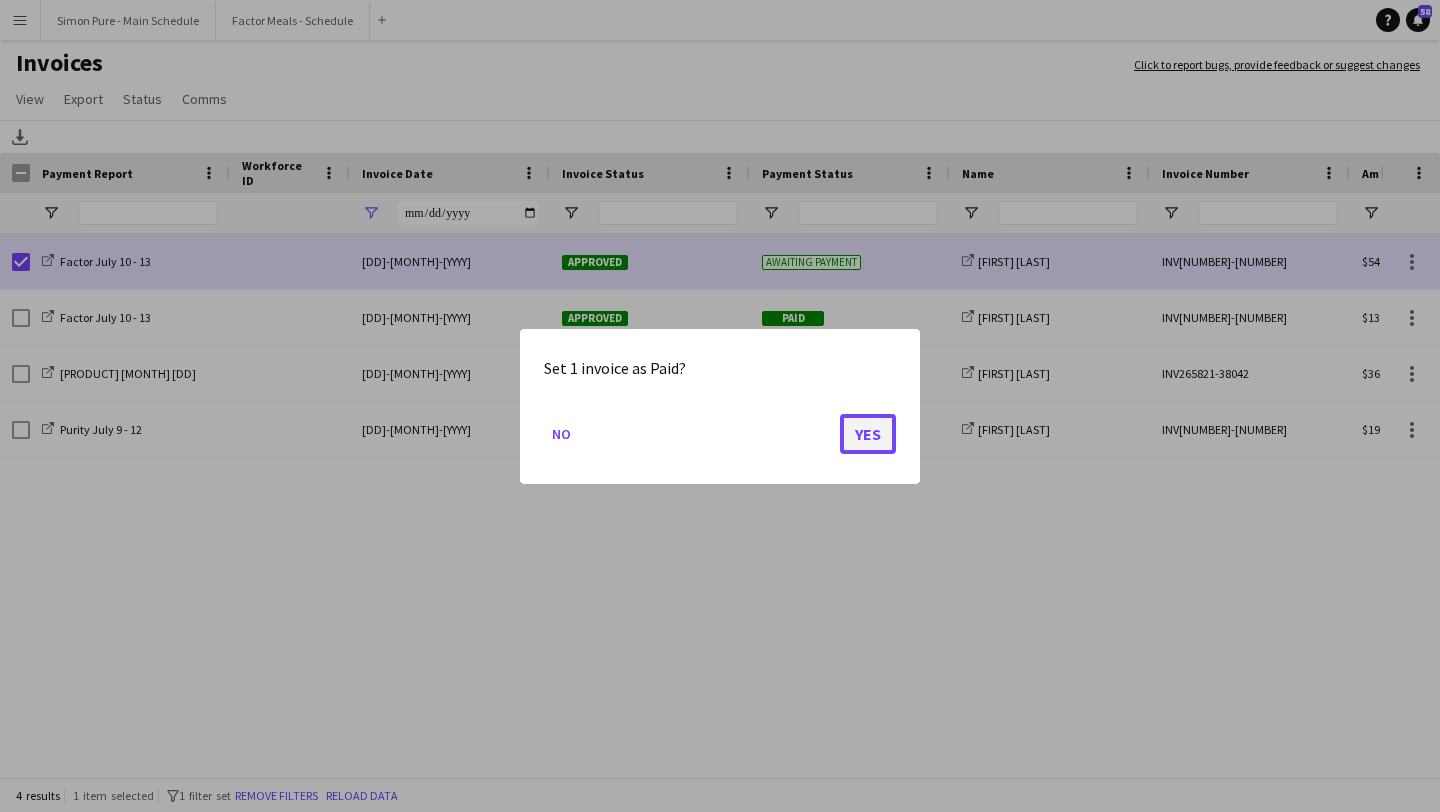 click on "Yes" 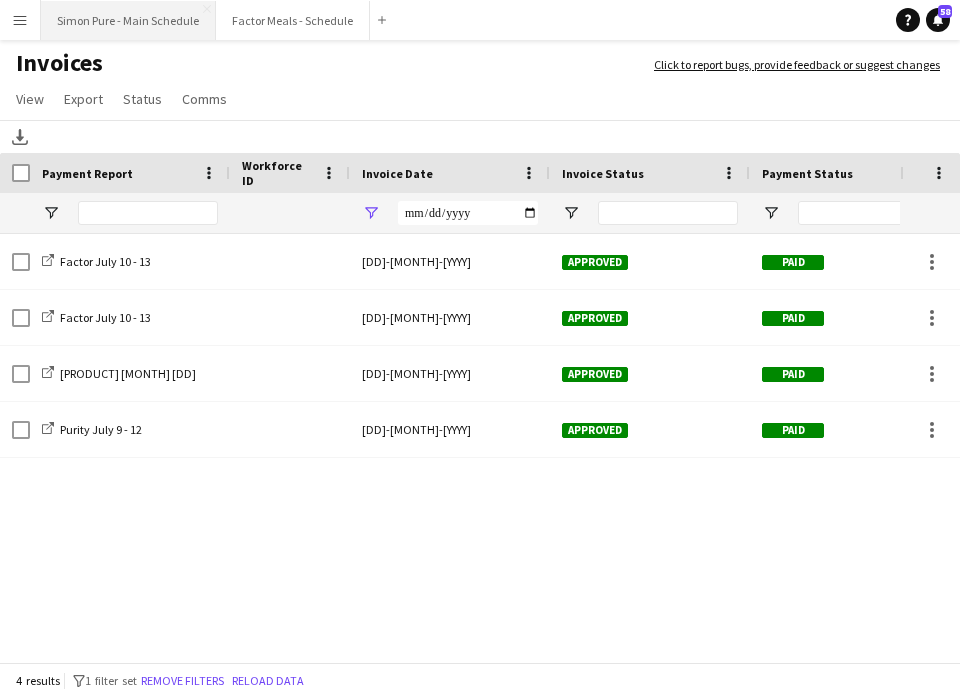 click on "Simon Pure - Main Schedule
Close" at bounding box center (128, 20) 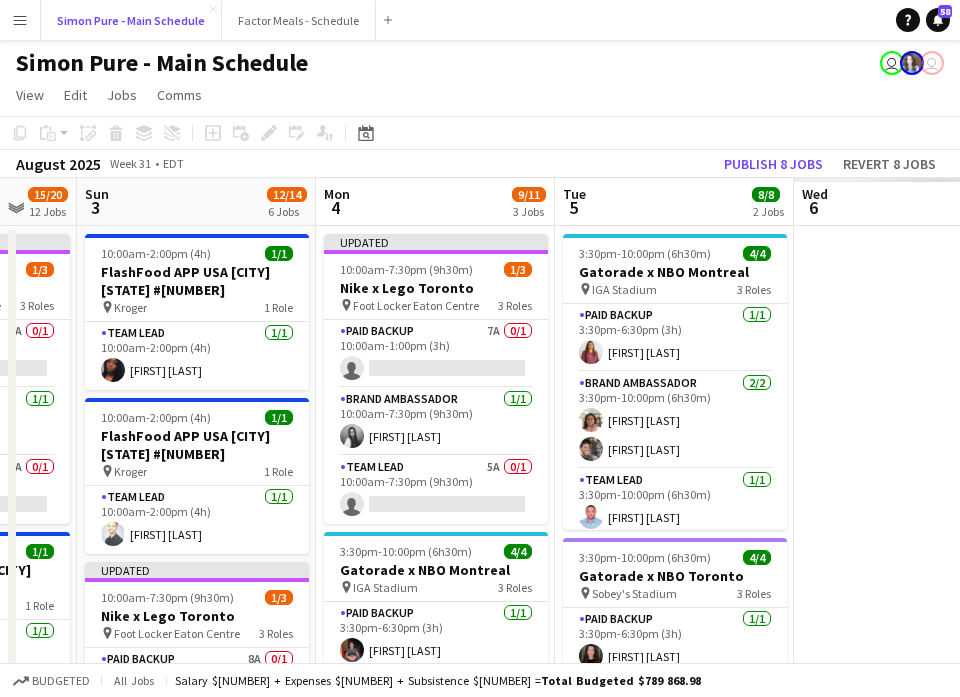 scroll, scrollTop: 0, scrollLeft: 659, axis: horizontal 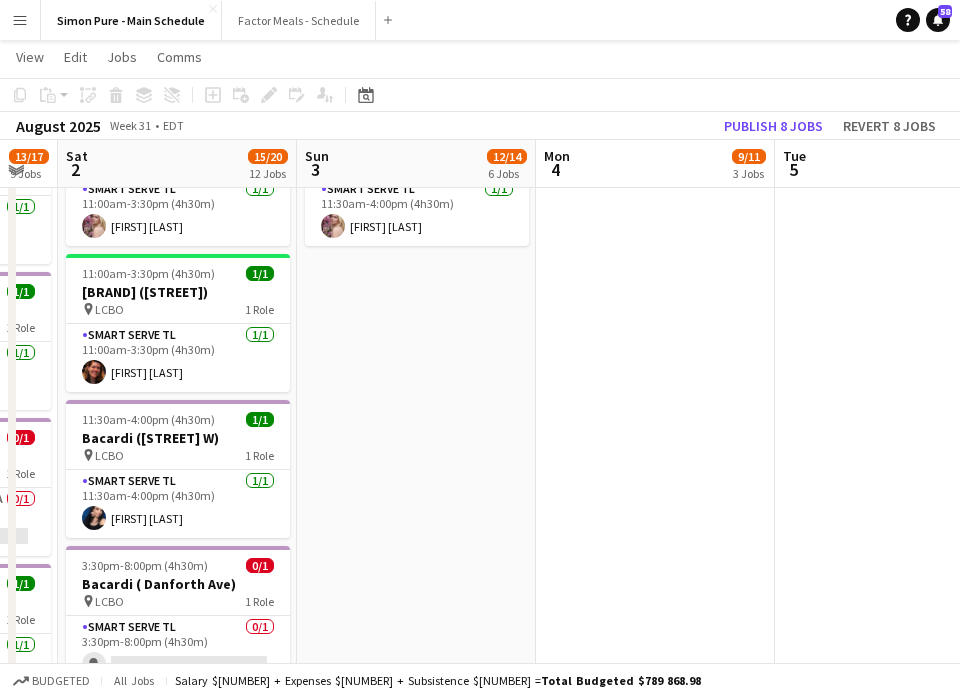 click on "[TIME]    [NUMBER]/[NUMBER]   [BRAND] [CITY]
pin
[LOCATION]   [NUMBER] Role   Team Lead   [NUMBER]/[NUMBER]   [TIME]
[FIRST] [LAST]     [TIME]    [NUMBER]/[NUMBER]   [BRAND] [CITY]
pin
[LOCATION]   [NUMBER] Role   Team Lead   [NUMBER]/[NUMBER]   [TIME]
[FIRST] [LAST] Updated   [TIME]    [NUMBER]/[NUMBER]   [BRAND] [CITY]
pin
[LOCATION]   [NUMBER] Roles   Paid Backup   8A   [NUMBER]/[NUMBER]   [TIME]
single-neutral-actions
Brand Ambassador    [NUMBER]/[NUMBER]   [TIME]
[FIRST] [LAST]  Team Lead   5A   [NUMBER]/[NUMBER]   [TIME]
single-neutral-actions
[TIME]    [NUMBER]/[NUMBER]   [BRAND] [CITY]
pin
[LOCATION]   [NUMBER] Roles   Paid Backup   [NUMBER]/[NUMBER]   [TIME]
[FIRST] [LAST]  Brand Ambassador    [NUMBER]/[NUMBER]  [FIRST] [LAST]" at bounding box center [416, 84] 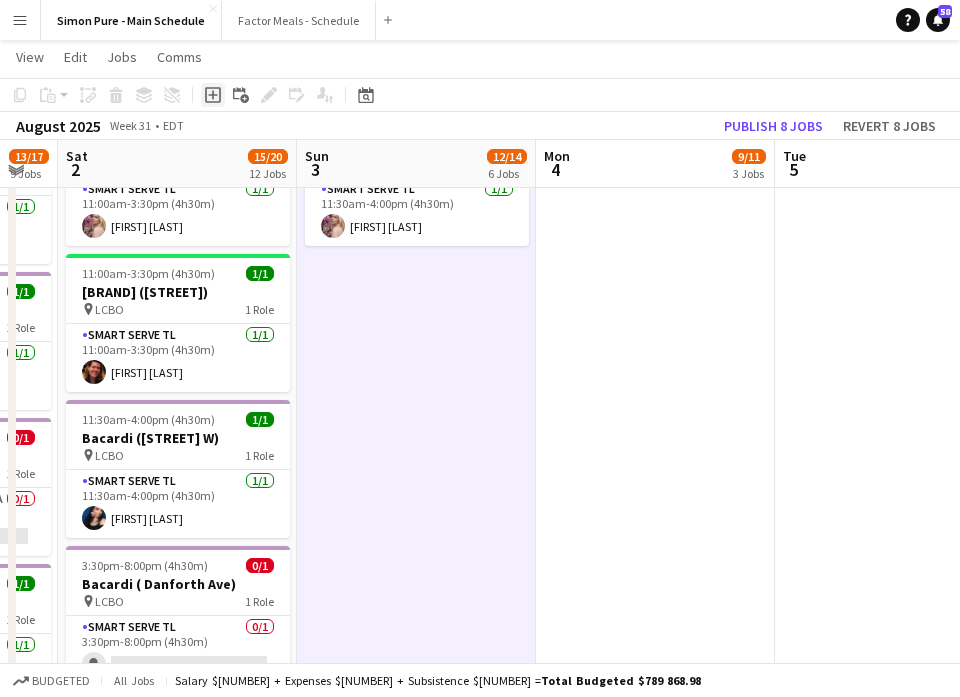 click on "Add job" 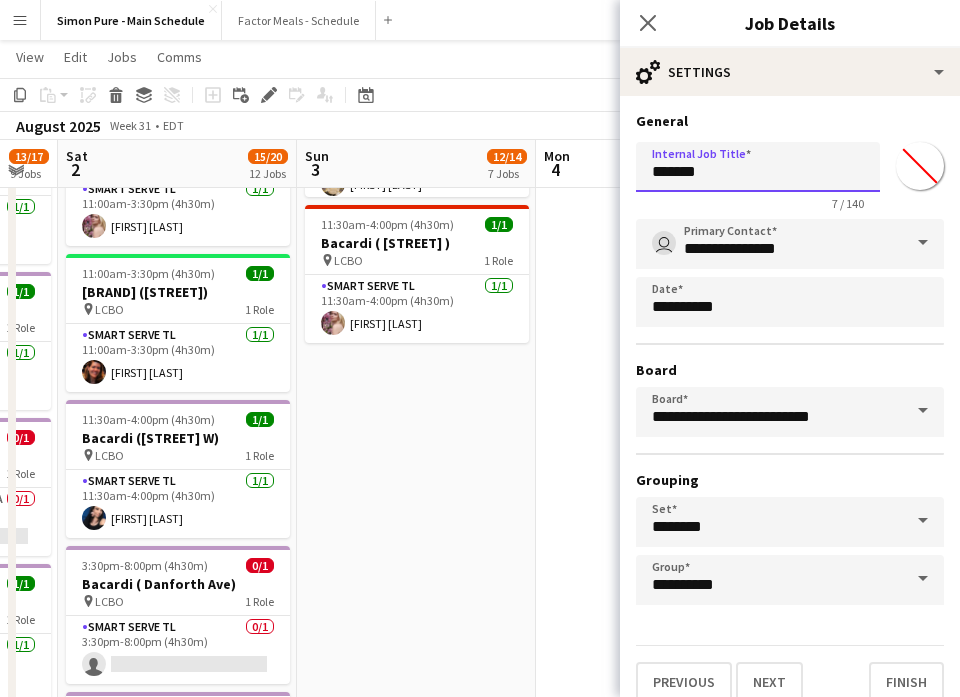 drag, startPoint x: 724, startPoint y: 173, endPoint x: 448, endPoint y: 172, distance: 276.0018 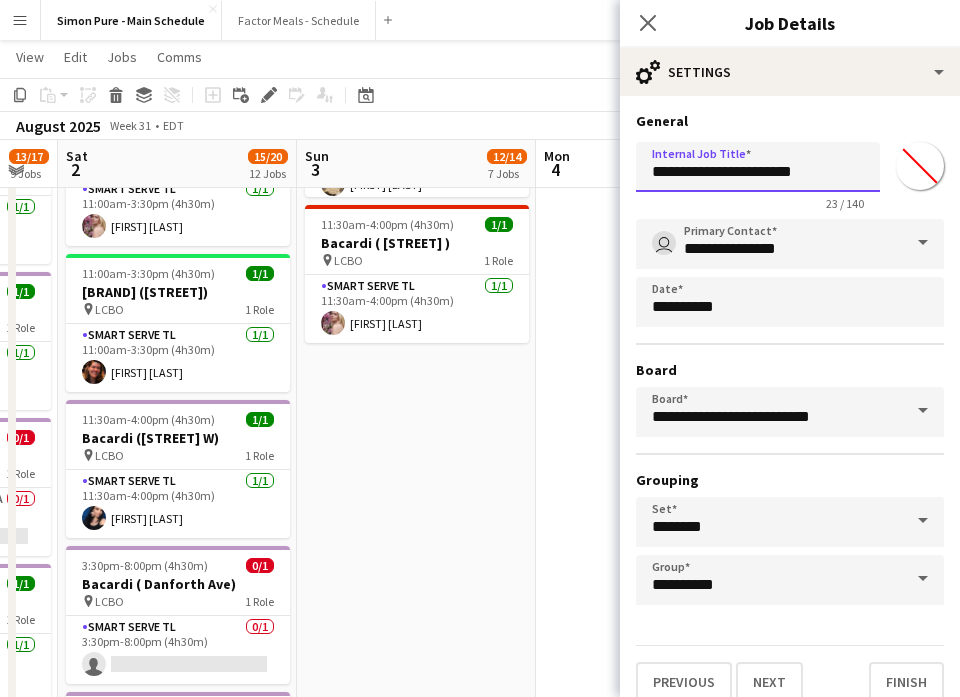 type on "**********" 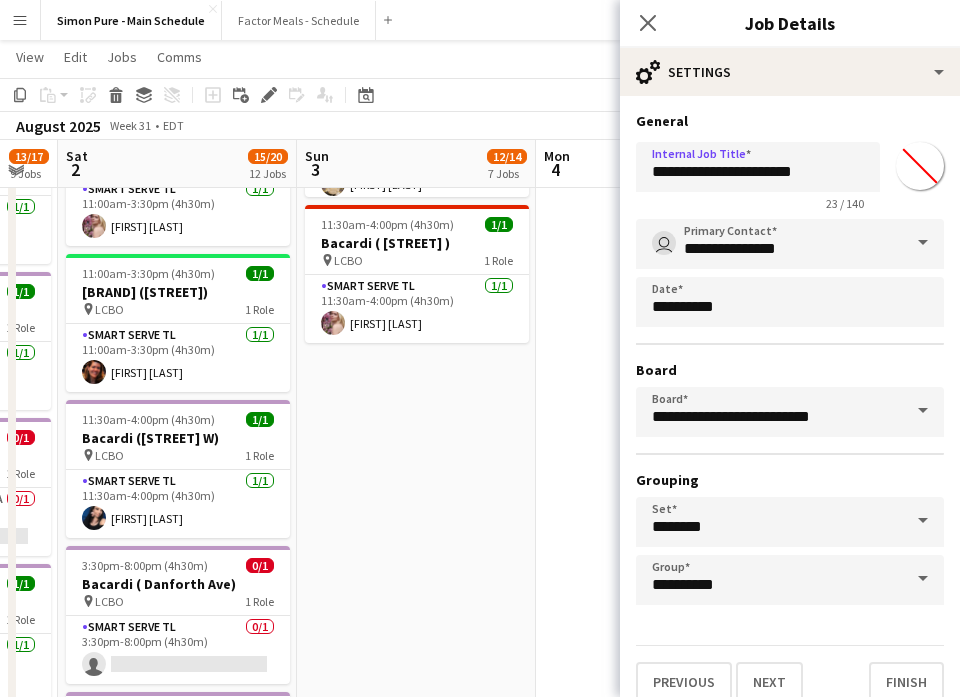click on "*******" at bounding box center [920, 166] 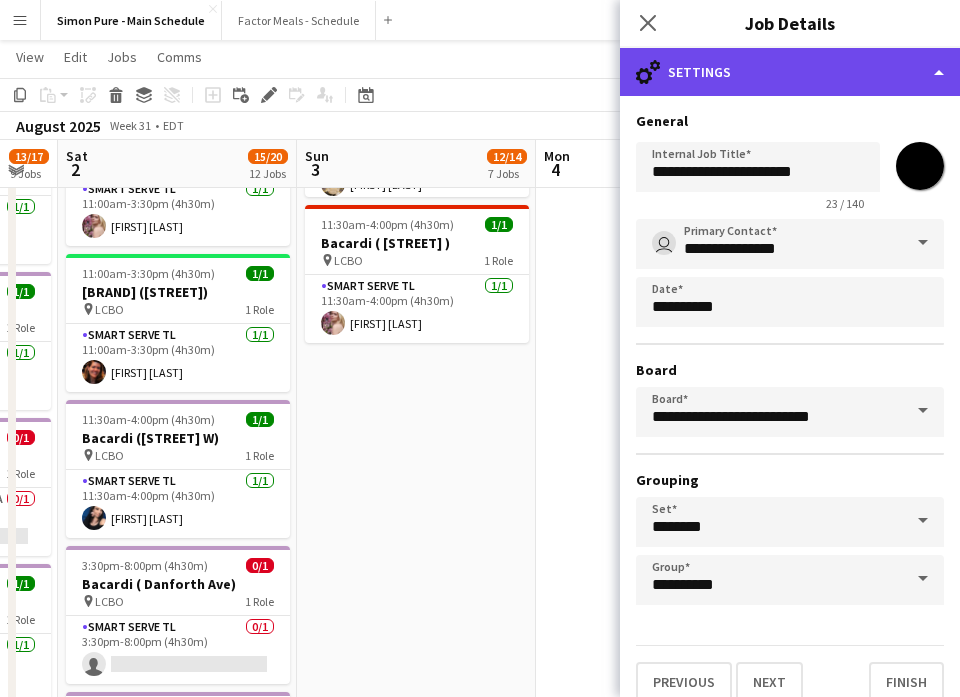 type on "*******" 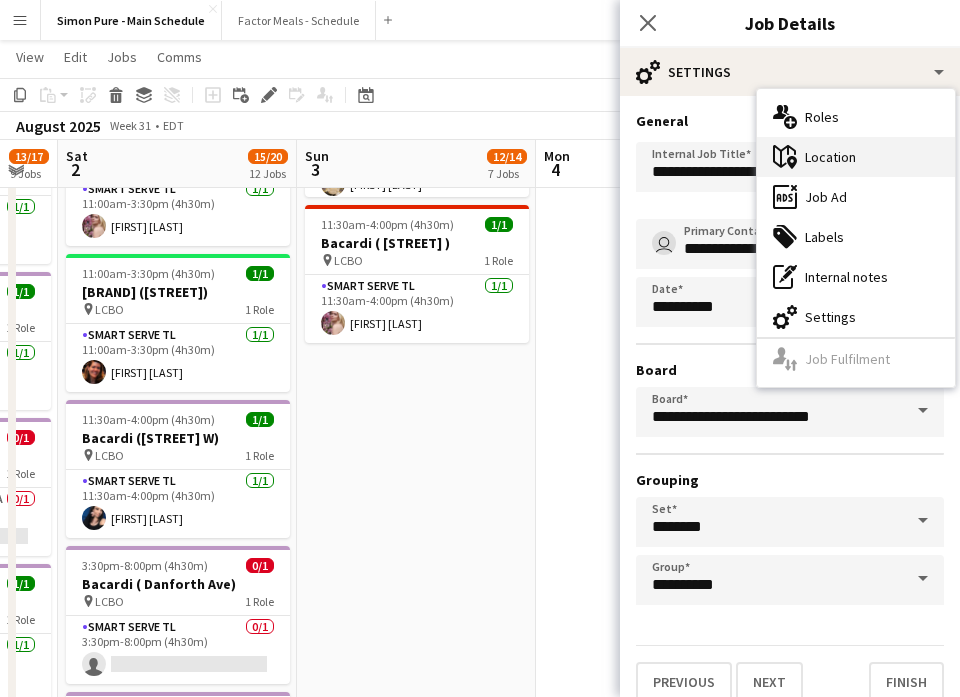 click on "maps-pin-1
Location" at bounding box center (856, 157) 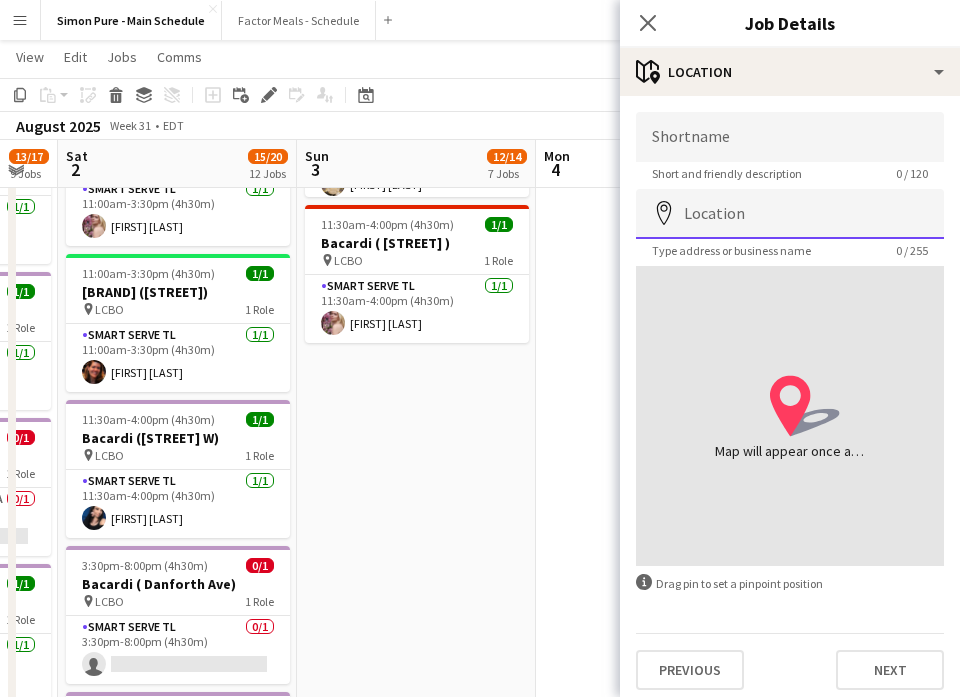 click on "Location" at bounding box center [790, 214] 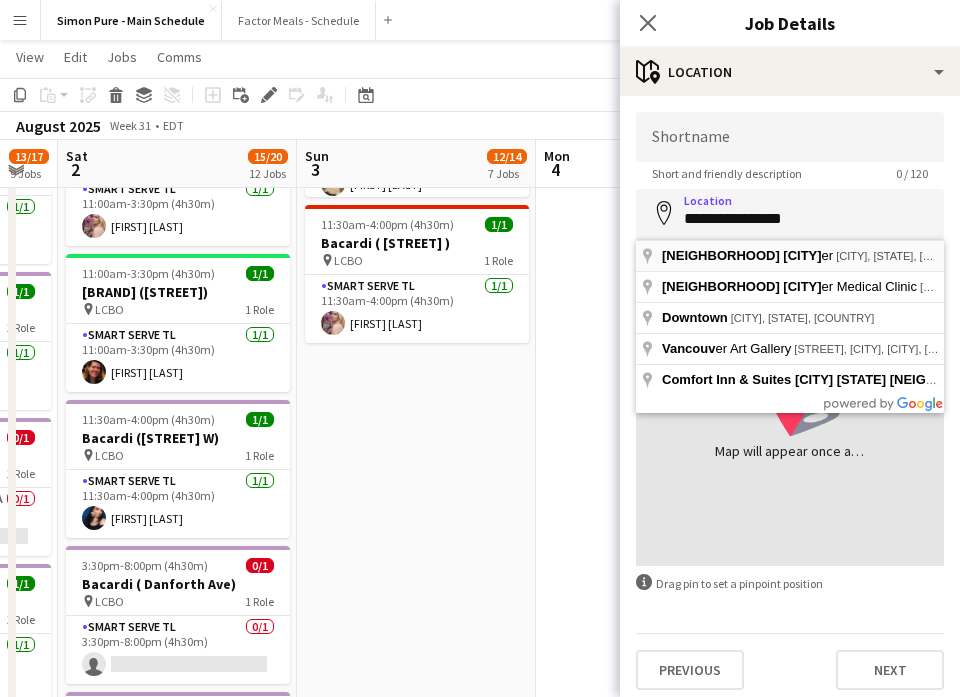 type on "**********" 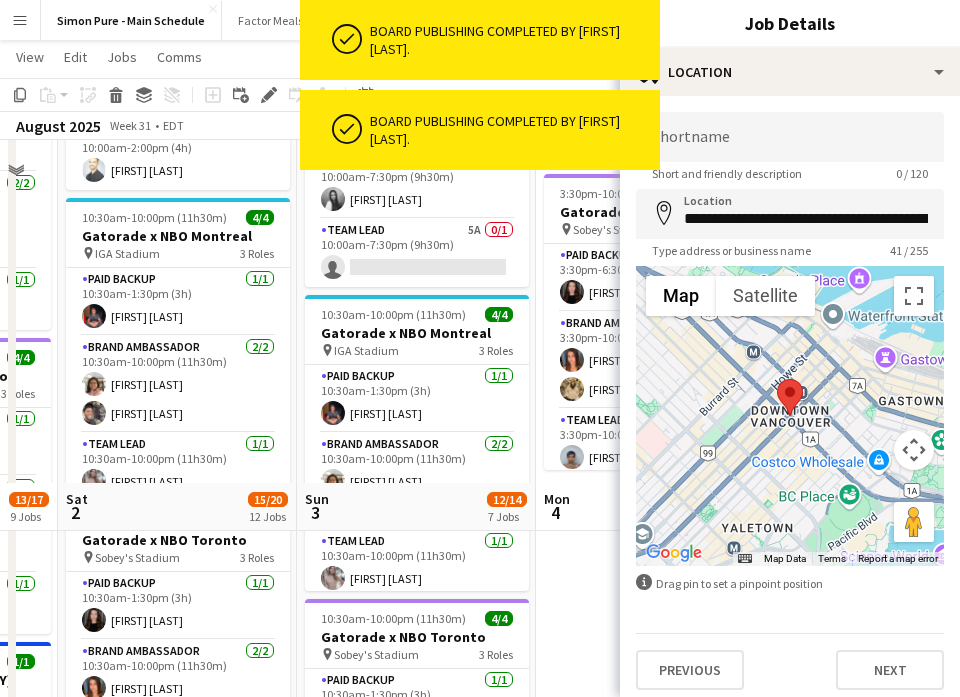 scroll, scrollTop: 0, scrollLeft: 0, axis: both 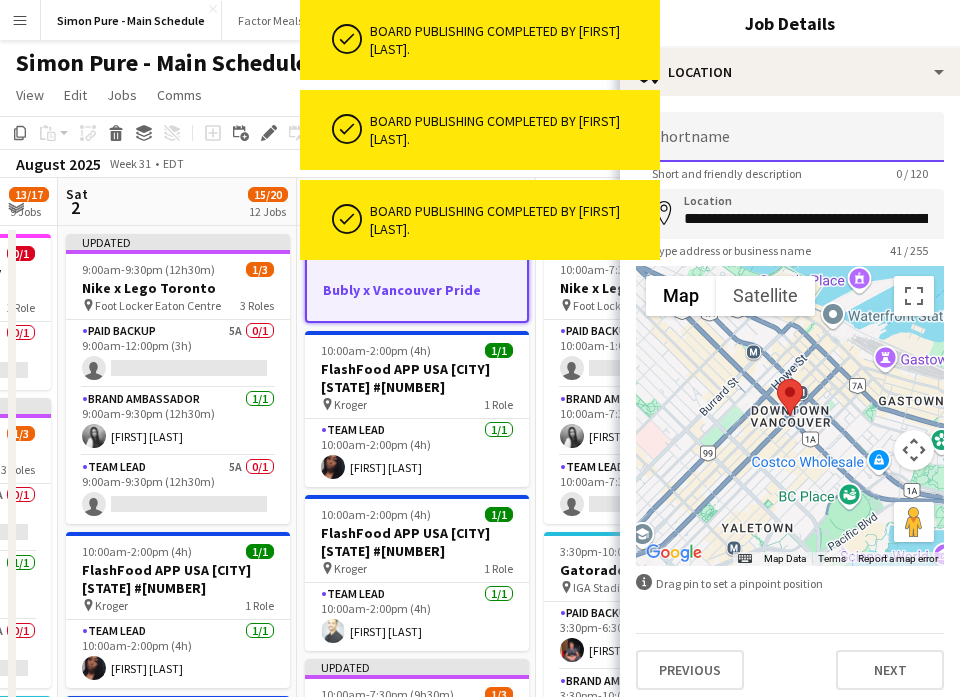 drag, startPoint x: 756, startPoint y: 122, endPoint x: 755, endPoint y: 135, distance: 13.038404 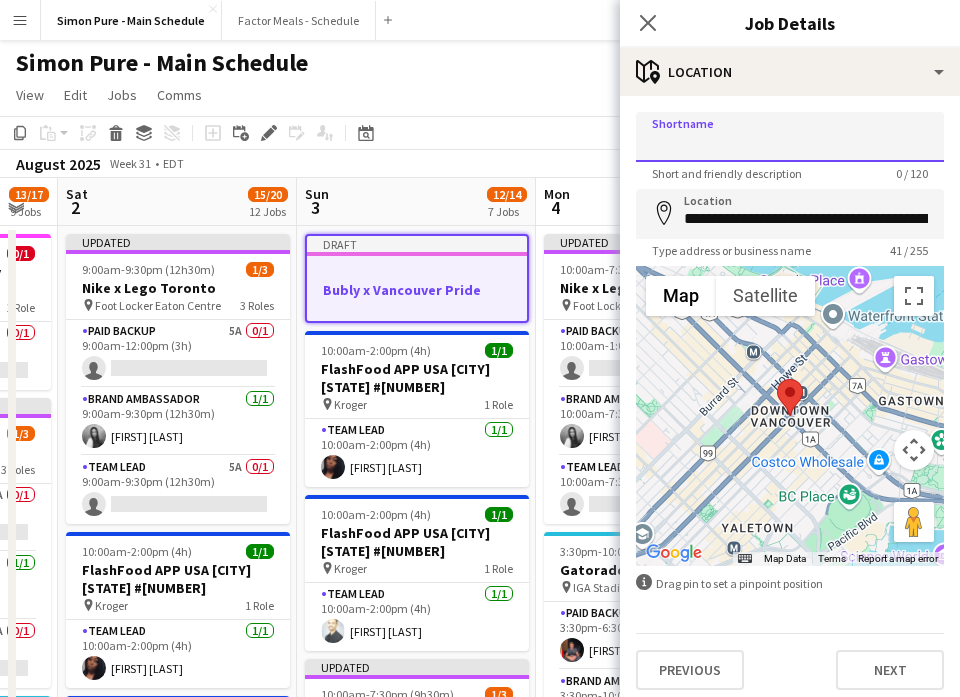 paste on "**********" 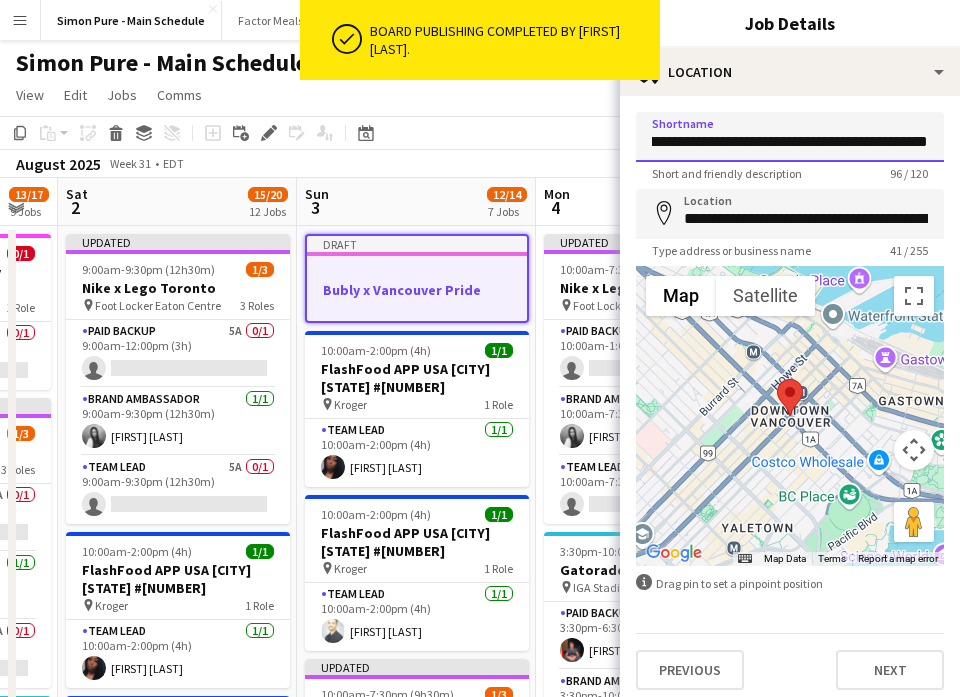 scroll, scrollTop: 0, scrollLeft: 0, axis: both 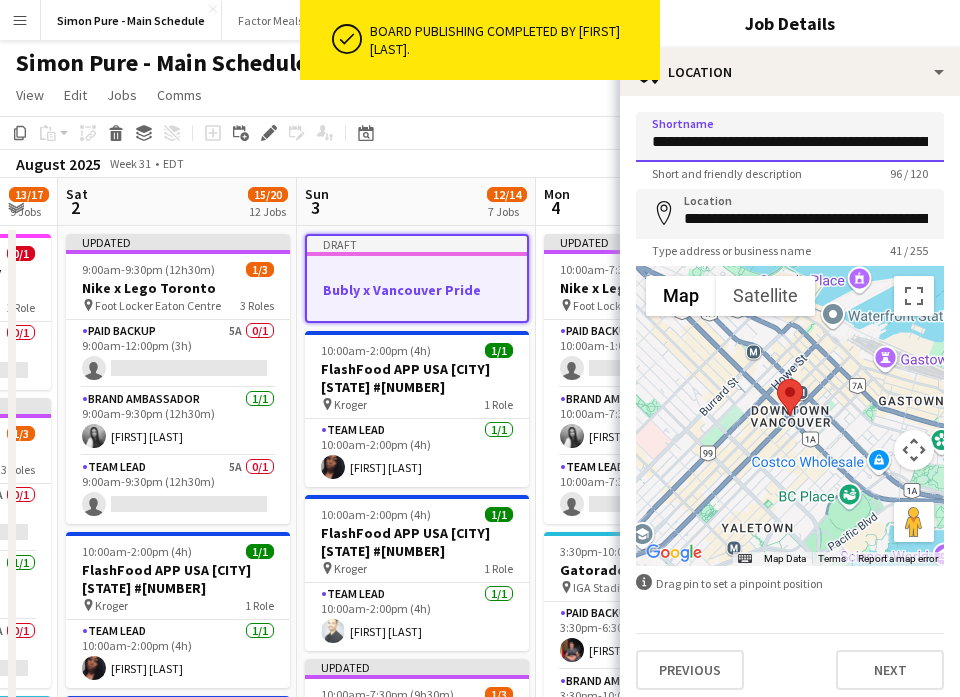 drag, startPoint x: 713, startPoint y: 141, endPoint x: 598, endPoint y: 128, distance: 115.73245 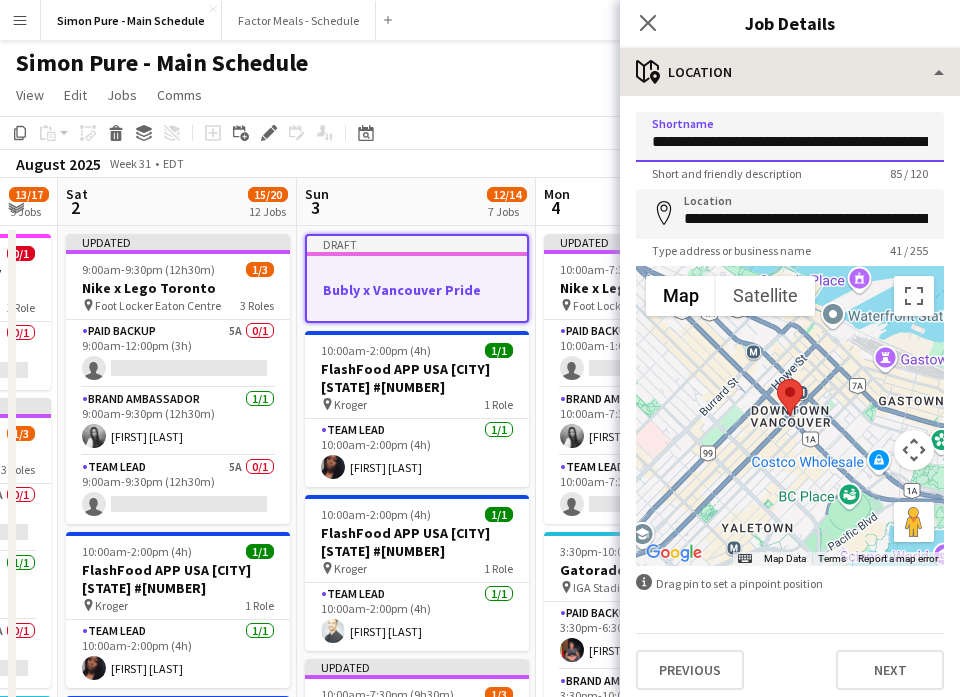 type on "**********" 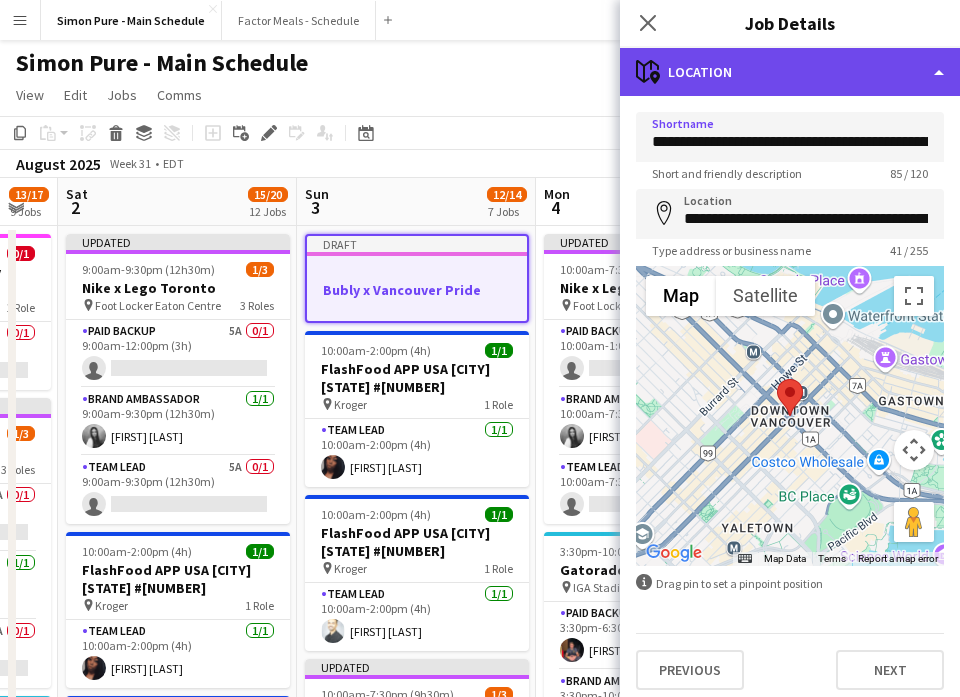 click on "maps-pin-1
Location" 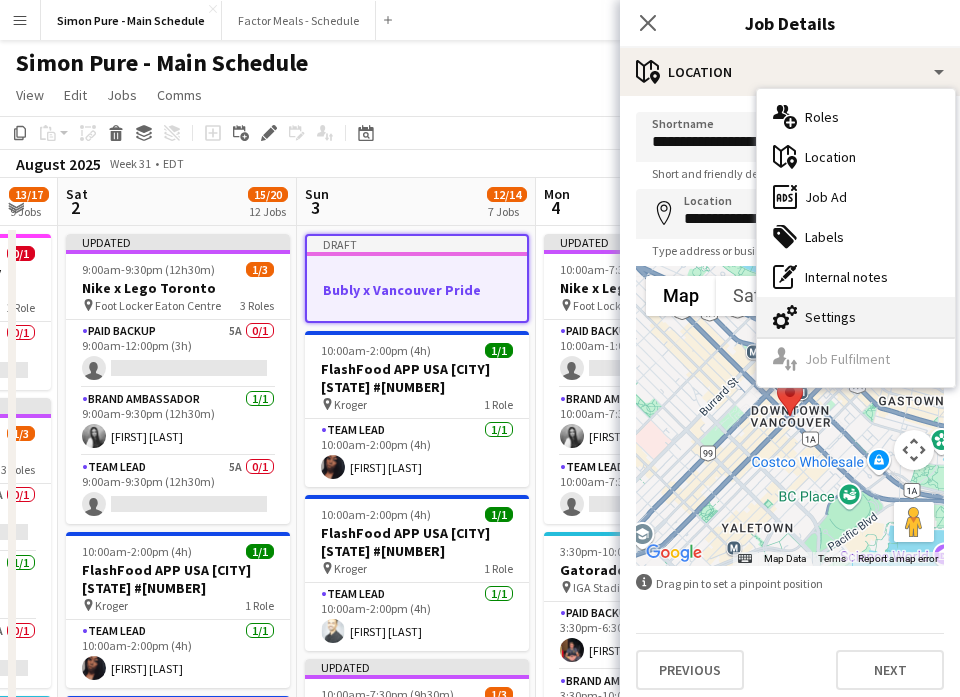 click on "cog-double-3
Settings" at bounding box center [856, 317] 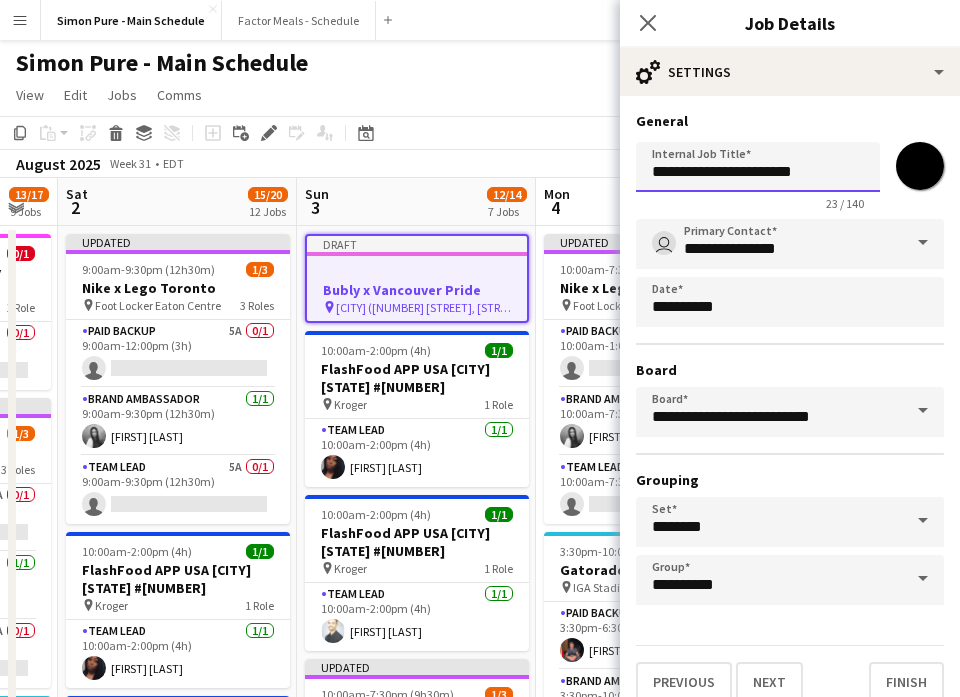 click on "**********" at bounding box center [758, 167] 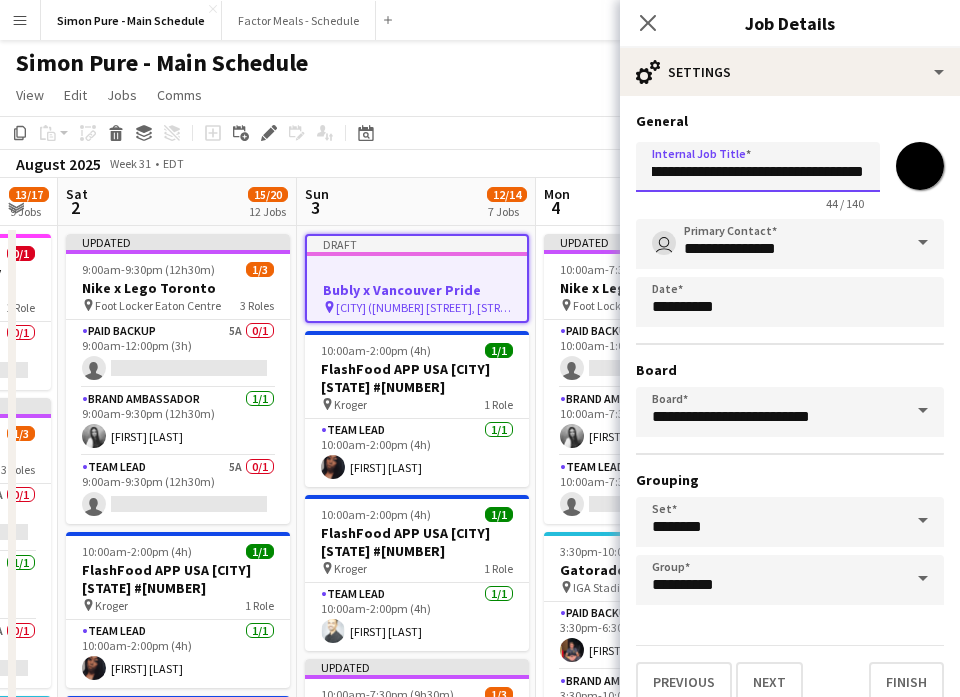 scroll, scrollTop: 0, scrollLeft: 83, axis: horizontal 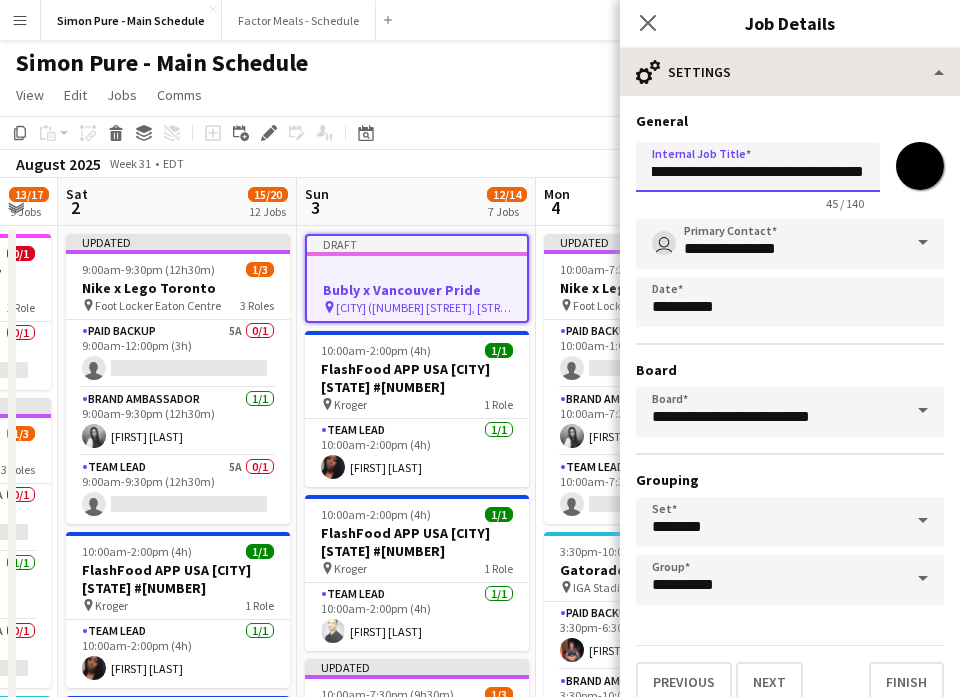 type on "**********" 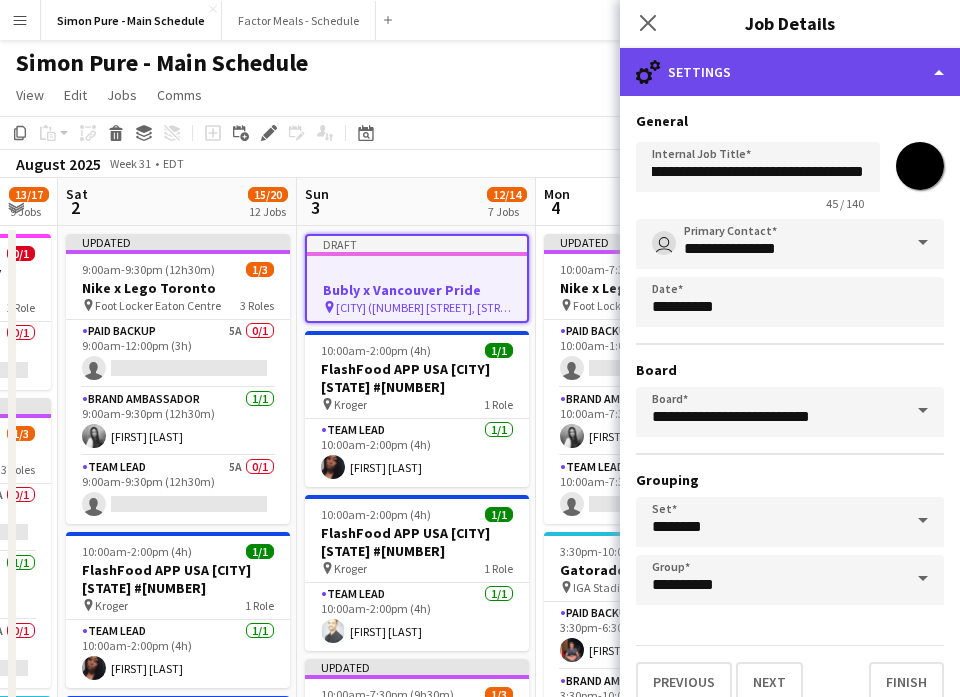 click on "cog-double-3
Settings" 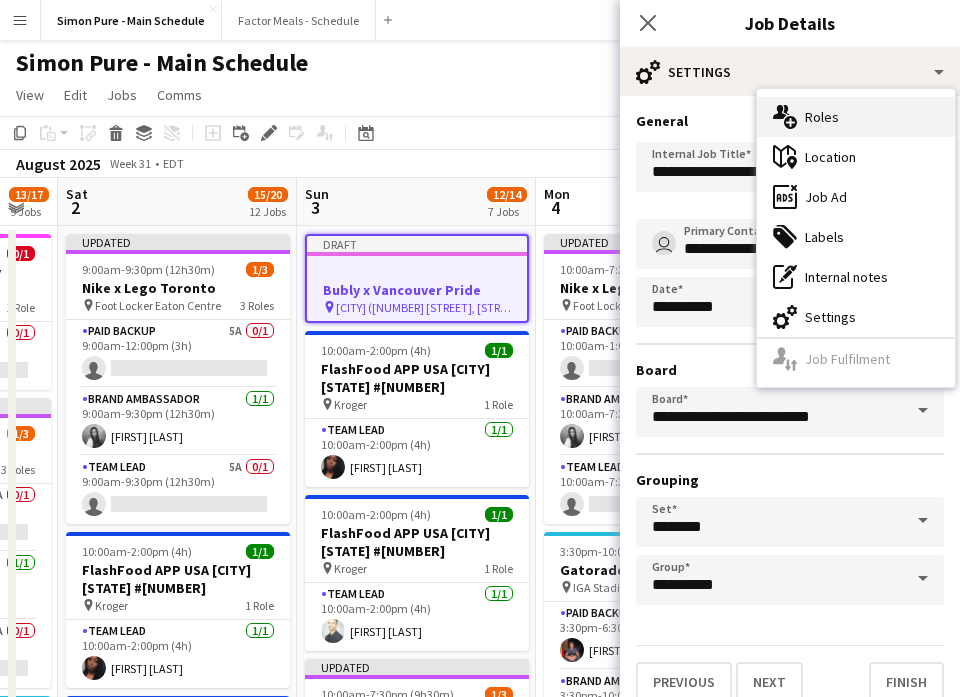 click on "multiple-users-add
Roles" at bounding box center (856, 117) 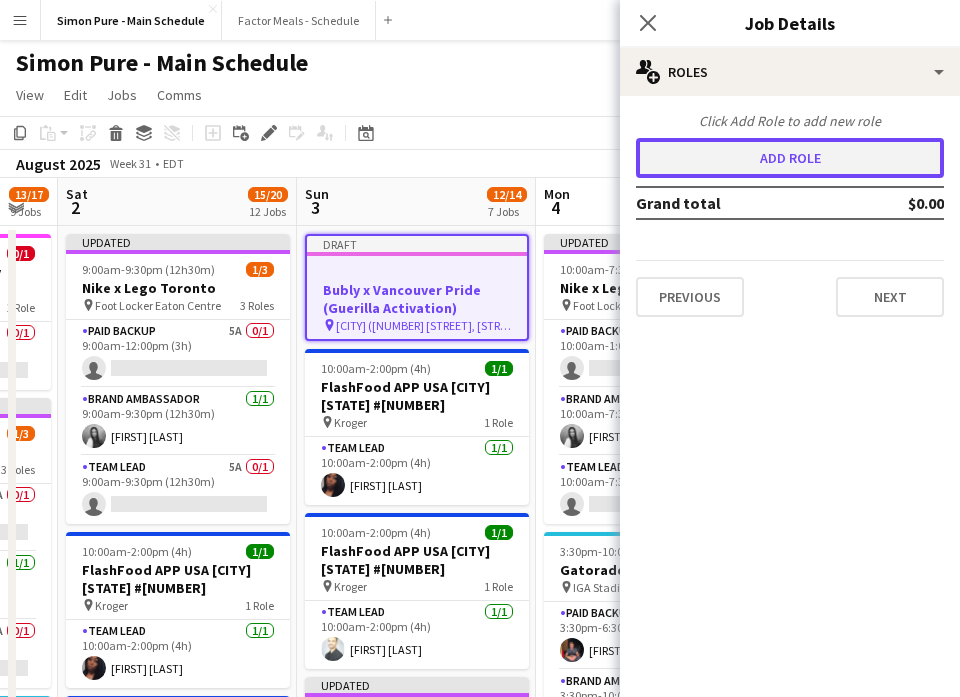 click on "Add role" at bounding box center (790, 158) 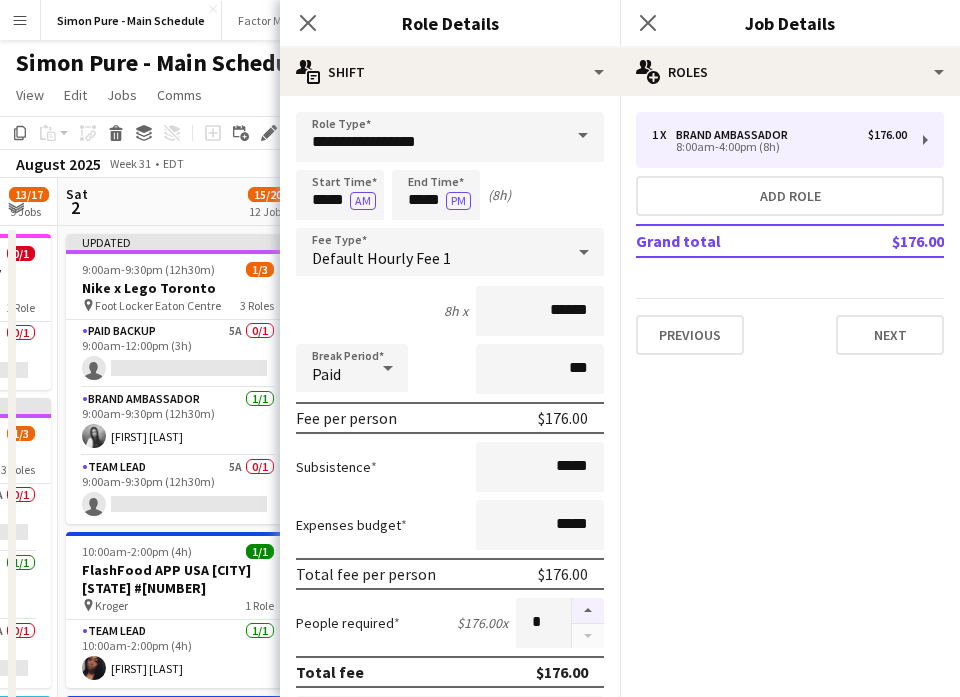 click at bounding box center (588, 611) 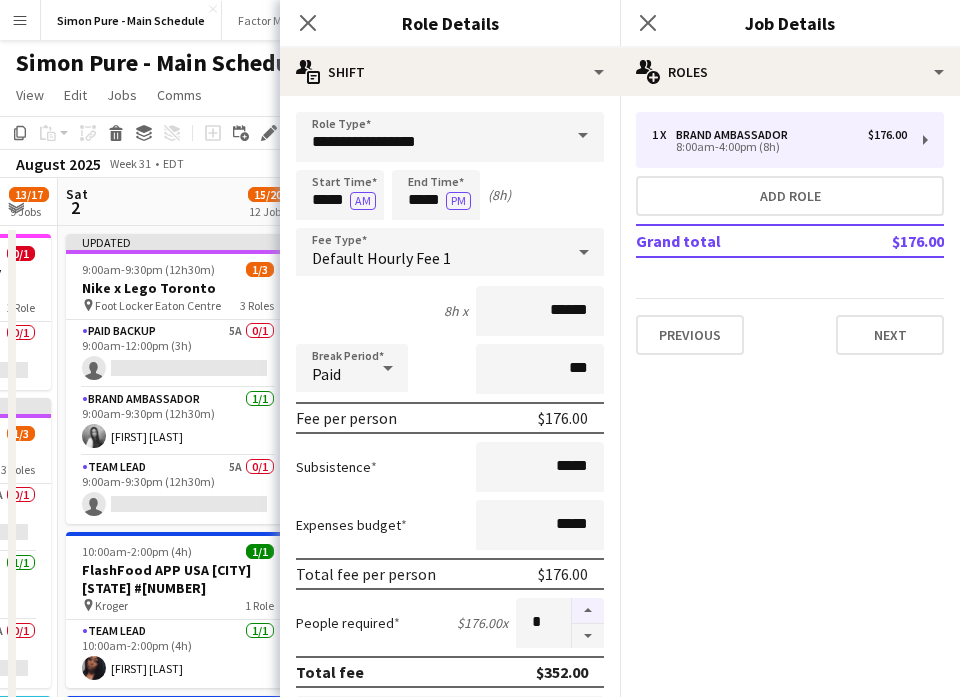 click at bounding box center (588, 611) 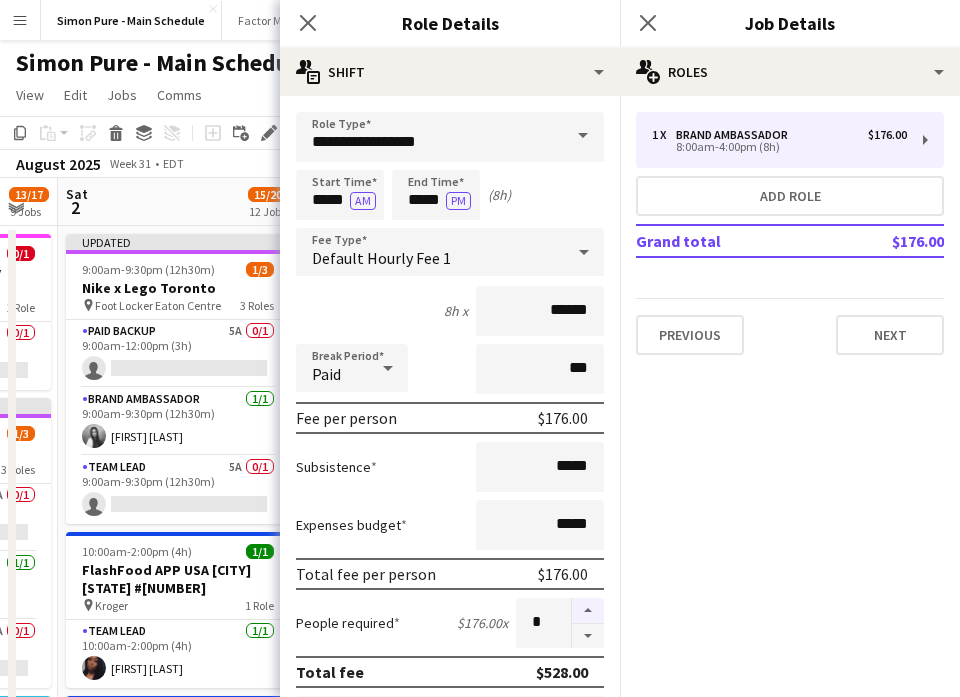 click at bounding box center [588, 611] 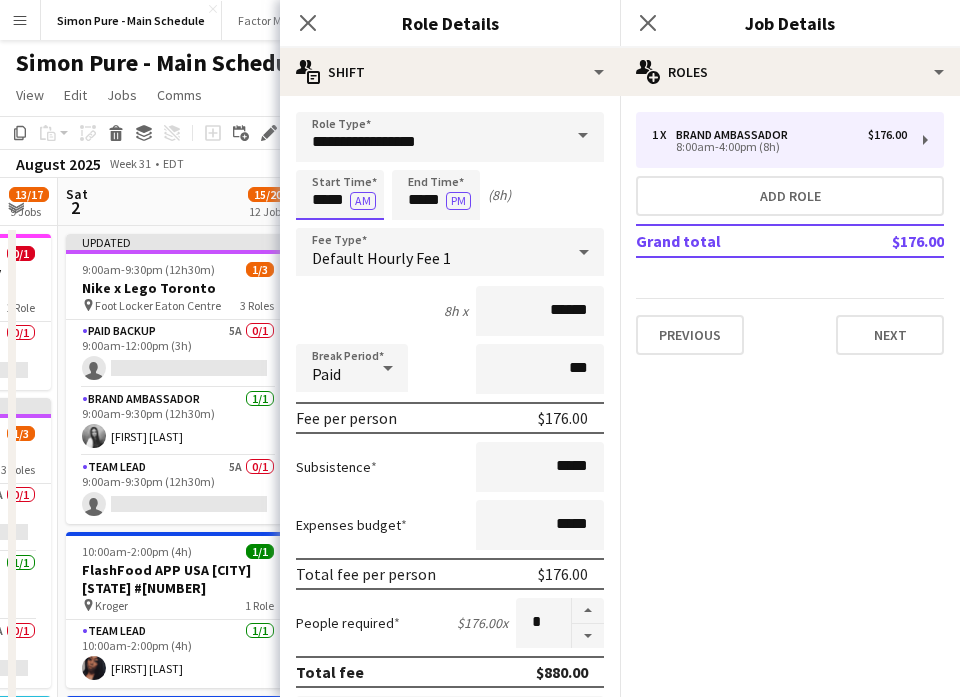 click on "*****" at bounding box center [340, 195] 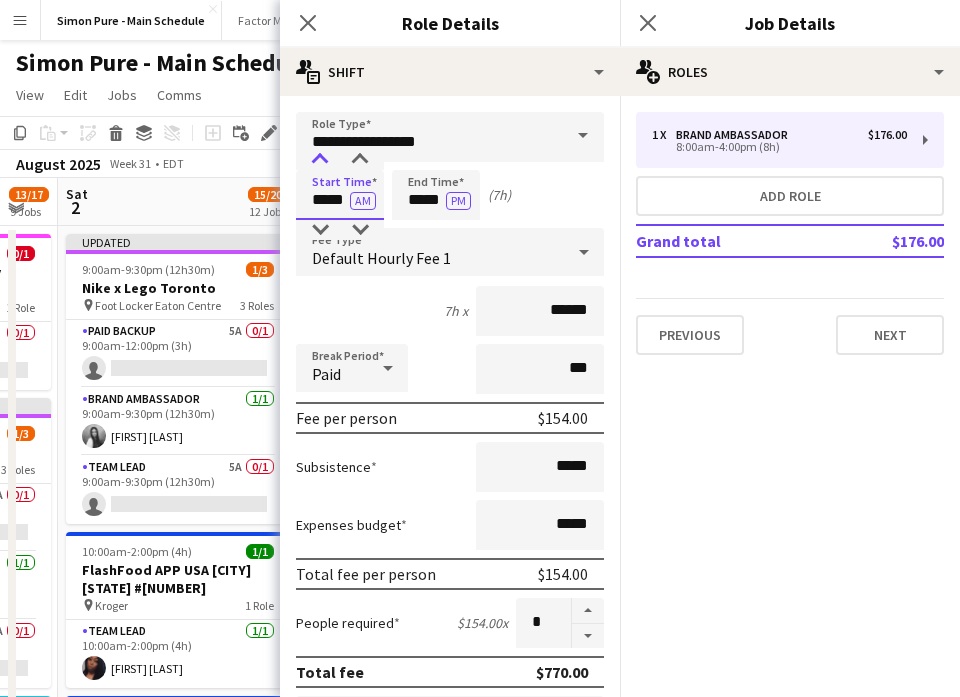 click at bounding box center [320, 160] 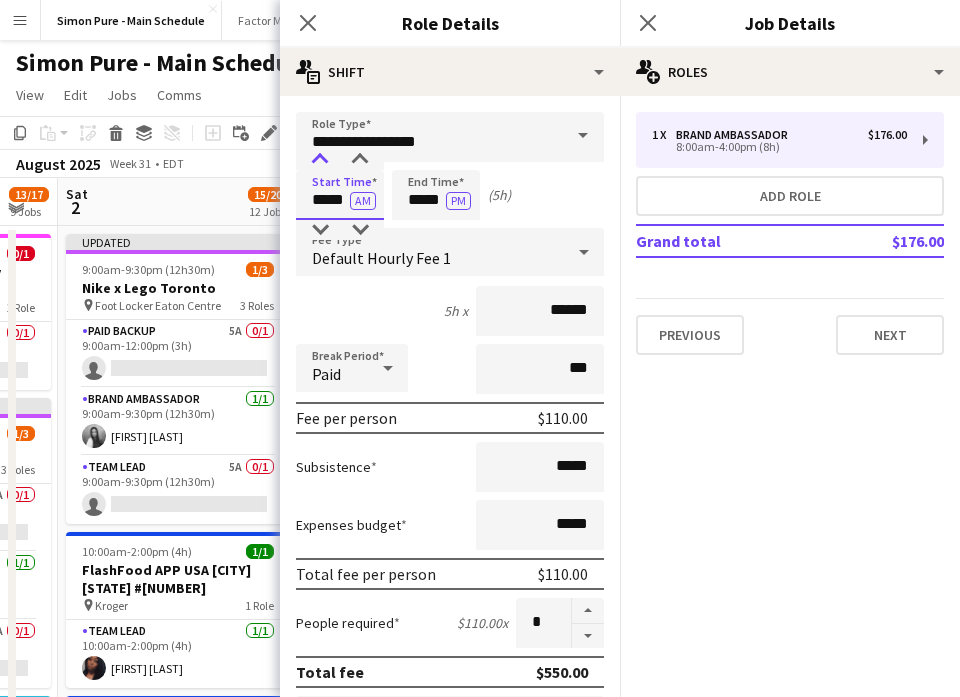 click at bounding box center [320, 160] 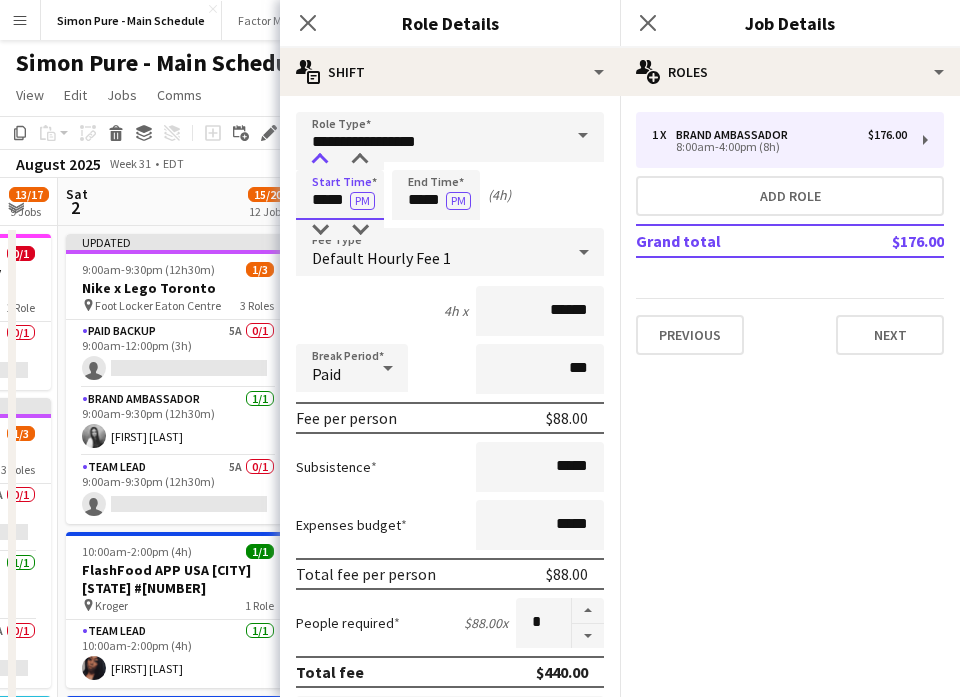 click at bounding box center (320, 160) 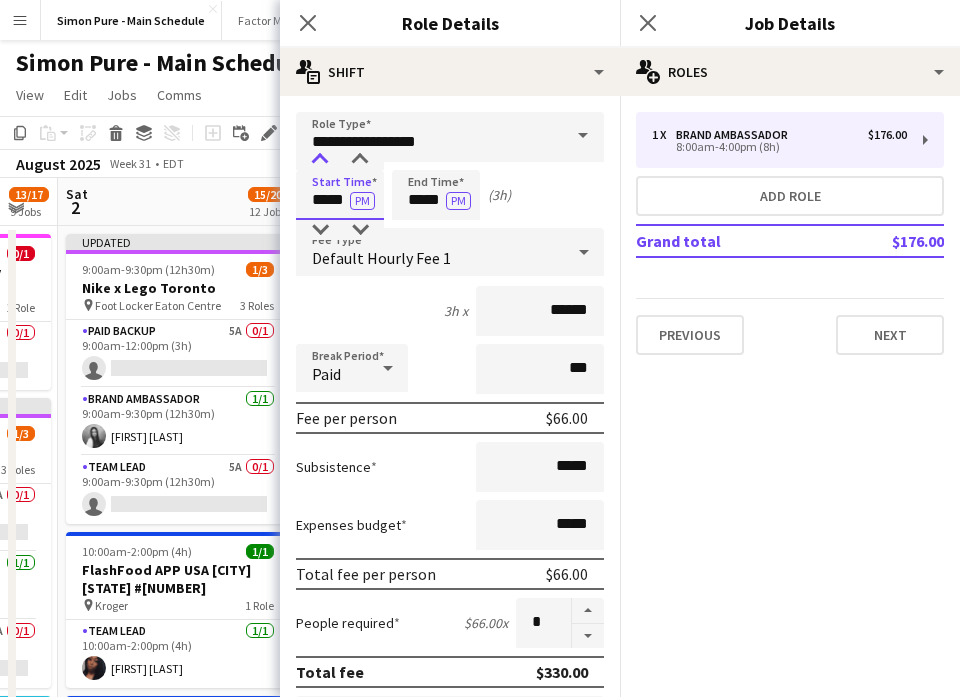click at bounding box center [320, 160] 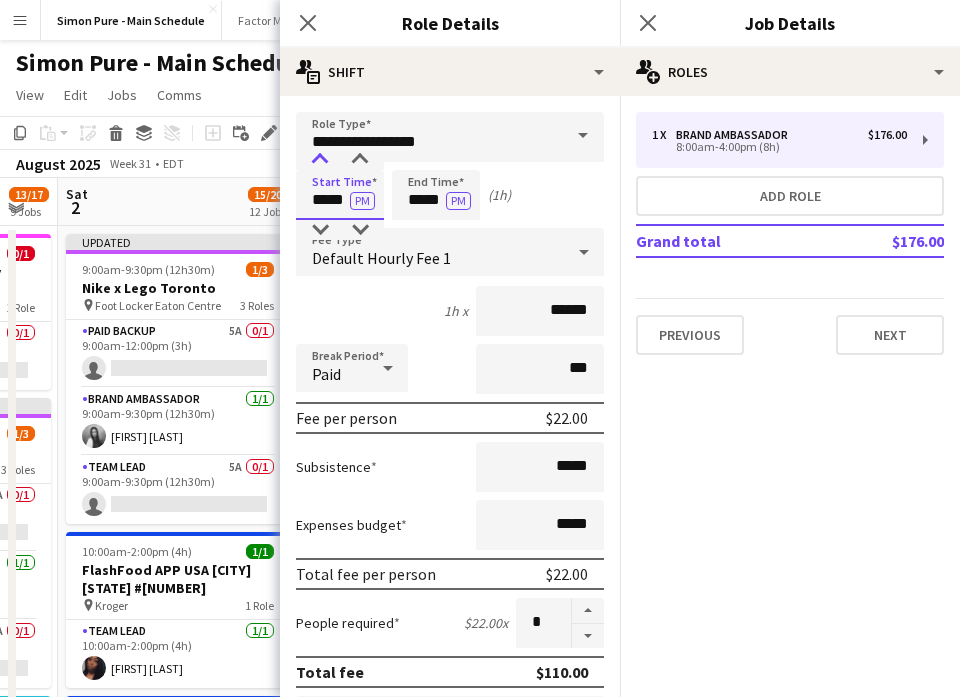 click at bounding box center (320, 160) 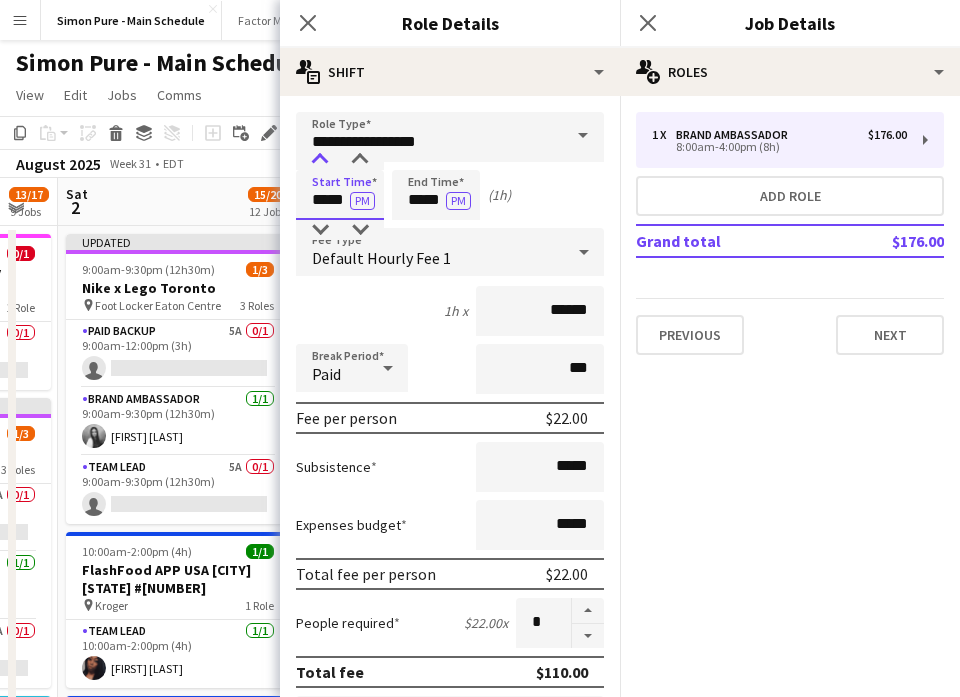type on "*****" 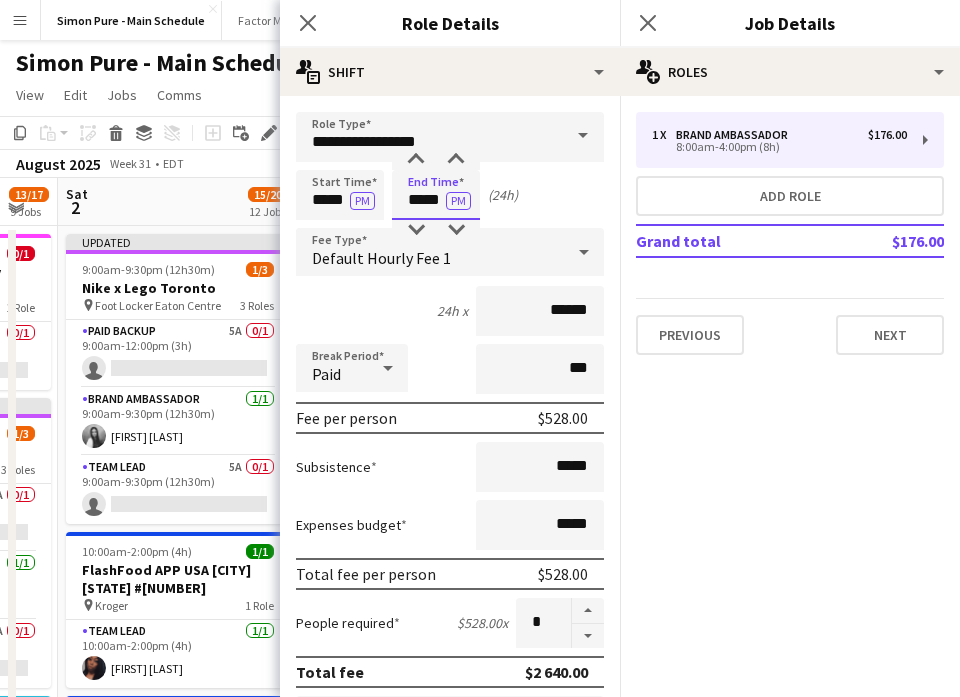 click on "*****" at bounding box center [436, 195] 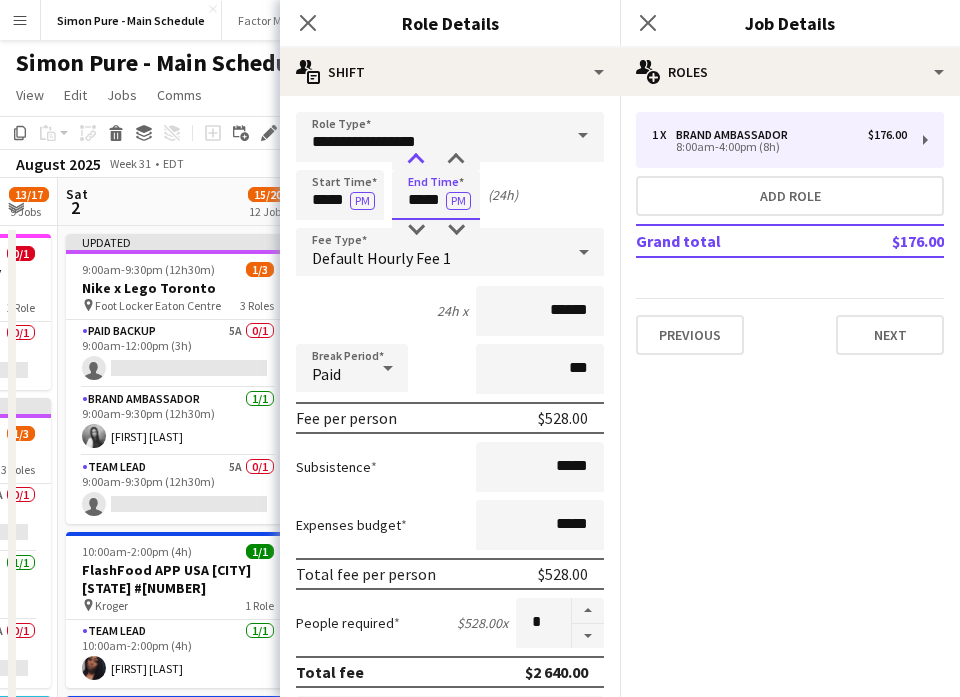 click at bounding box center (416, 160) 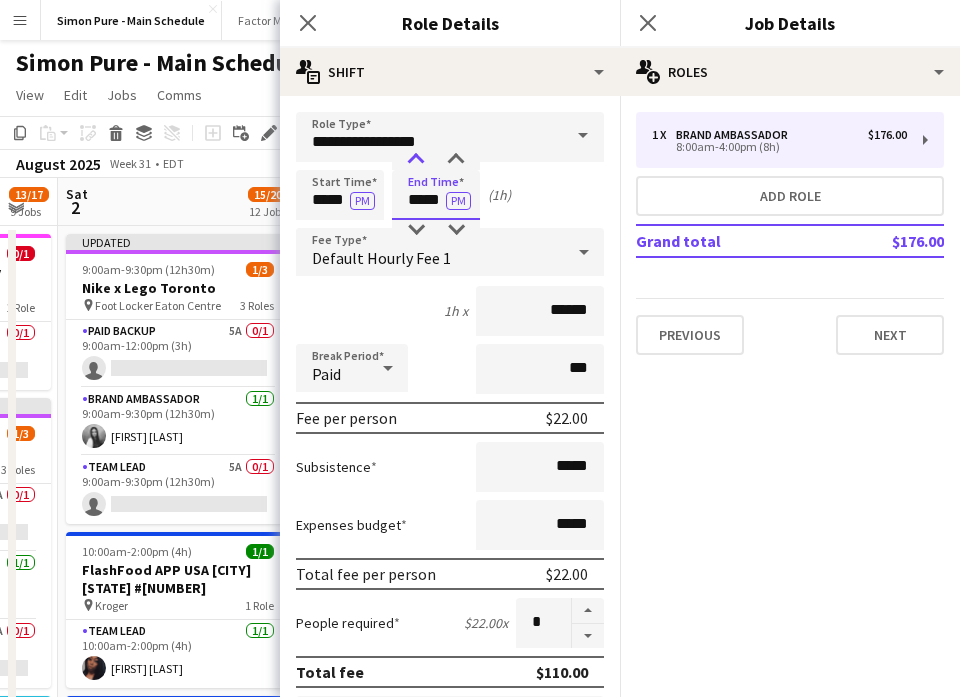 click at bounding box center (416, 160) 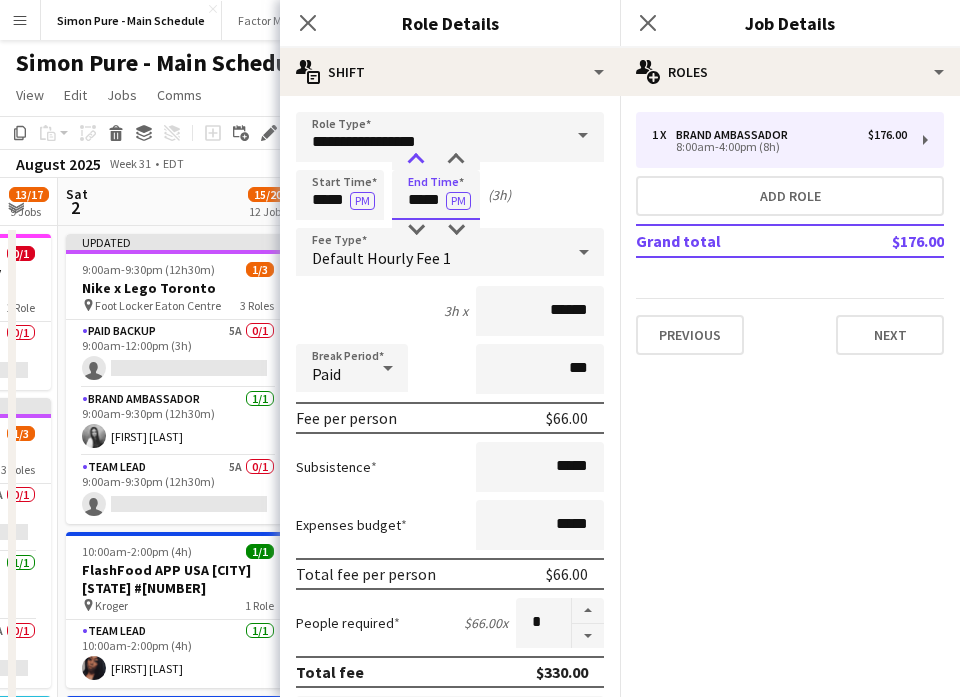 click at bounding box center (416, 160) 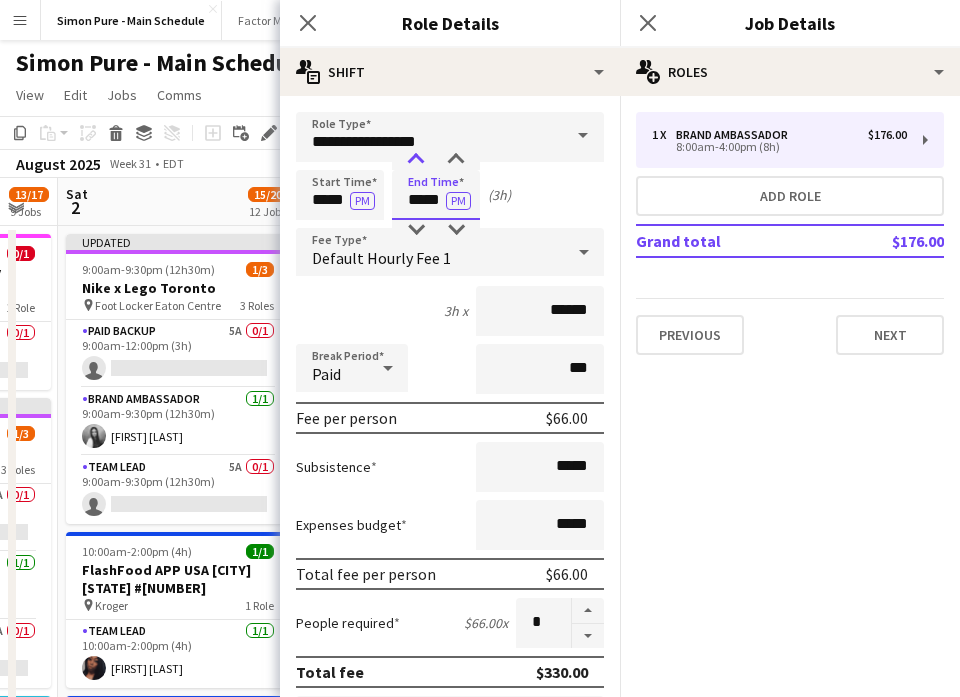click at bounding box center [416, 160] 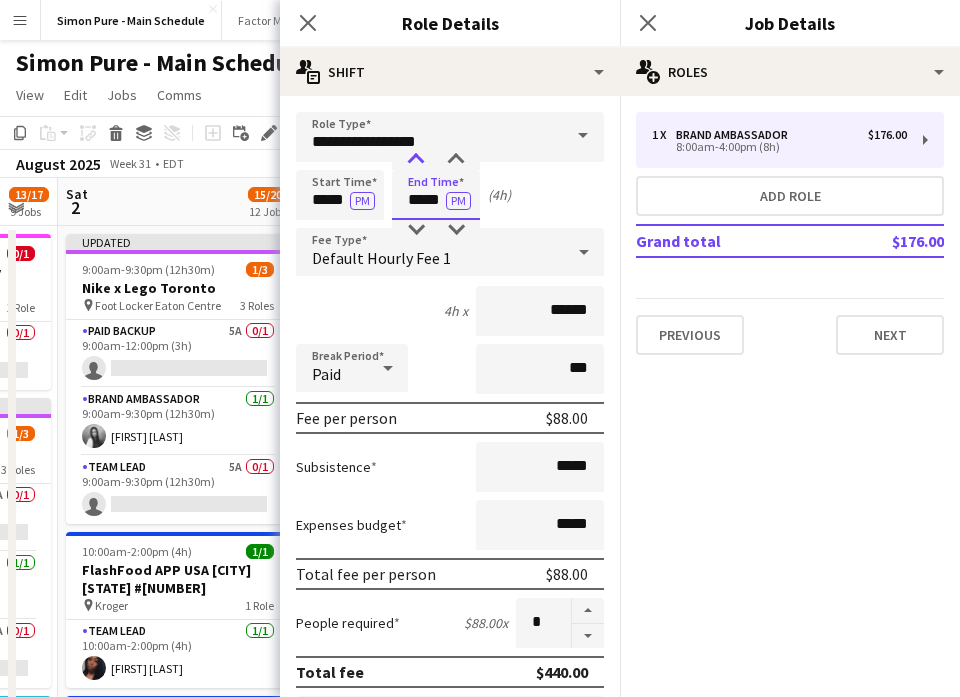click at bounding box center (416, 160) 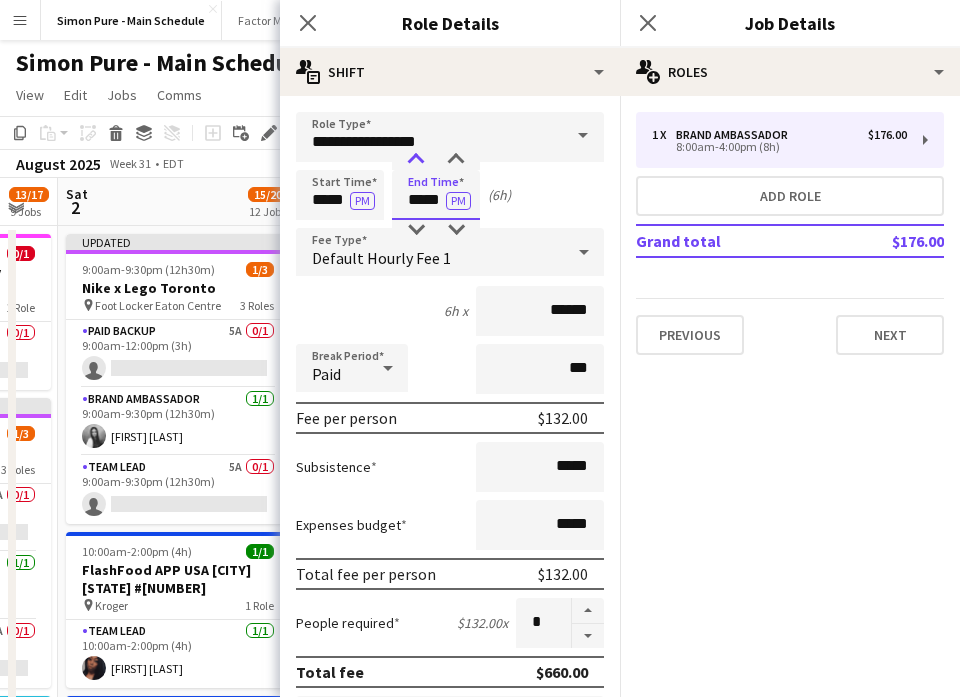 click at bounding box center [416, 160] 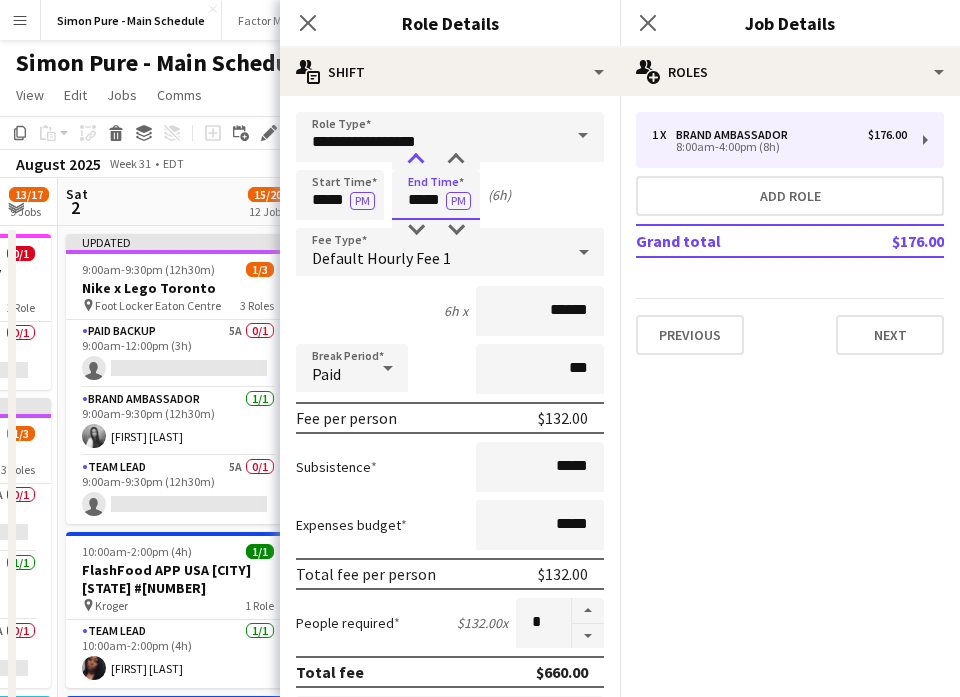 click at bounding box center (416, 160) 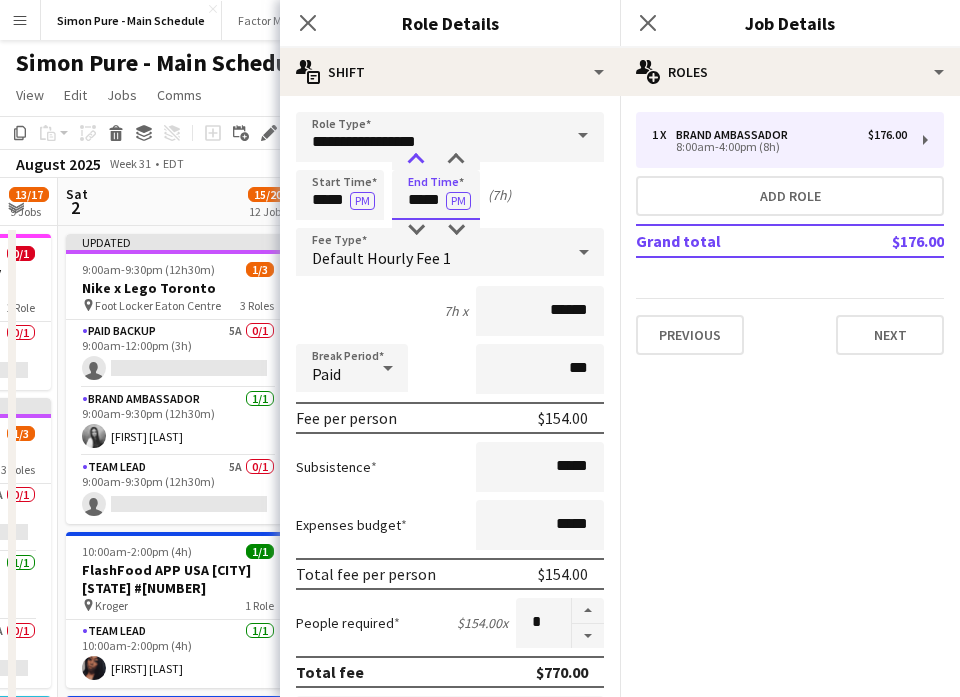 click at bounding box center (416, 160) 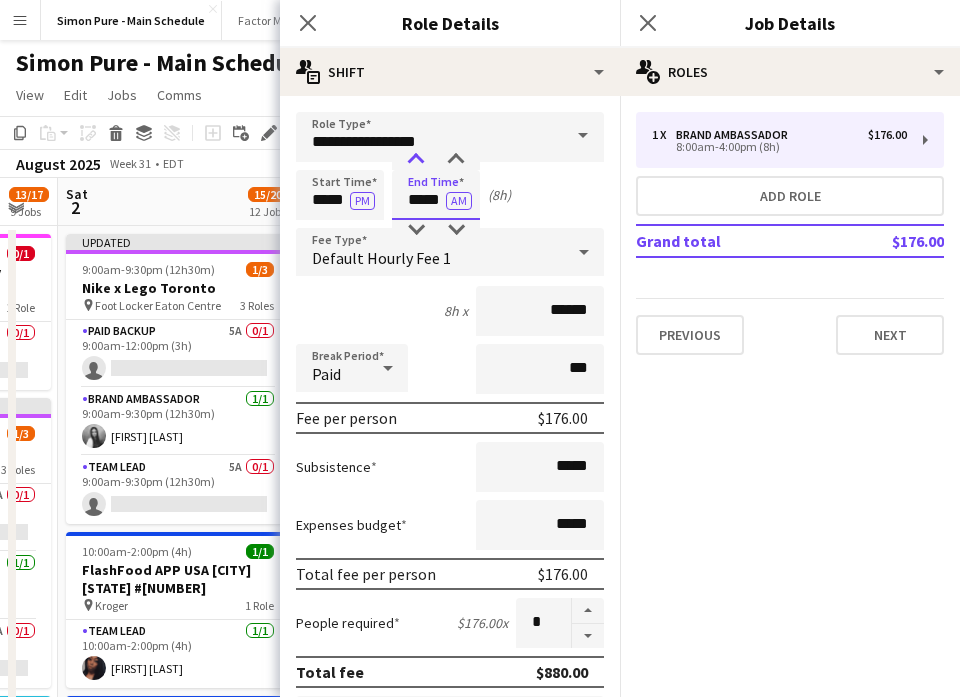 type on "*****" 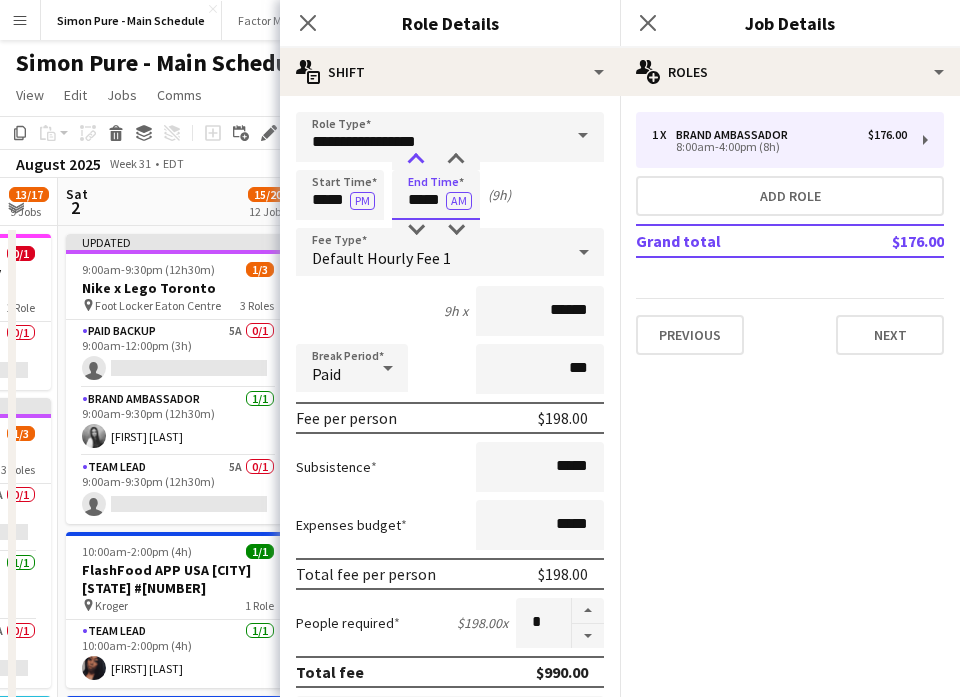 click at bounding box center (416, 160) 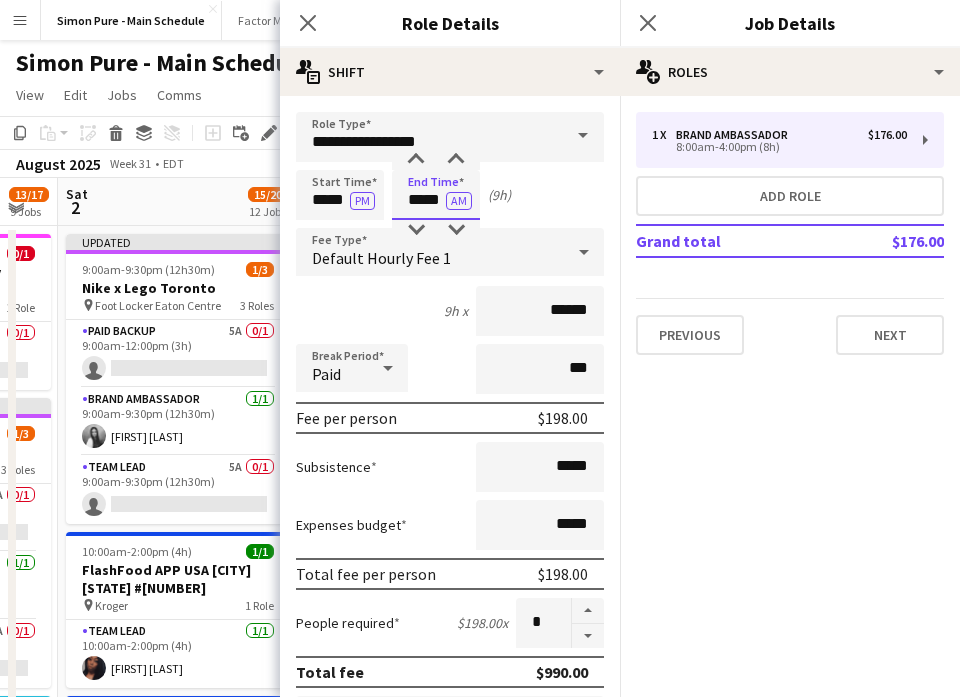 scroll, scrollTop: 555, scrollLeft: 0, axis: vertical 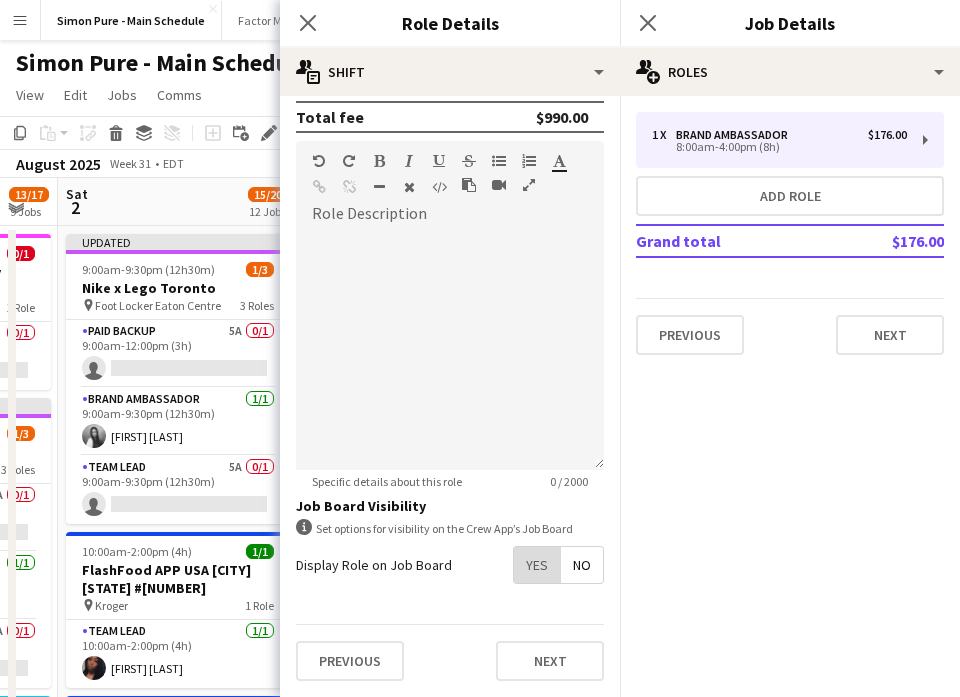 click on "Yes" at bounding box center (537, 565) 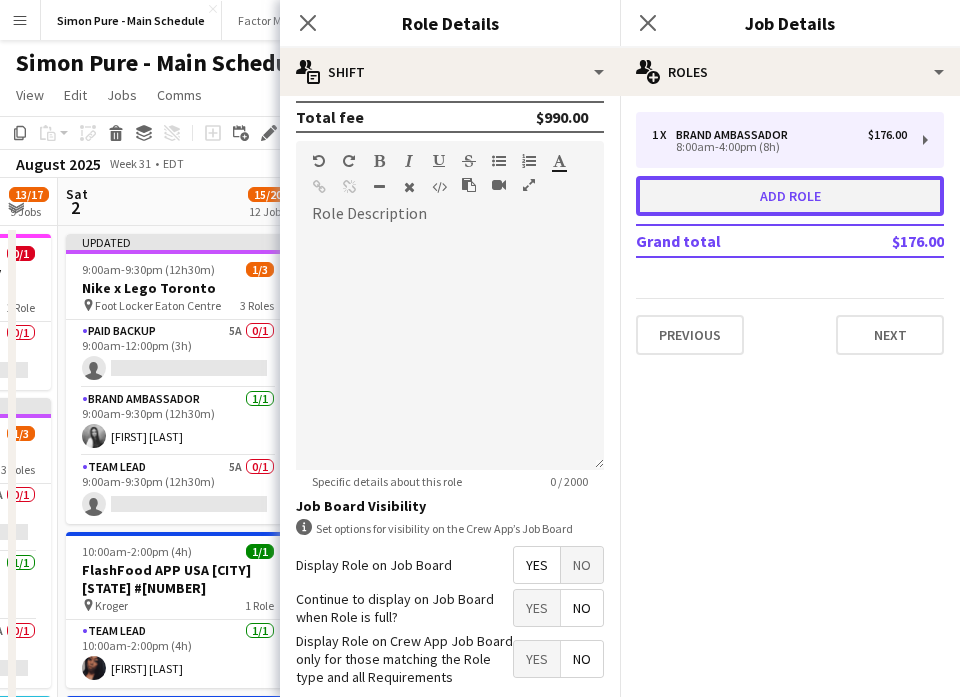 click on "Add role" at bounding box center [790, 196] 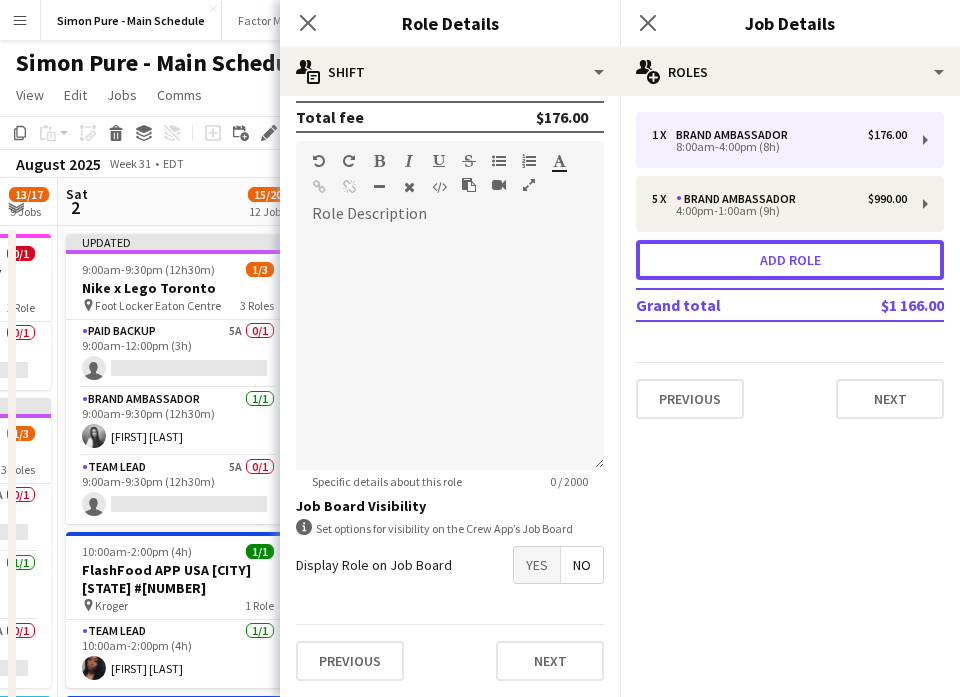 scroll, scrollTop: 0, scrollLeft: 0, axis: both 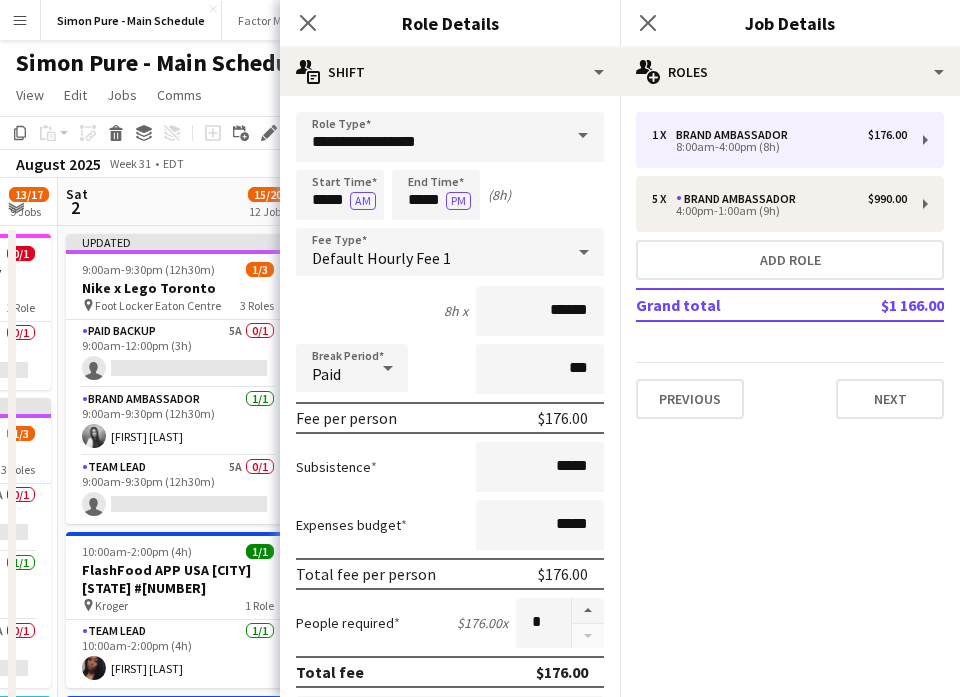 click at bounding box center (583, 136) 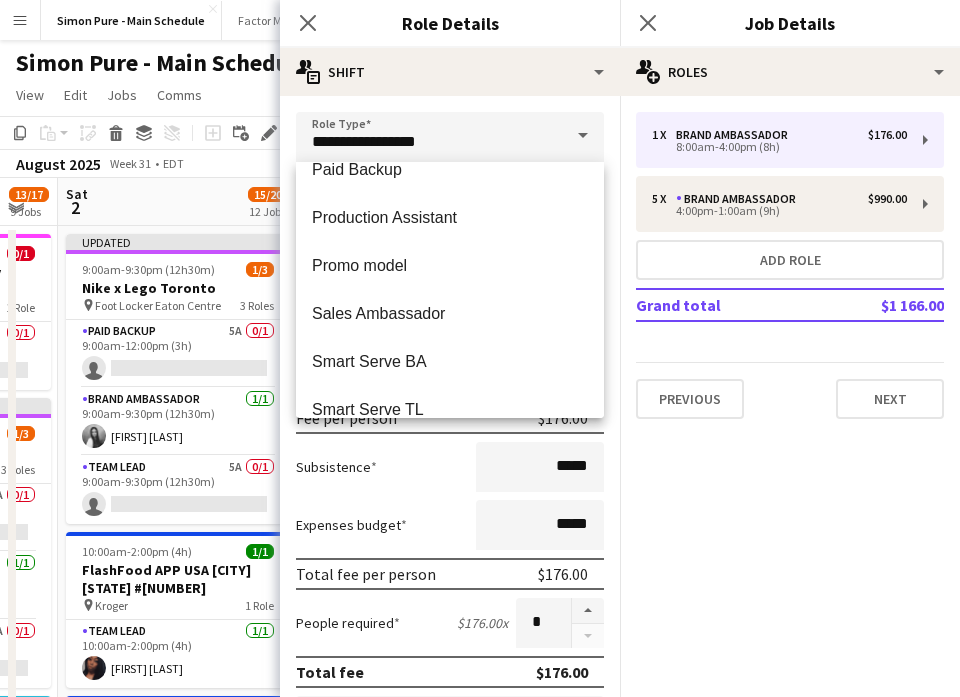 scroll, scrollTop: 528, scrollLeft: 0, axis: vertical 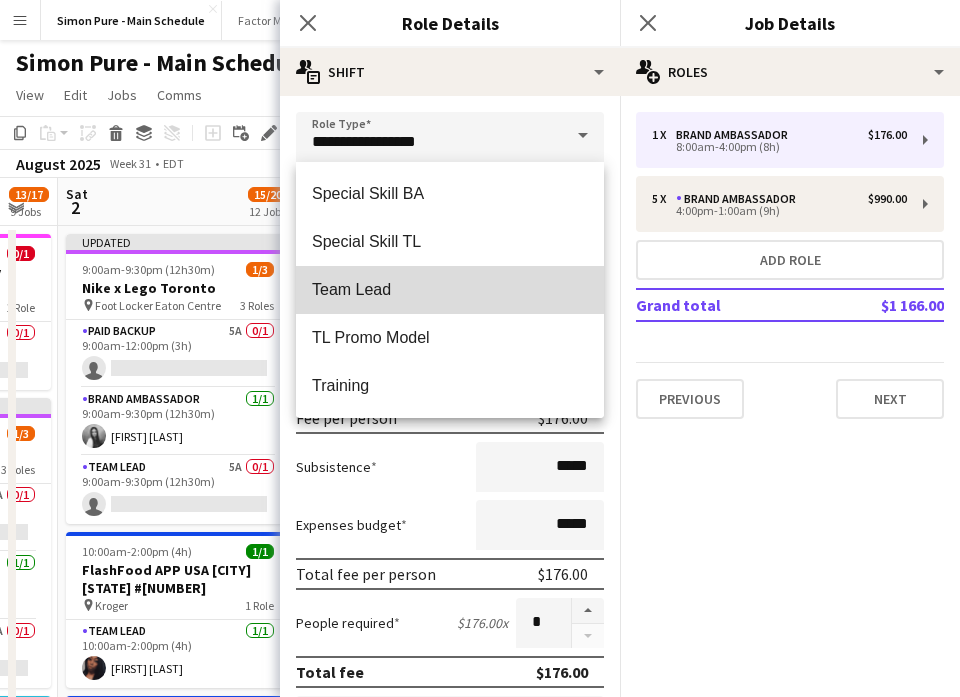 click on "Team Lead" at bounding box center (450, 290) 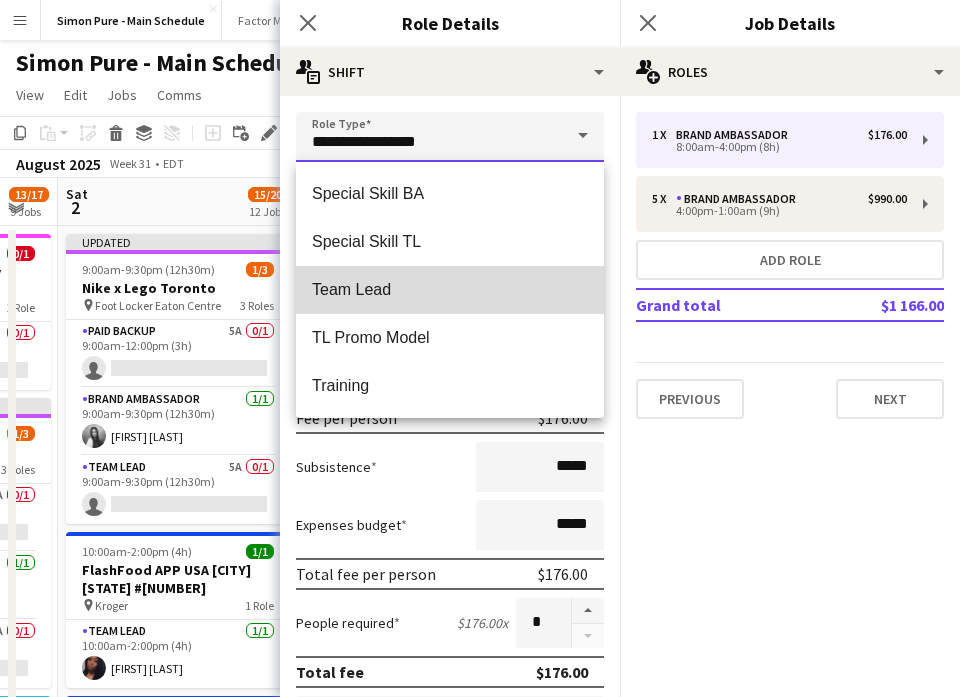 type on "*********" 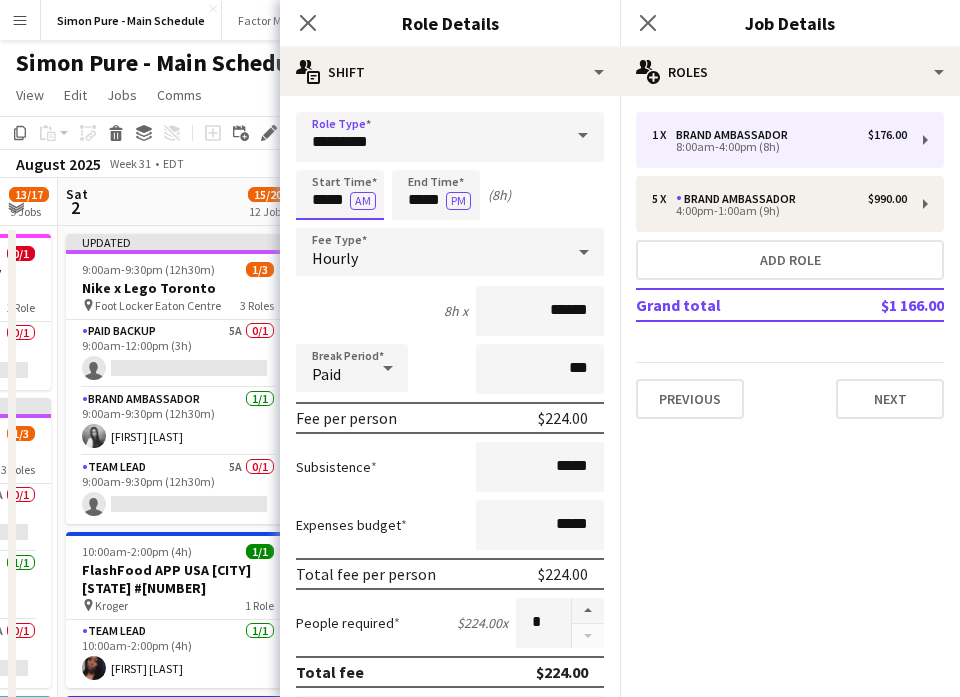 click on "*****" at bounding box center (340, 195) 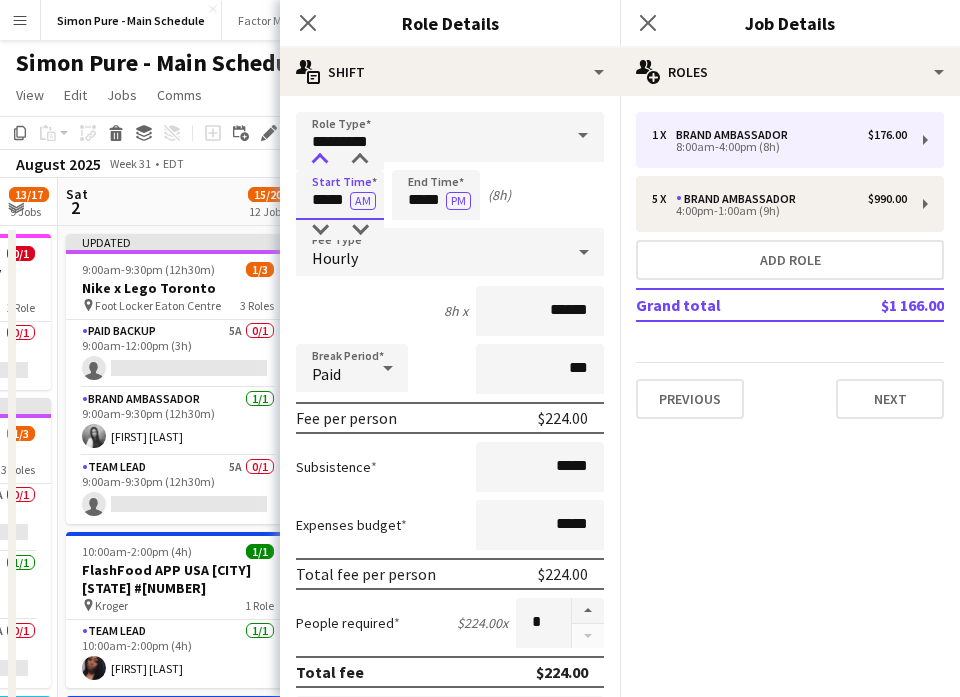 click at bounding box center (320, 160) 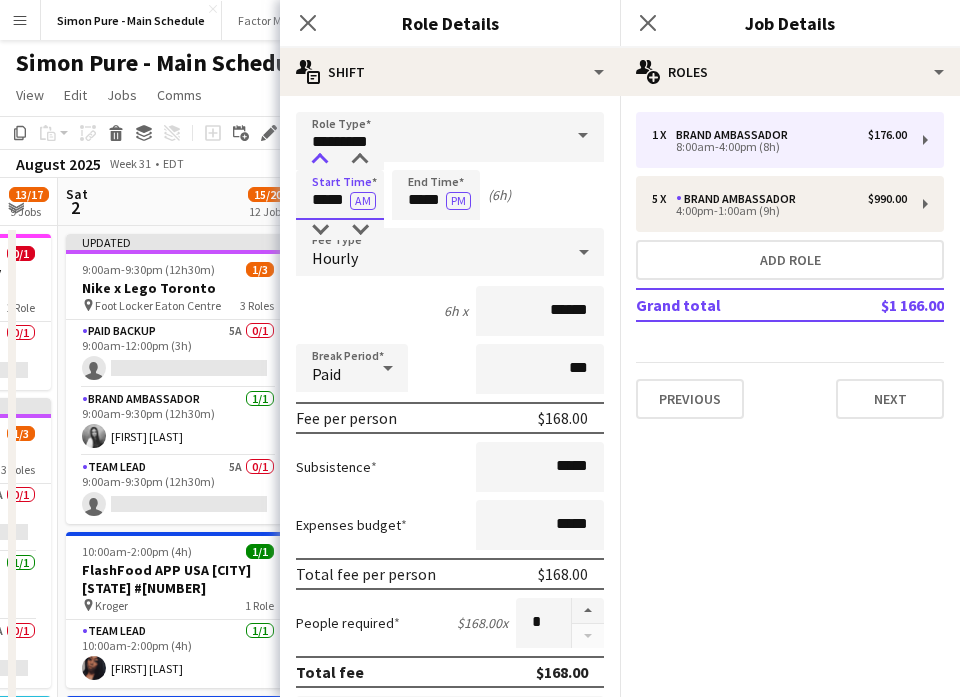 click at bounding box center [320, 160] 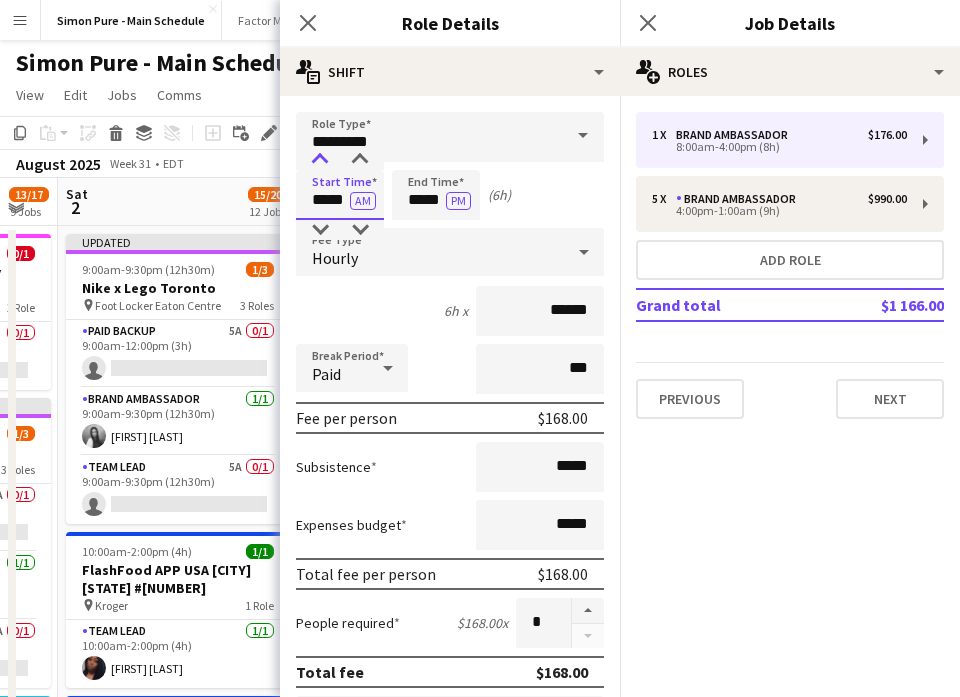 click at bounding box center (320, 160) 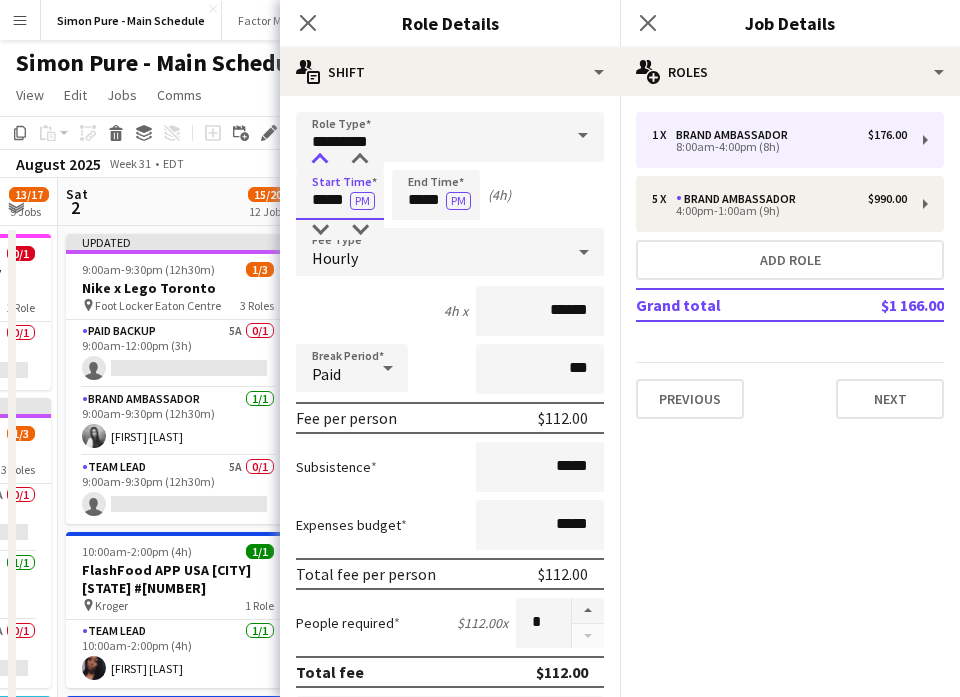 click at bounding box center (320, 160) 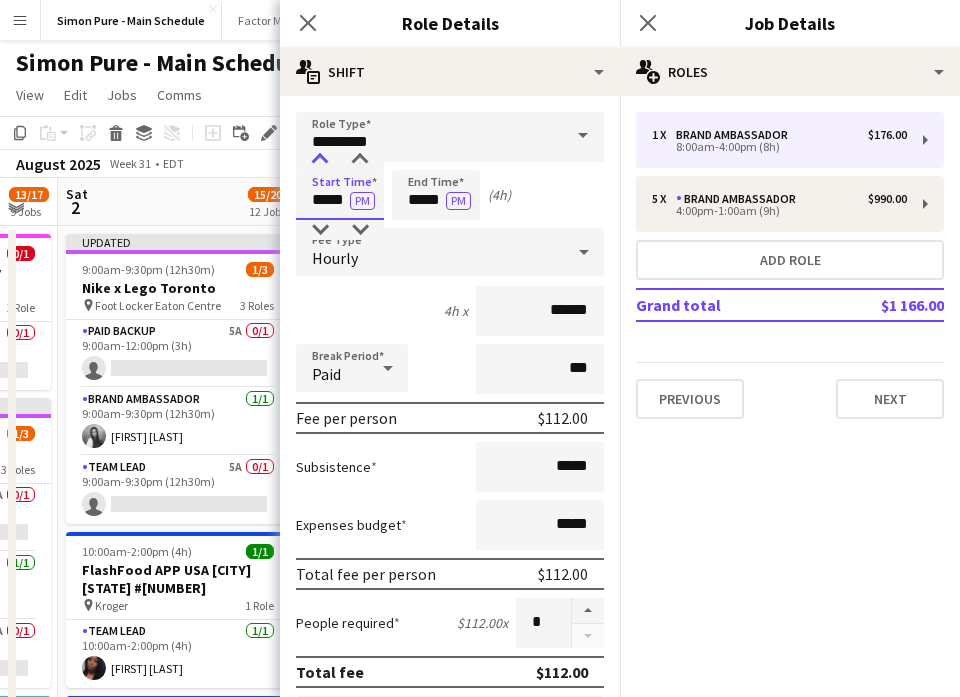 click at bounding box center [320, 160] 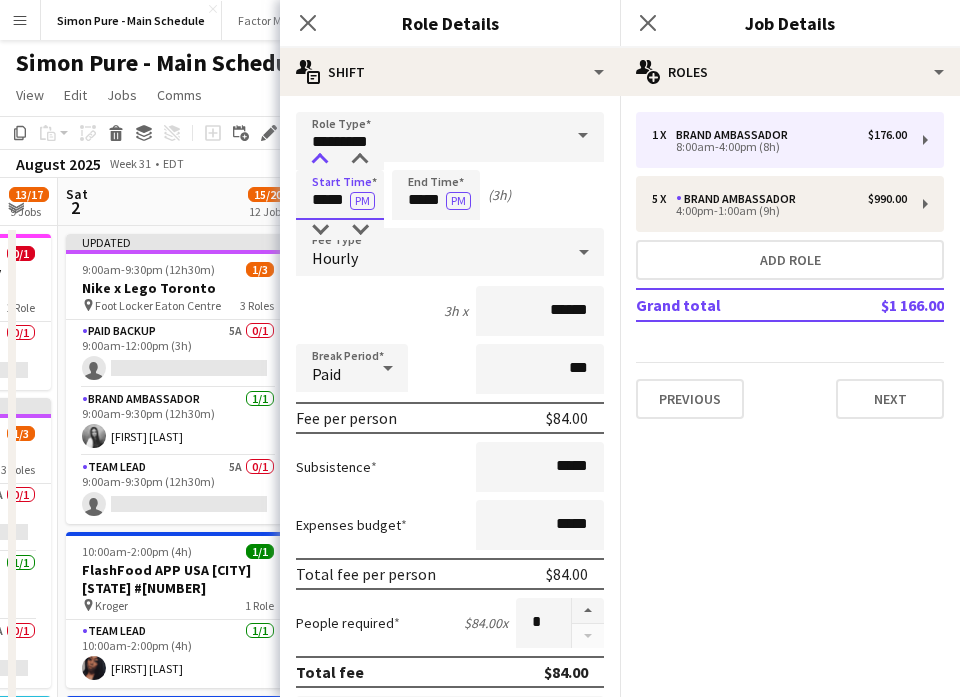 click at bounding box center (320, 160) 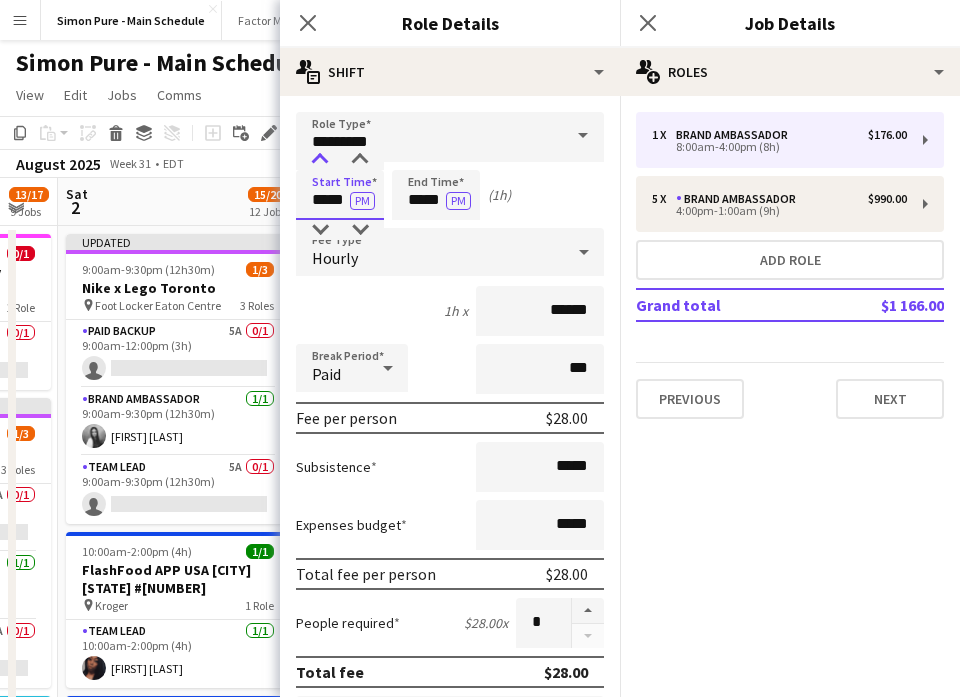 click at bounding box center [320, 160] 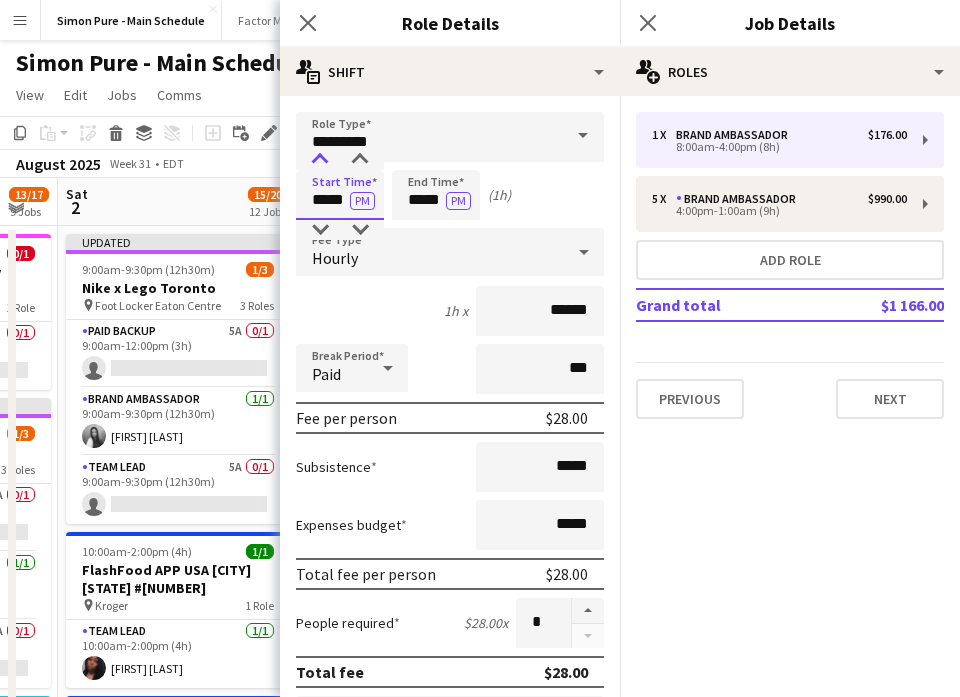 type on "*****" 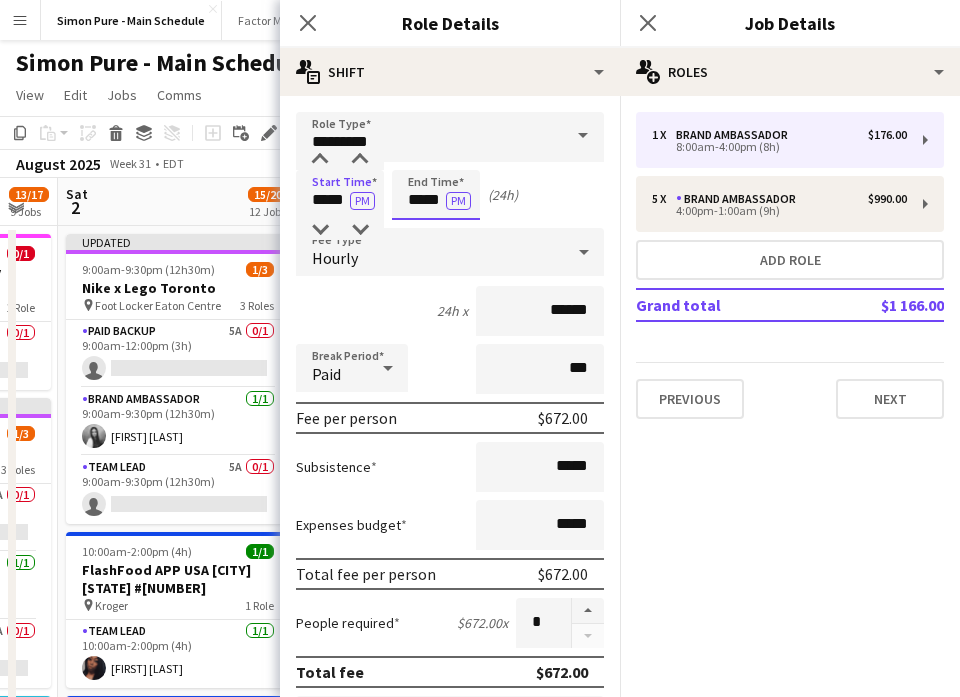 click on "*****" at bounding box center [436, 195] 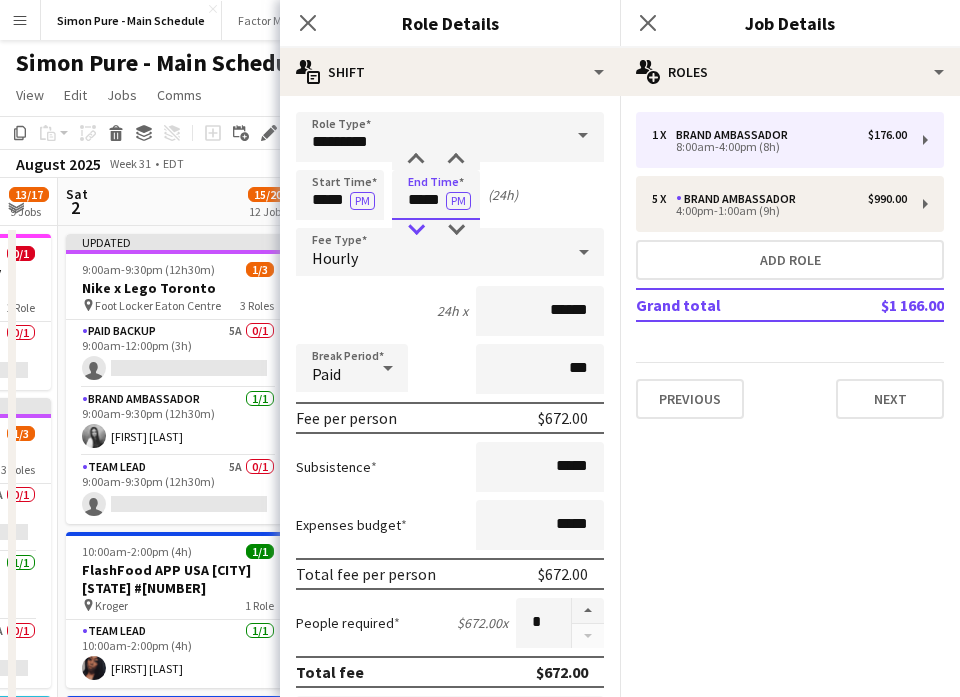 click at bounding box center (416, 230) 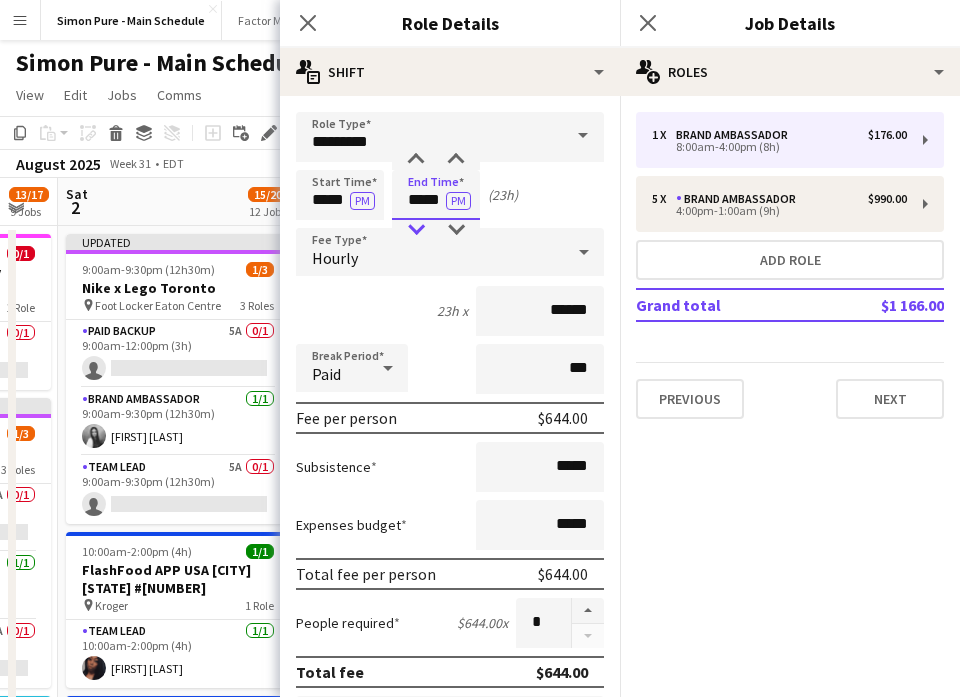 click at bounding box center [416, 230] 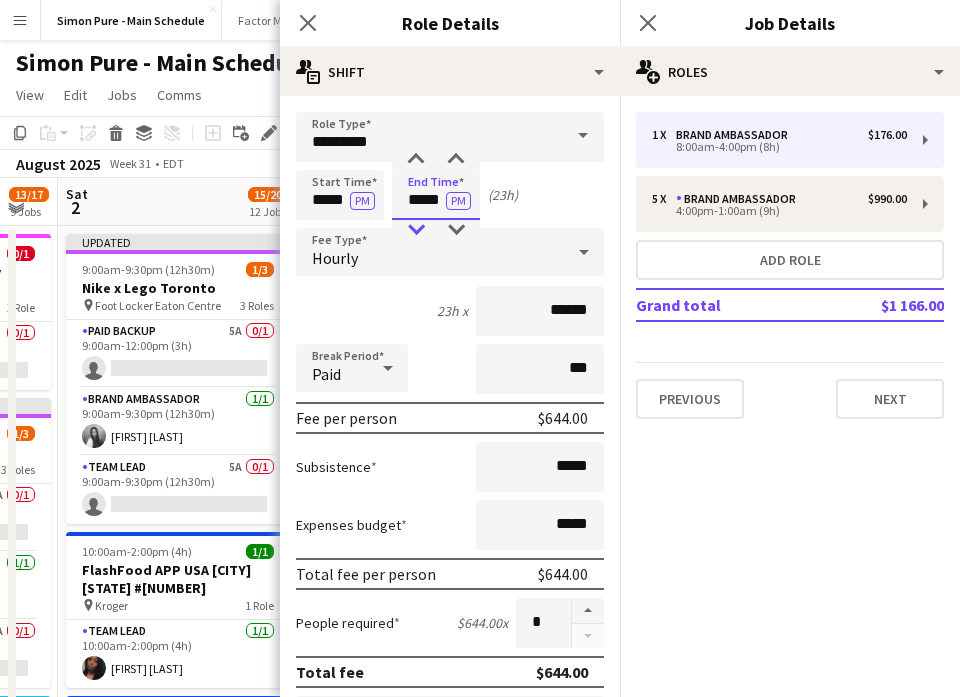 type on "*****" 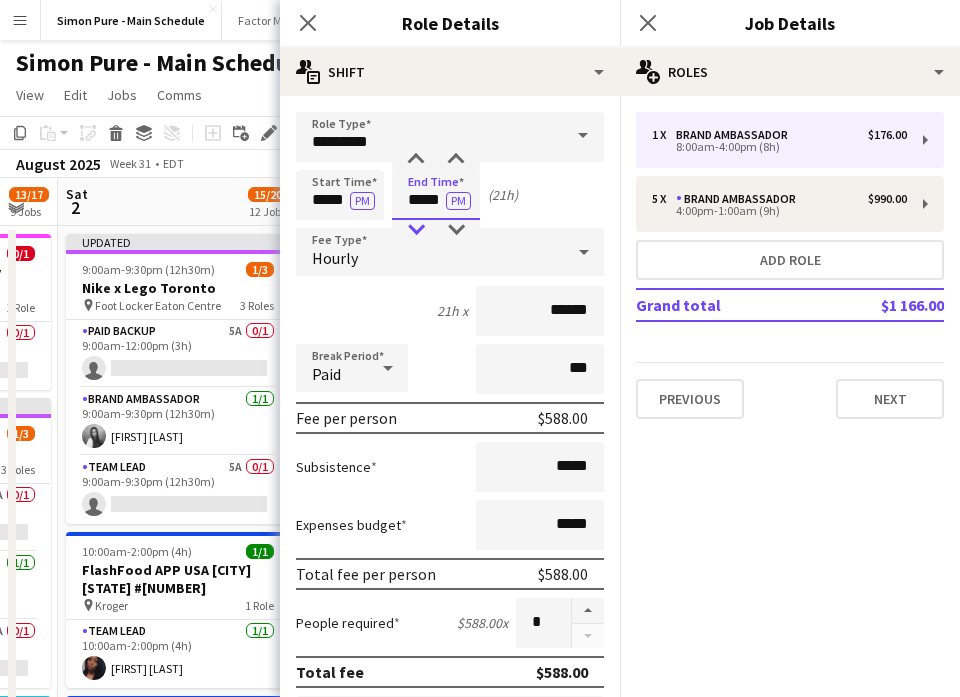 click at bounding box center [416, 230] 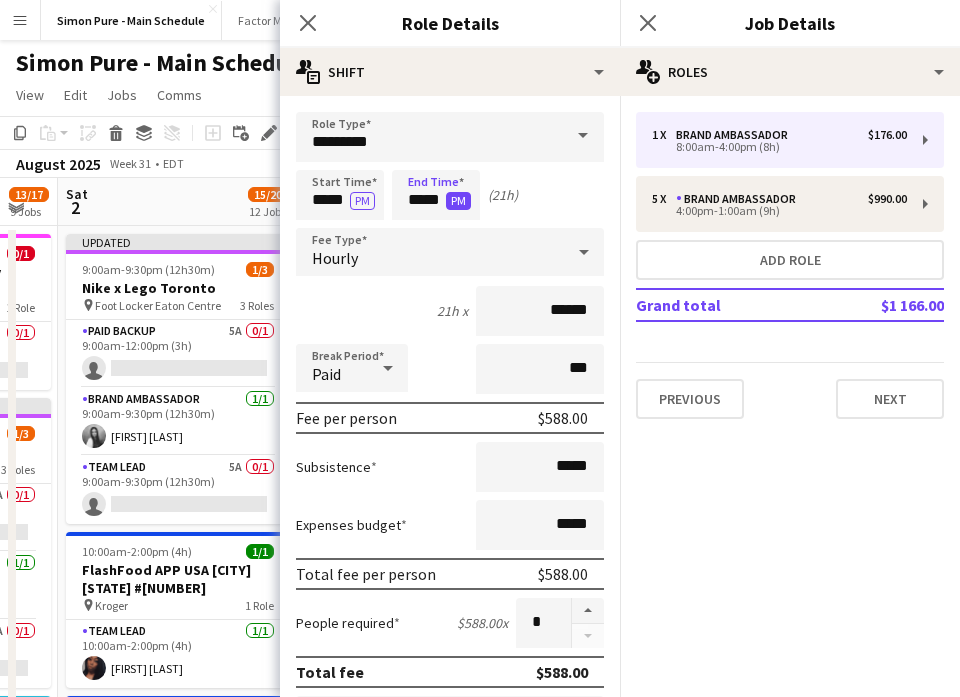 click on "PM" at bounding box center (458, 201) 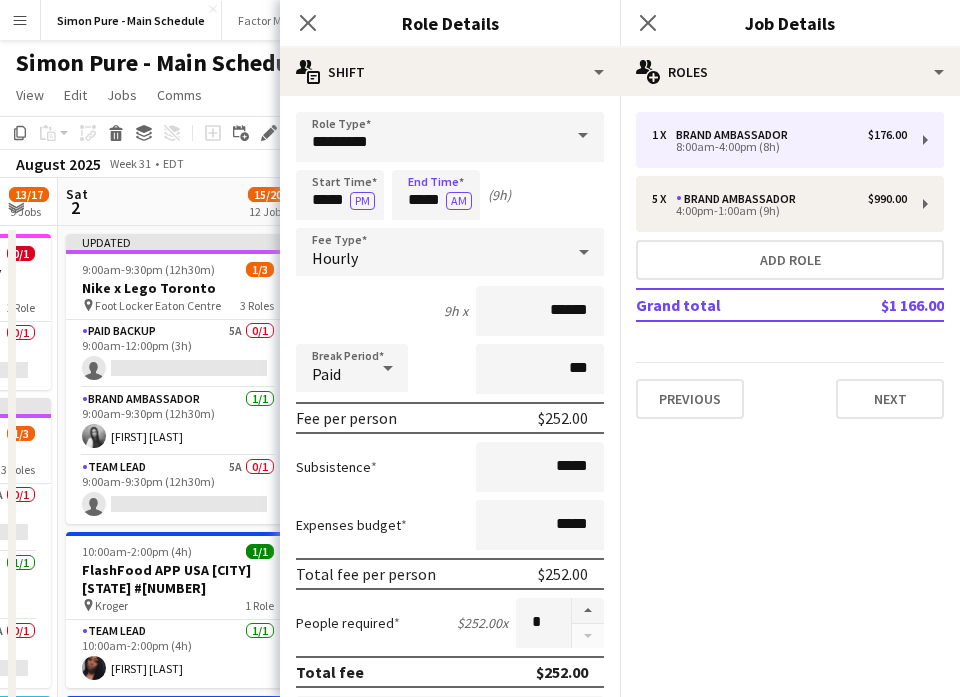 scroll, scrollTop: 555, scrollLeft: 0, axis: vertical 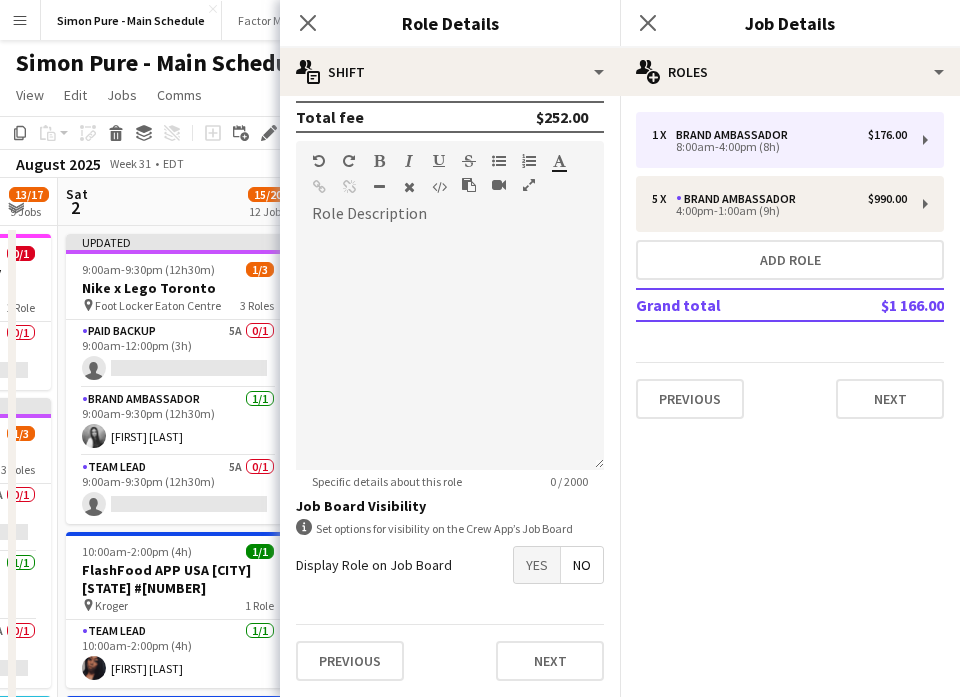 click on "Yes" at bounding box center (537, 565) 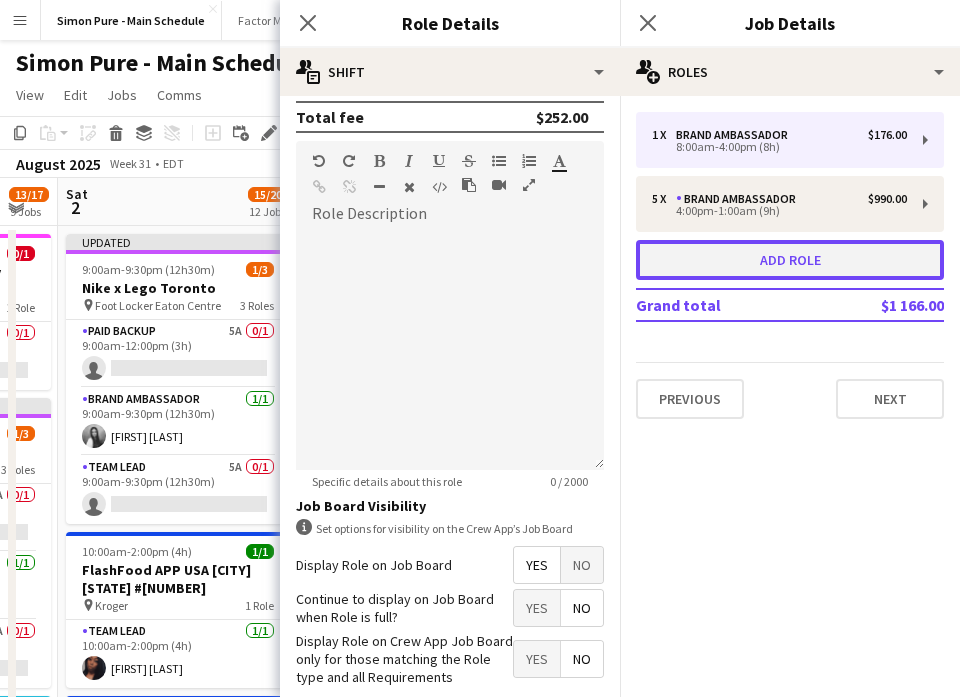 click on "Add role" at bounding box center [790, 260] 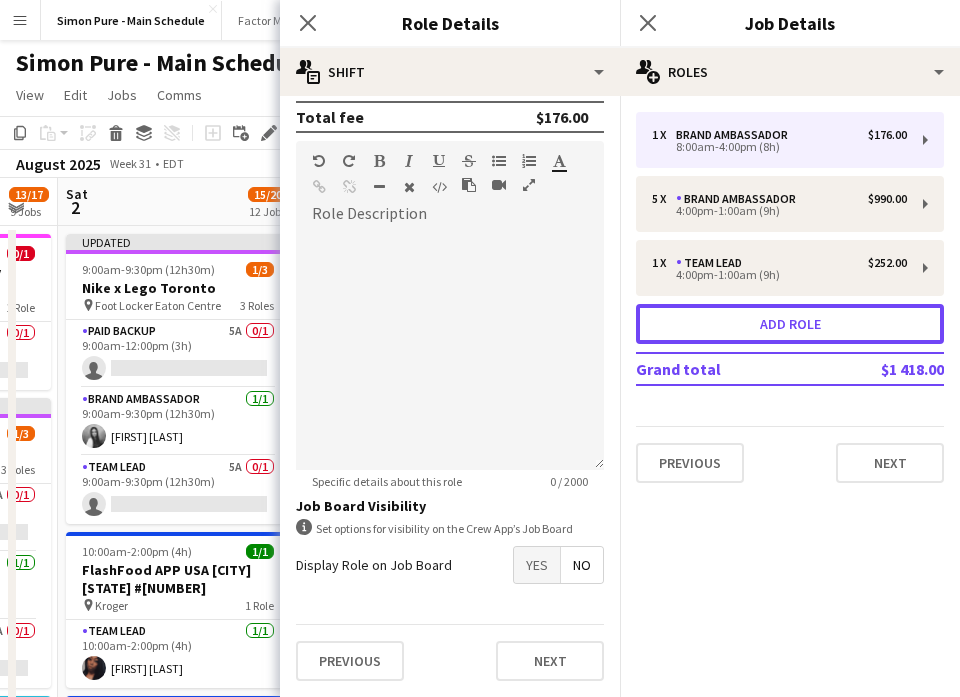 scroll, scrollTop: 0, scrollLeft: 0, axis: both 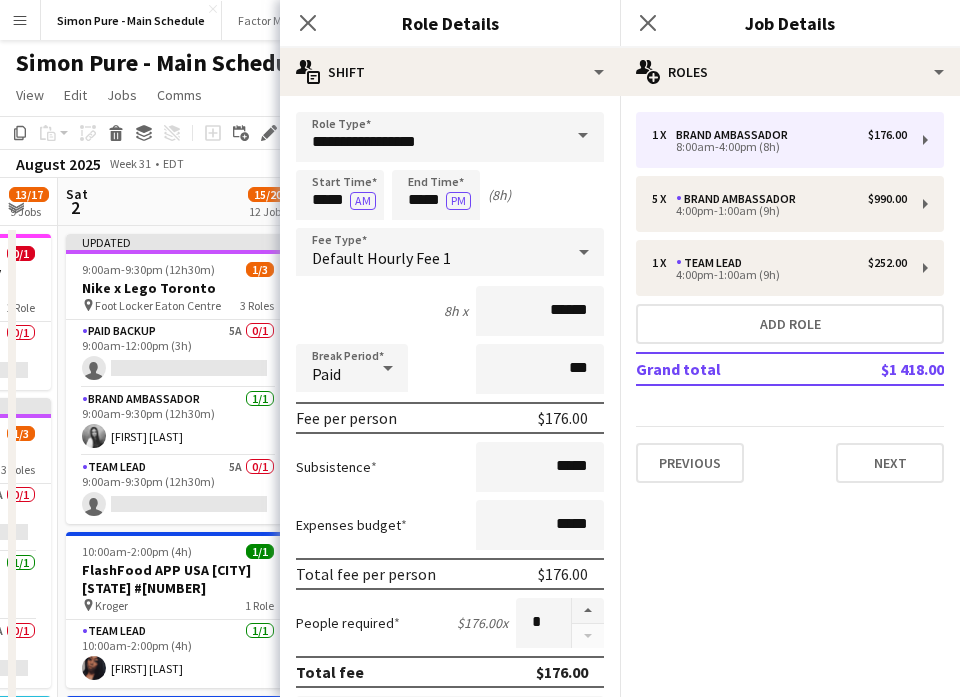 click at bounding box center (583, 136) 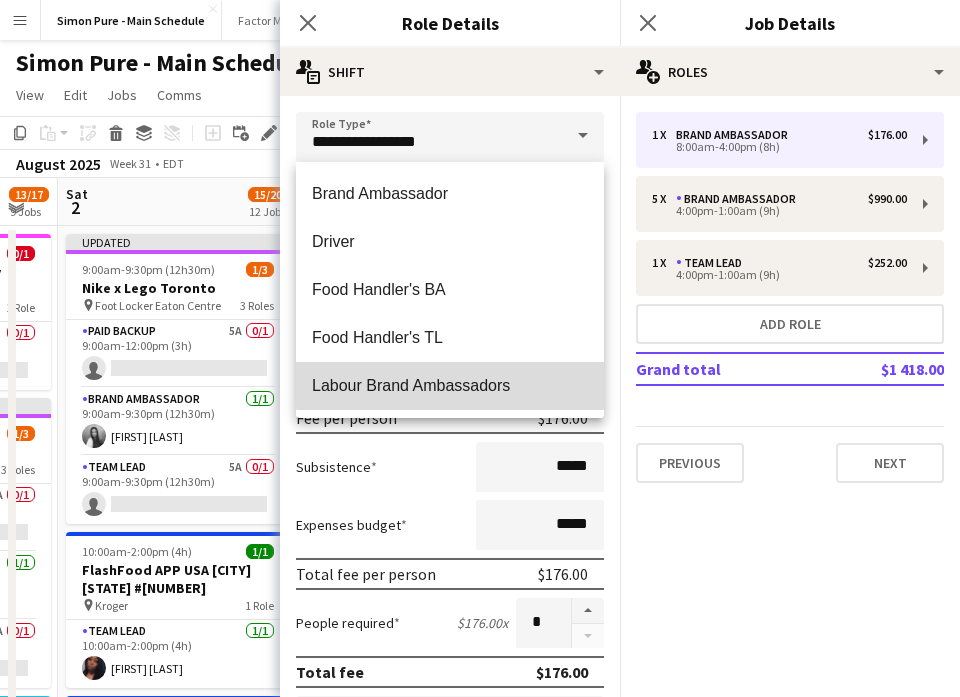 click on "Labour Brand Ambassadors" at bounding box center (450, 385) 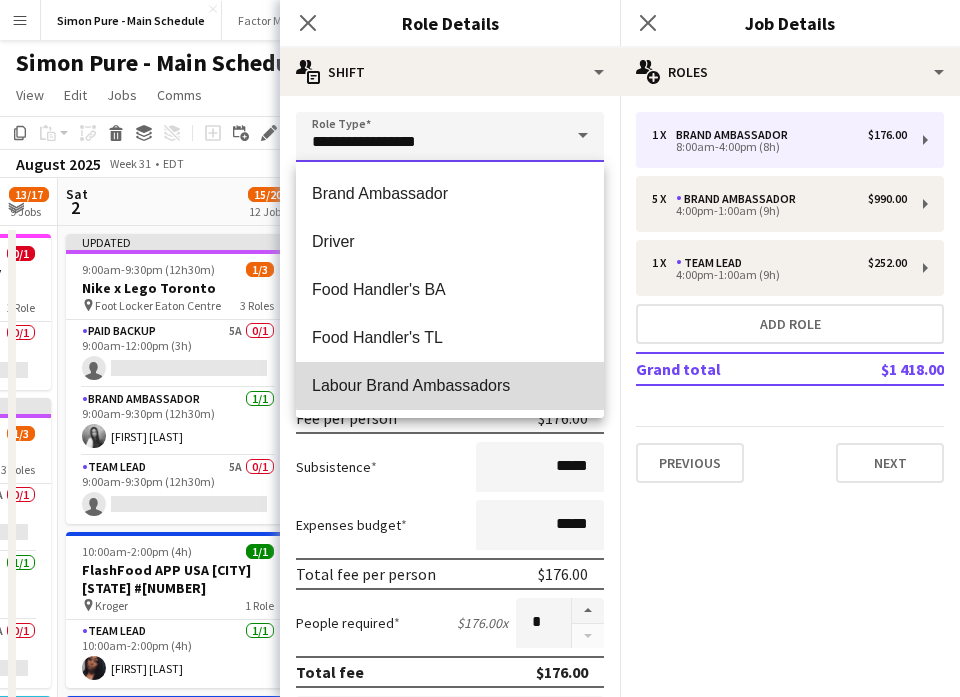 type on "**********" 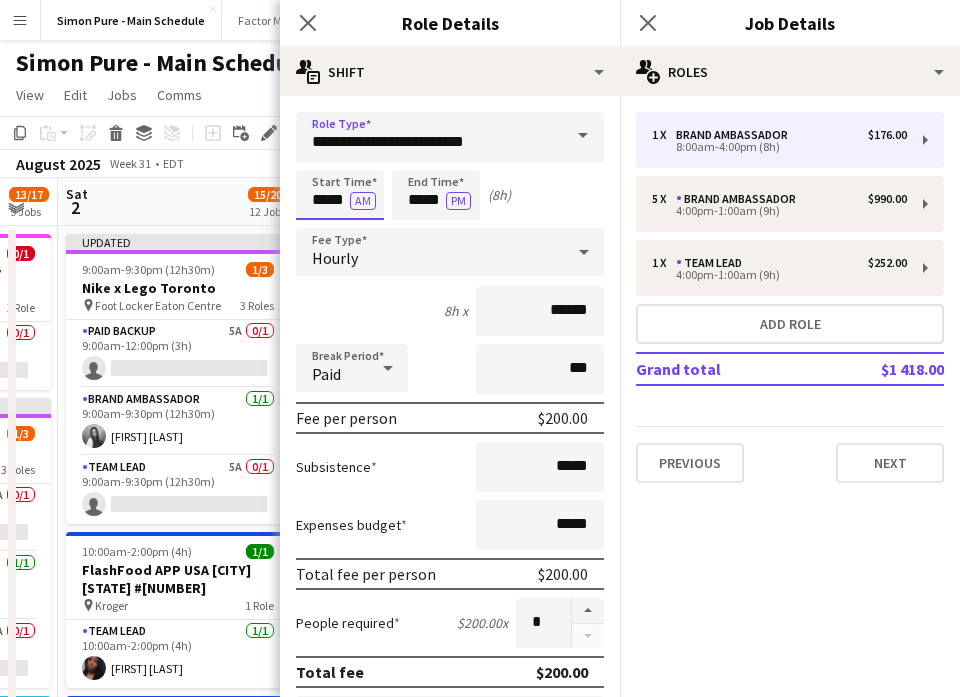 click on "*****" at bounding box center (340, 195) 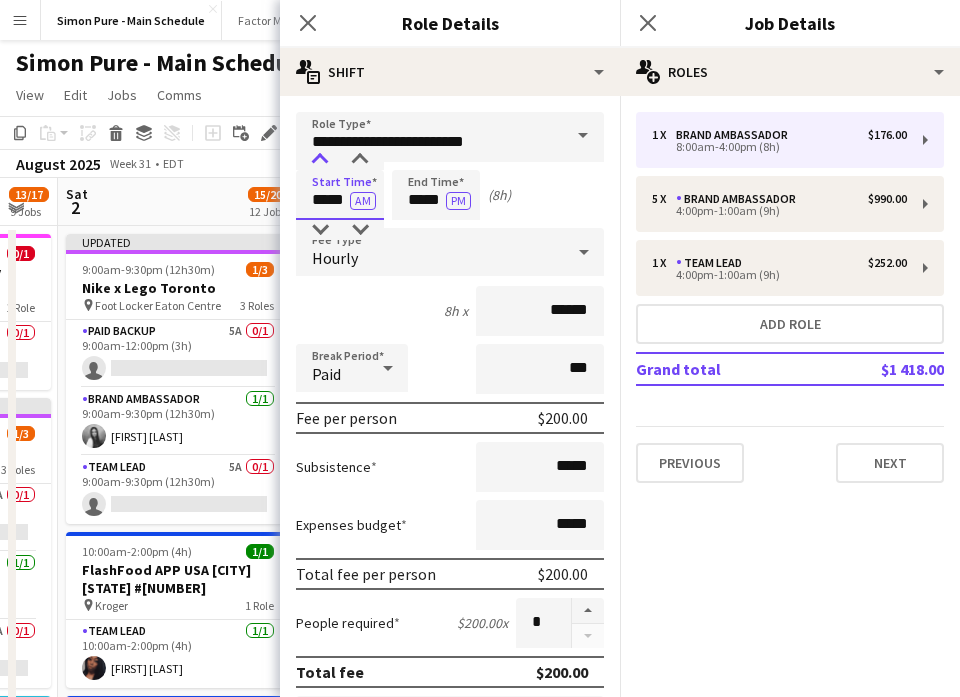 click at bounding box center (320, 160) 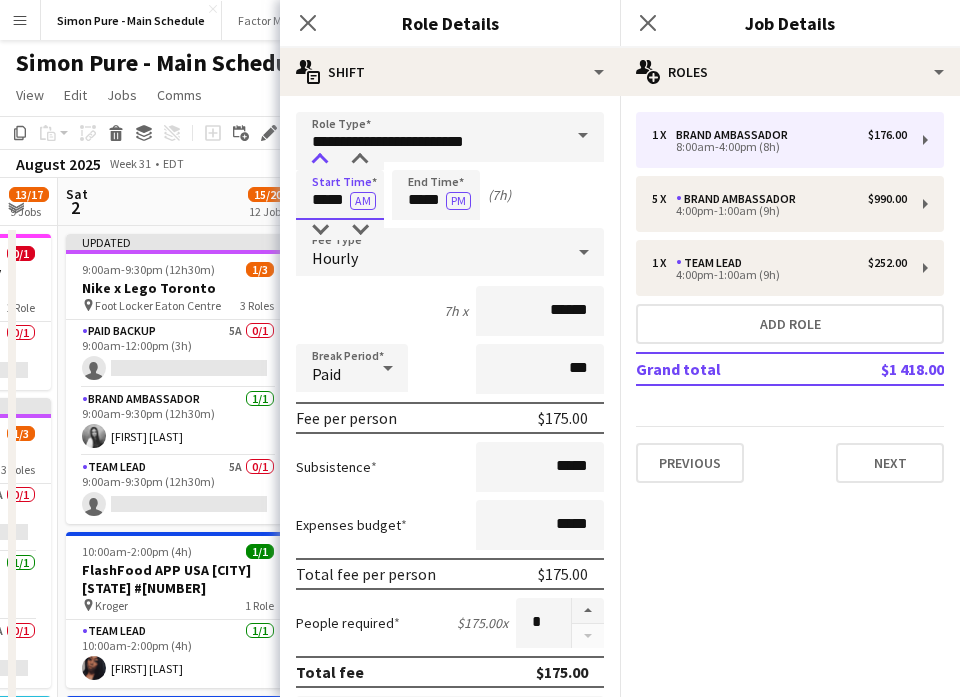 click at bounding box center (320, 160) 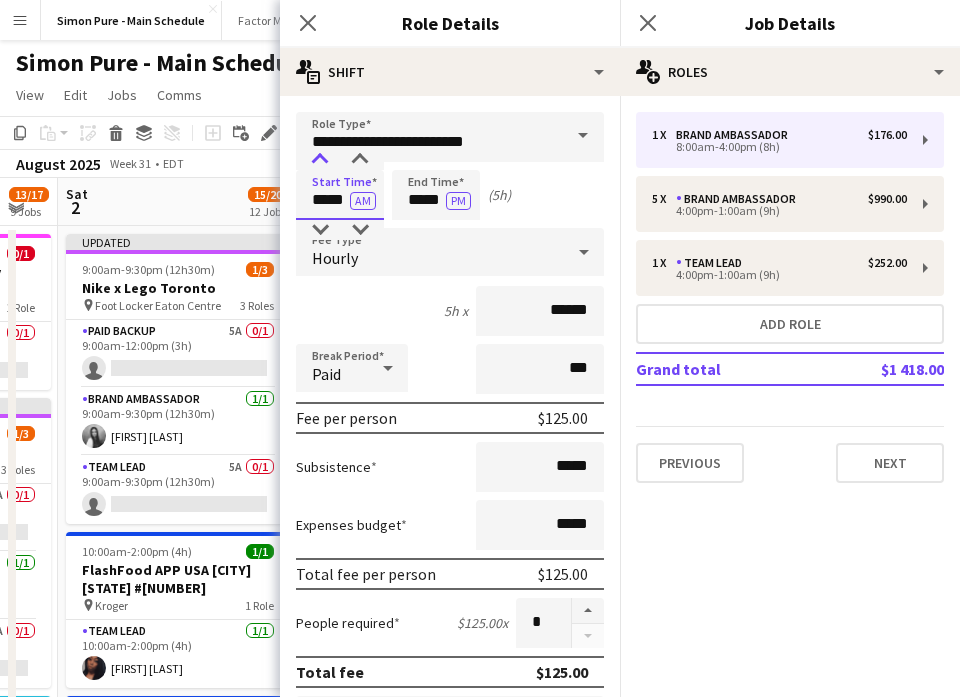 click at bounding box center [320, 160] 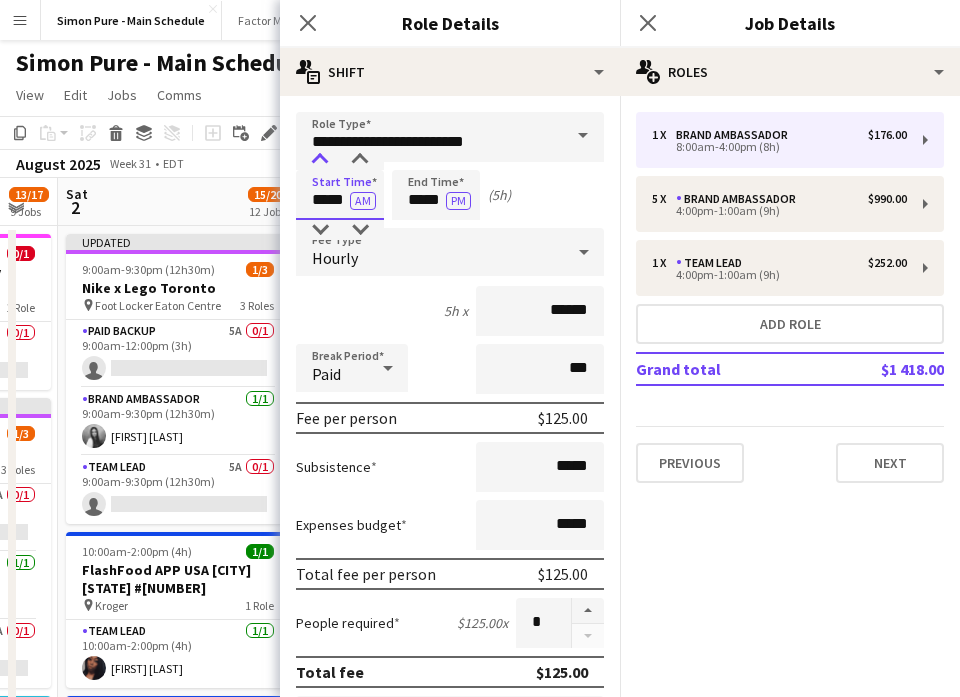 click at bounding box center (320, 160) 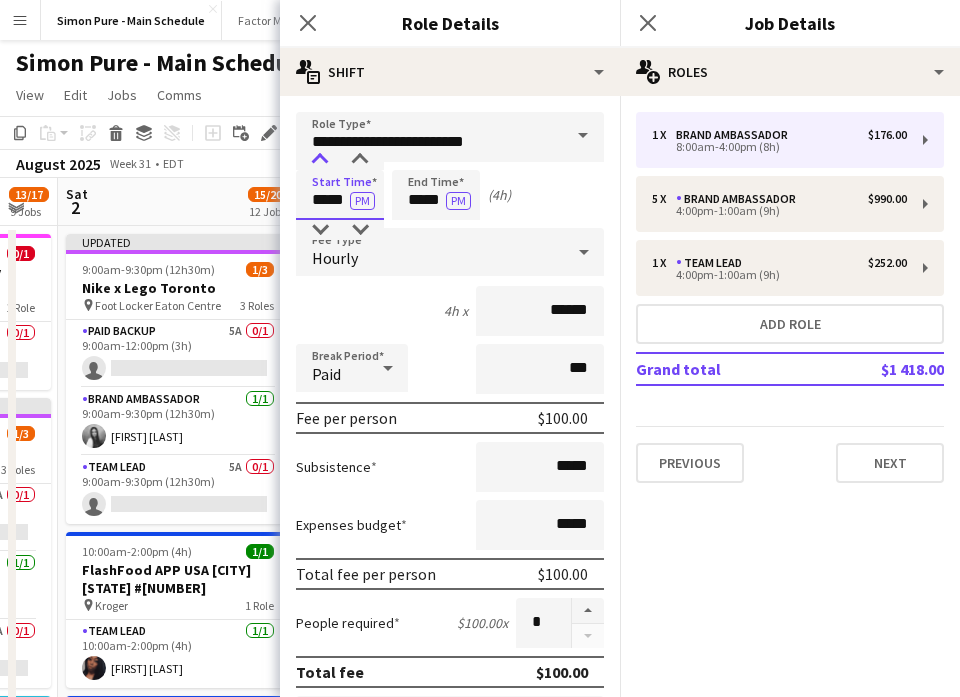 click at bounding box center [320, 160] 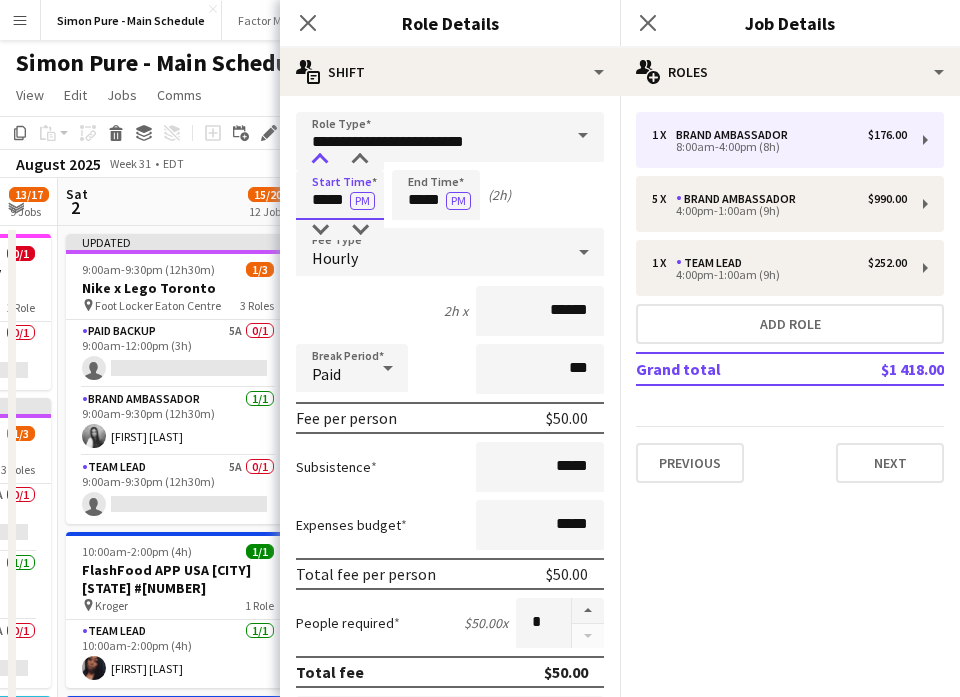 click at bounding box center (320, 160) 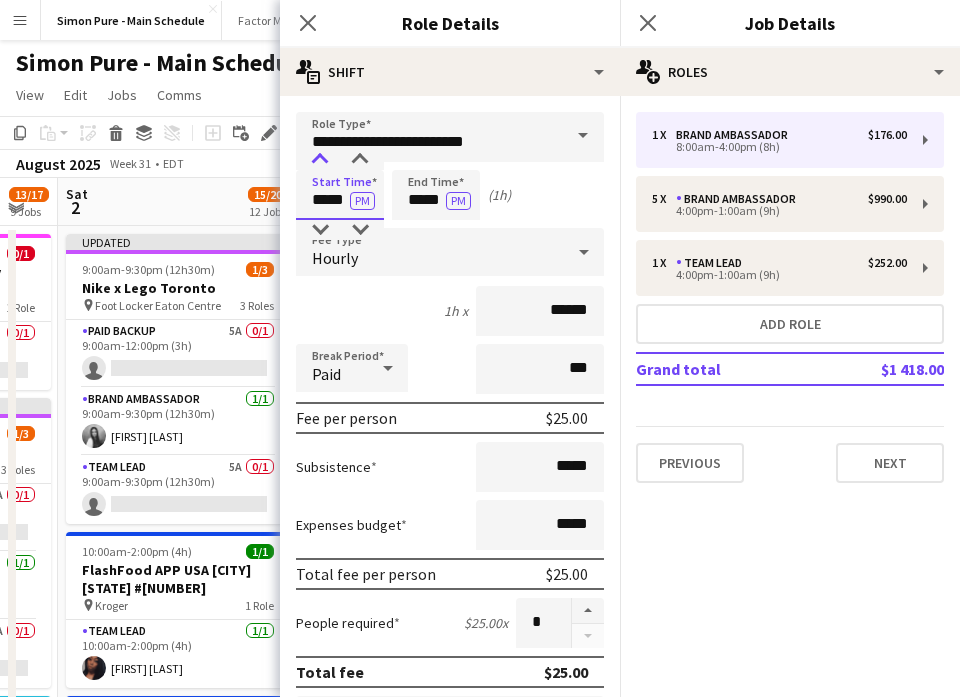 click at bounding box center (320, 160) 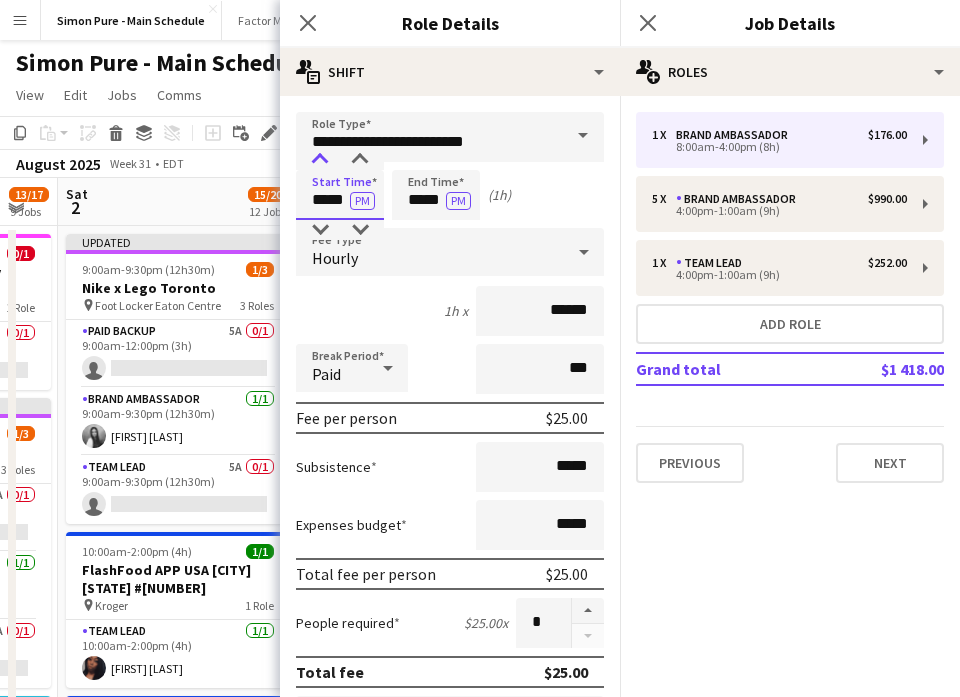type on "*****" 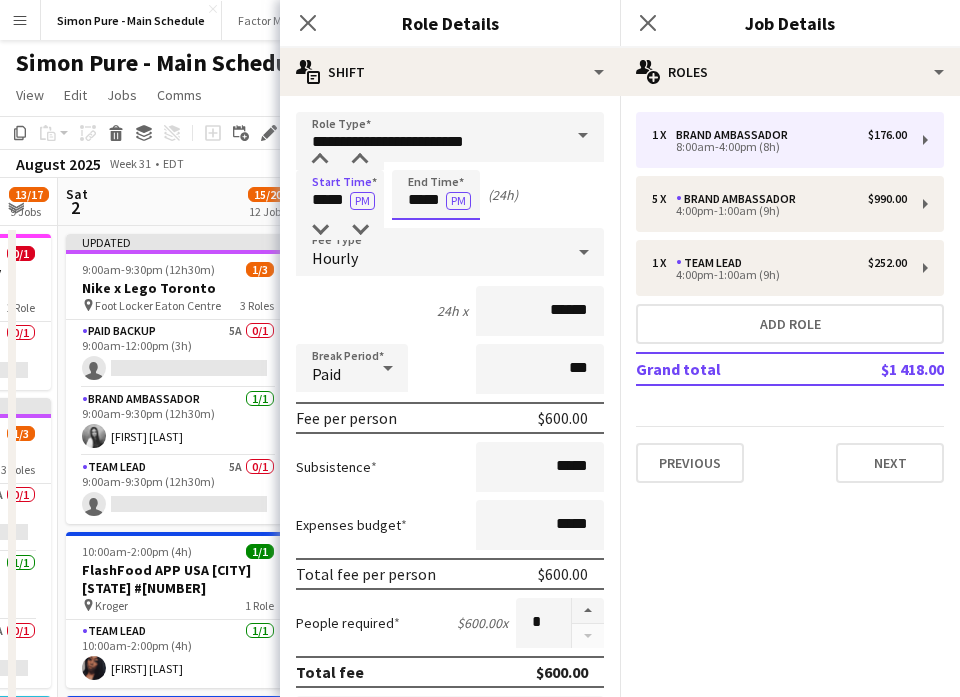 click on "*****" at bounding box center (436, 195) 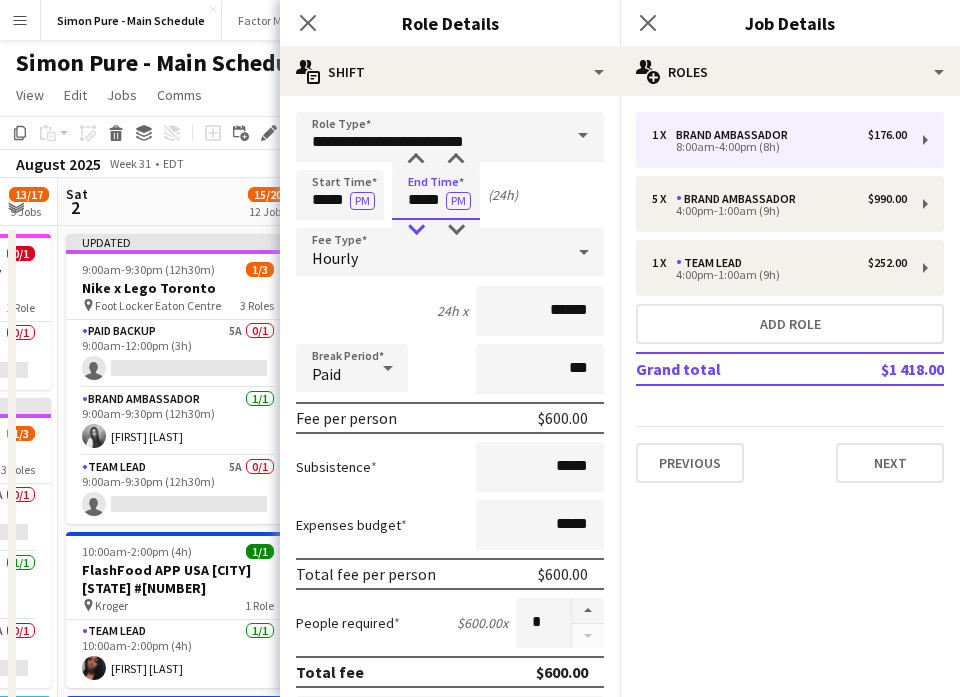 click at bounding box center (416, 230) 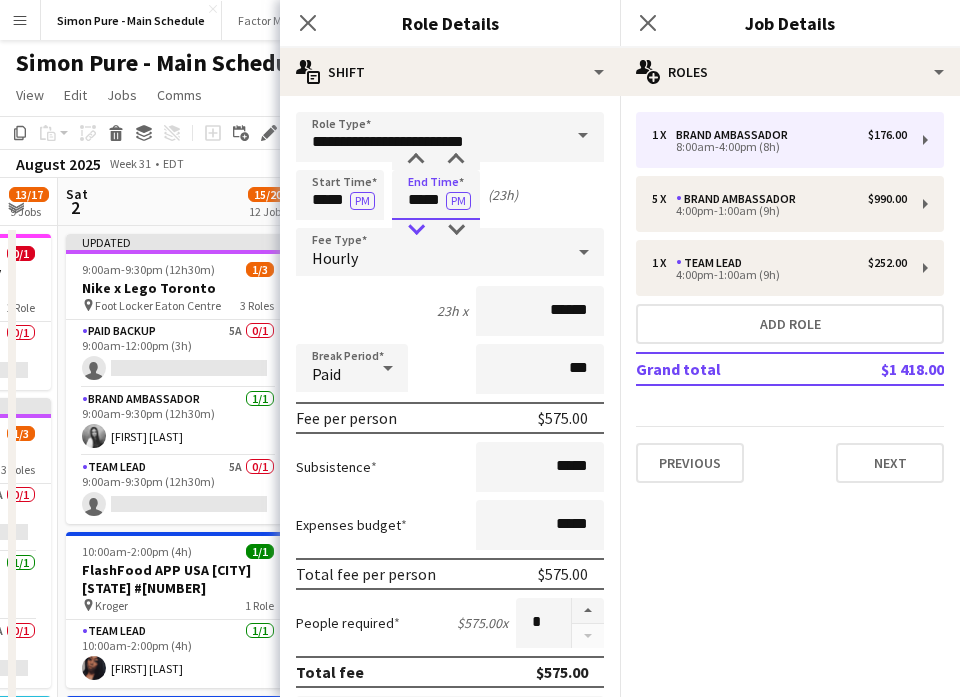 click at bounding box center (416, 230) 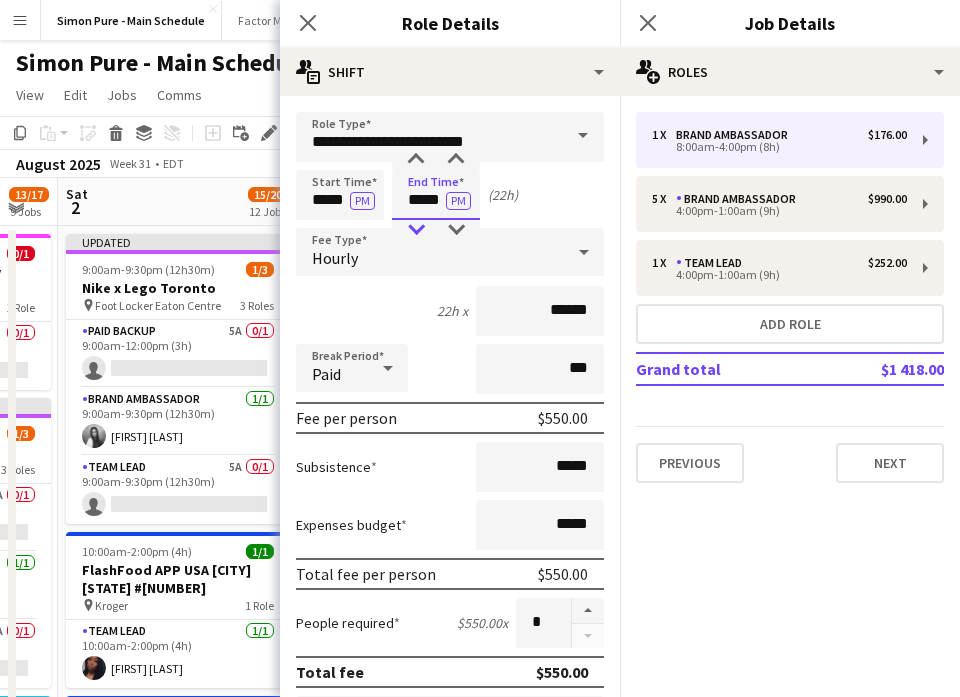 type on "*****" 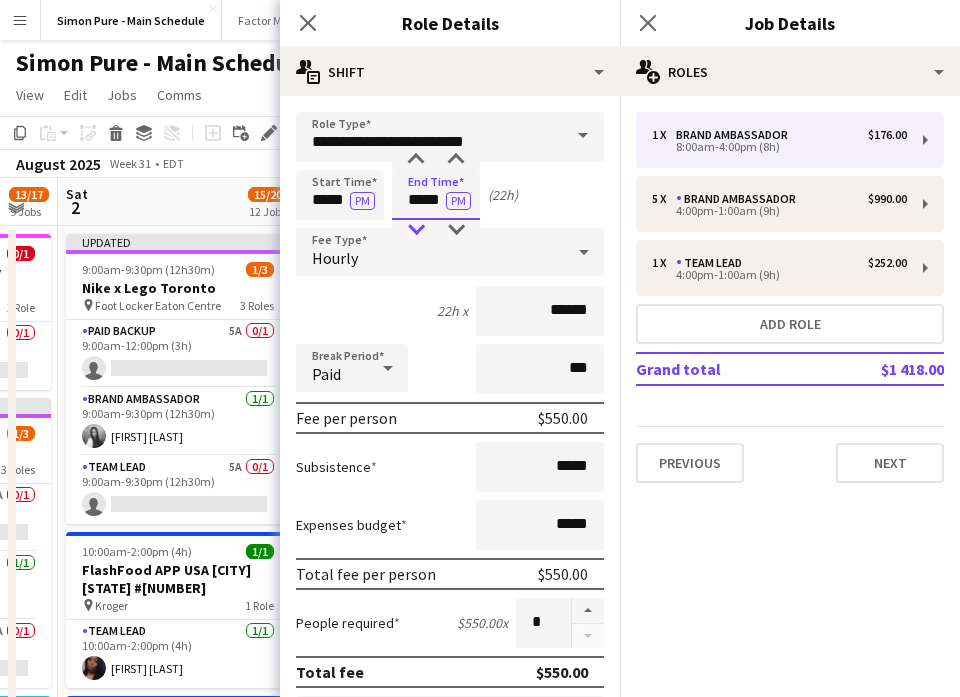 click at bounding box center [416, 230] 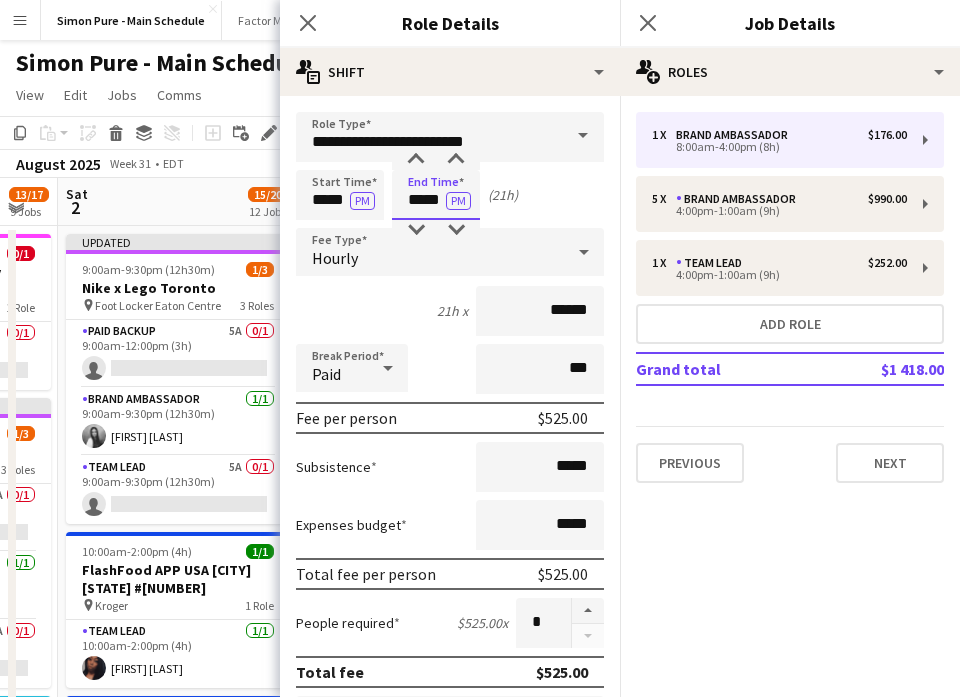 click on "*****" at bounding box center (436, 195) 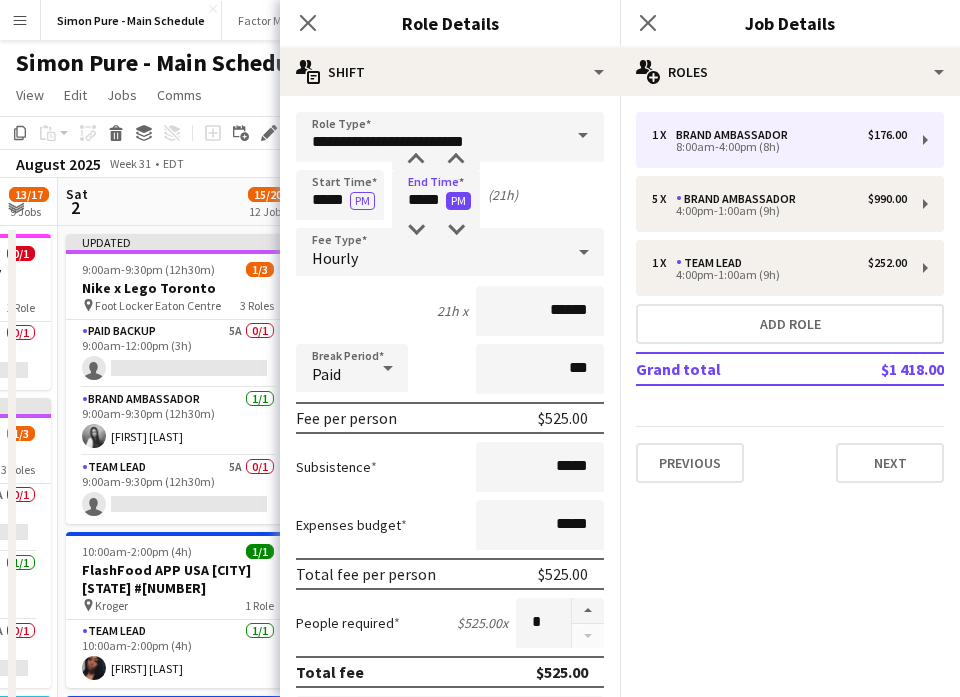 click on "PM" at bounding box center (458, 201) 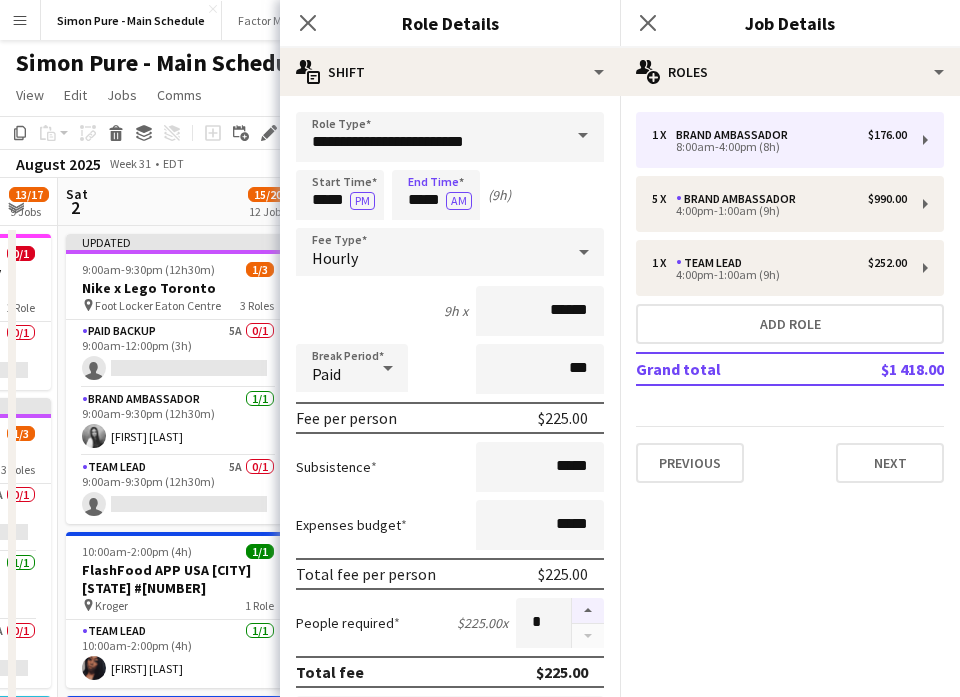 click at bounding box center [588, 611] 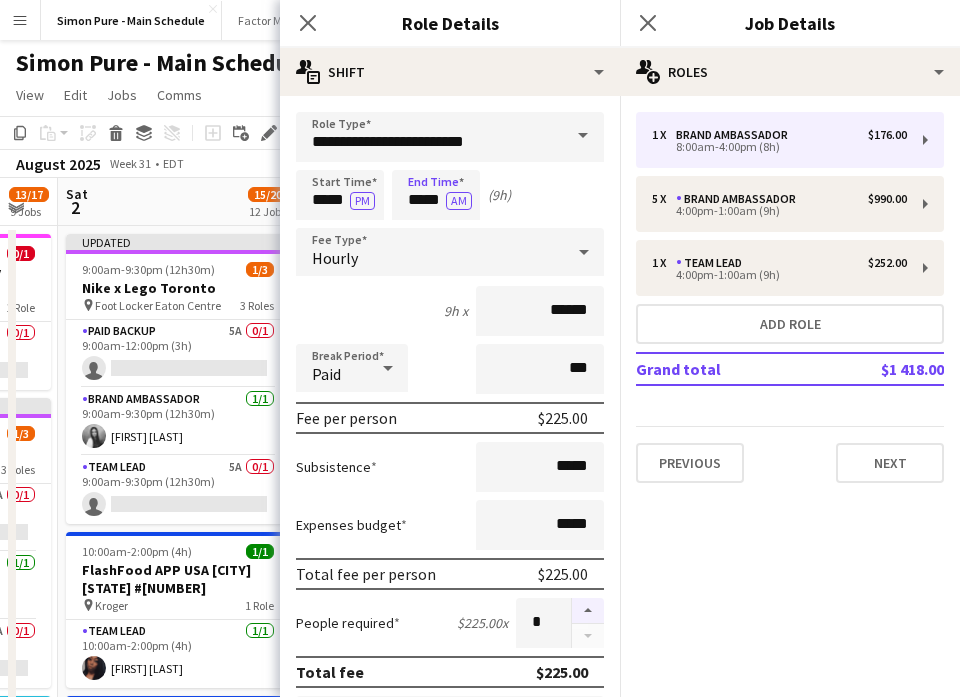 type on "*" 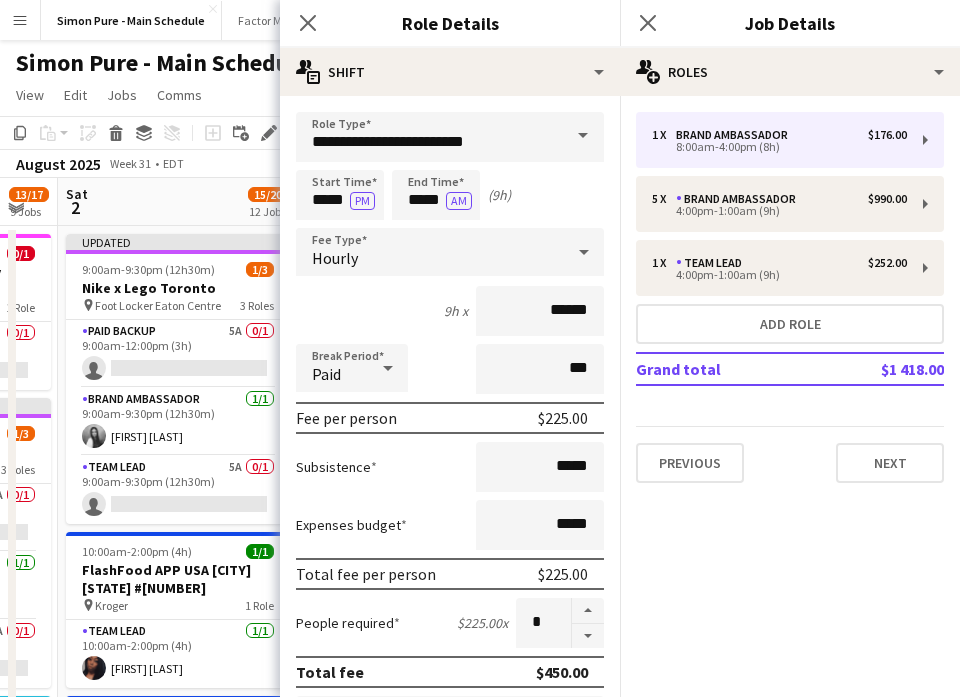 scroll, scrollTop: 555, scrollLeft: 0, axis: vertical 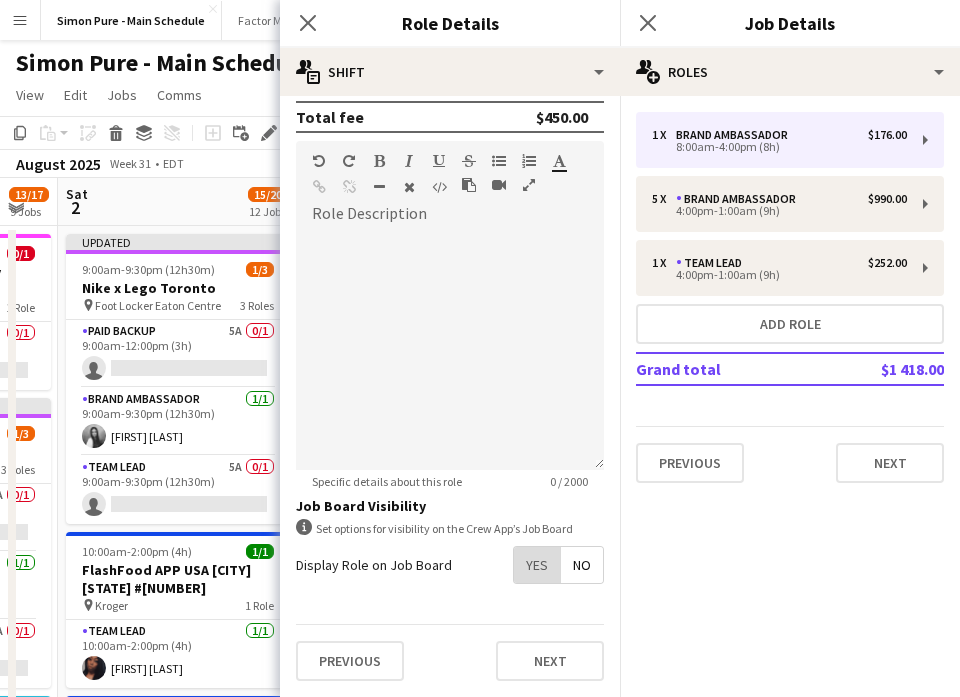 click on "Yes" at bounding box center (537, 565) 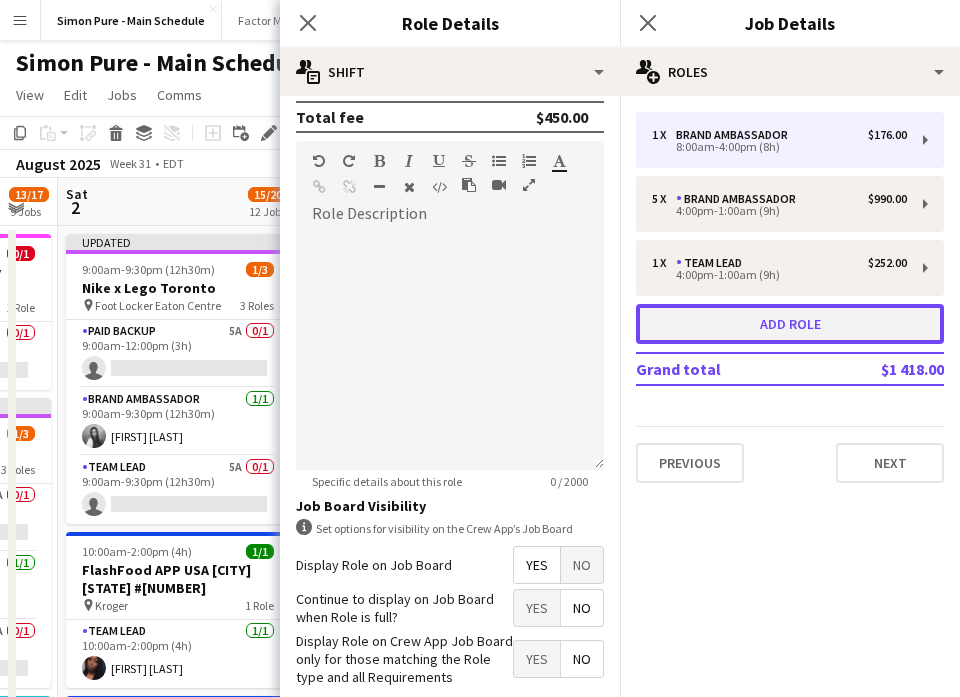 click on "Add role" at bounding box center [790, 324] 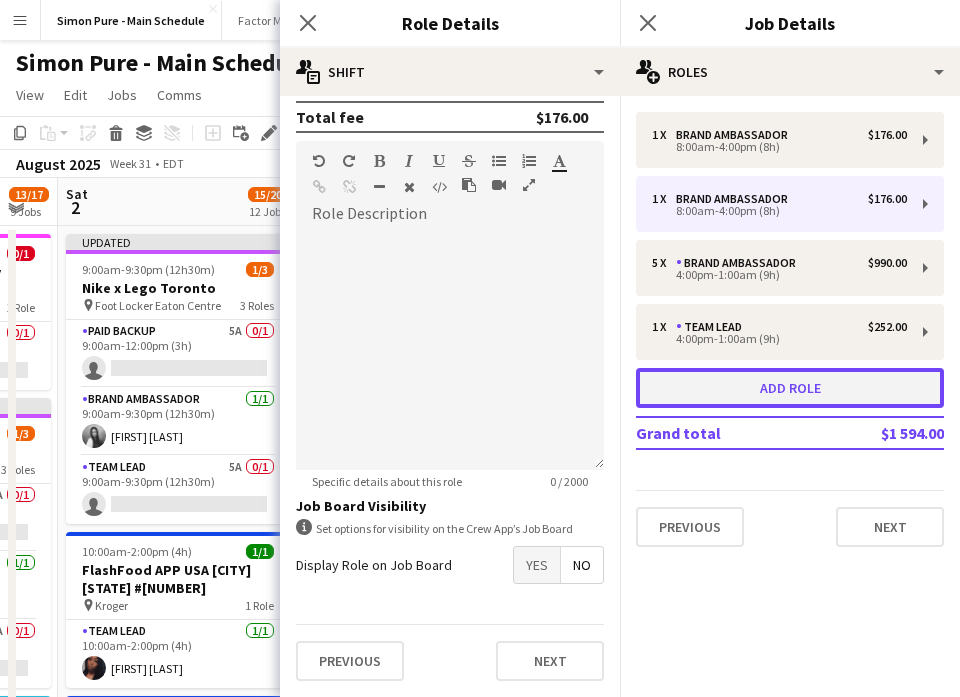 type on "**********" 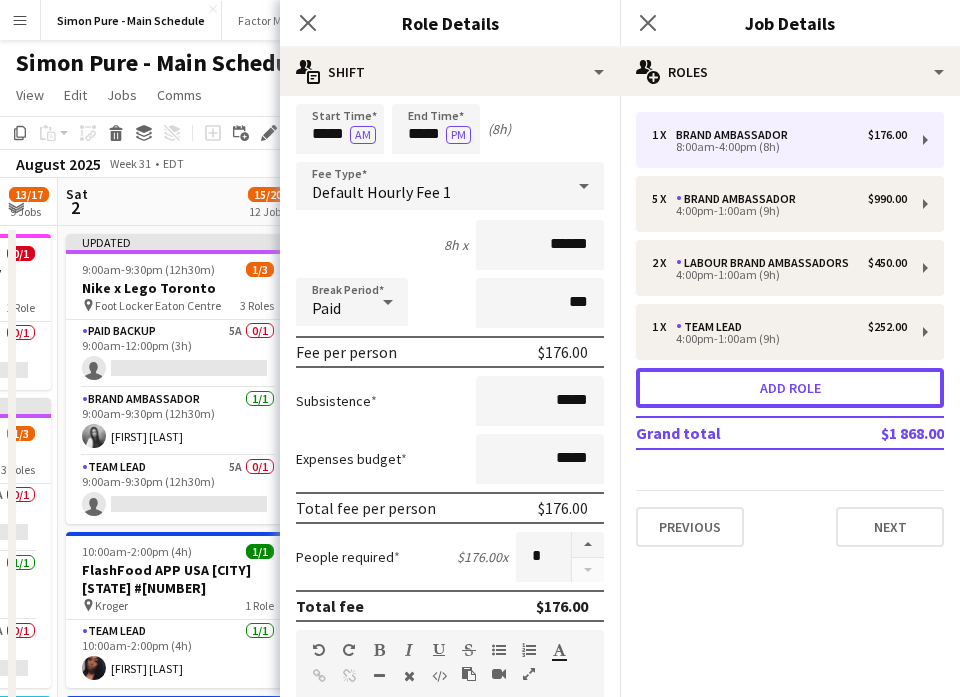 scroll, scrollTop: 0, scrollLeft: 0, axis: both 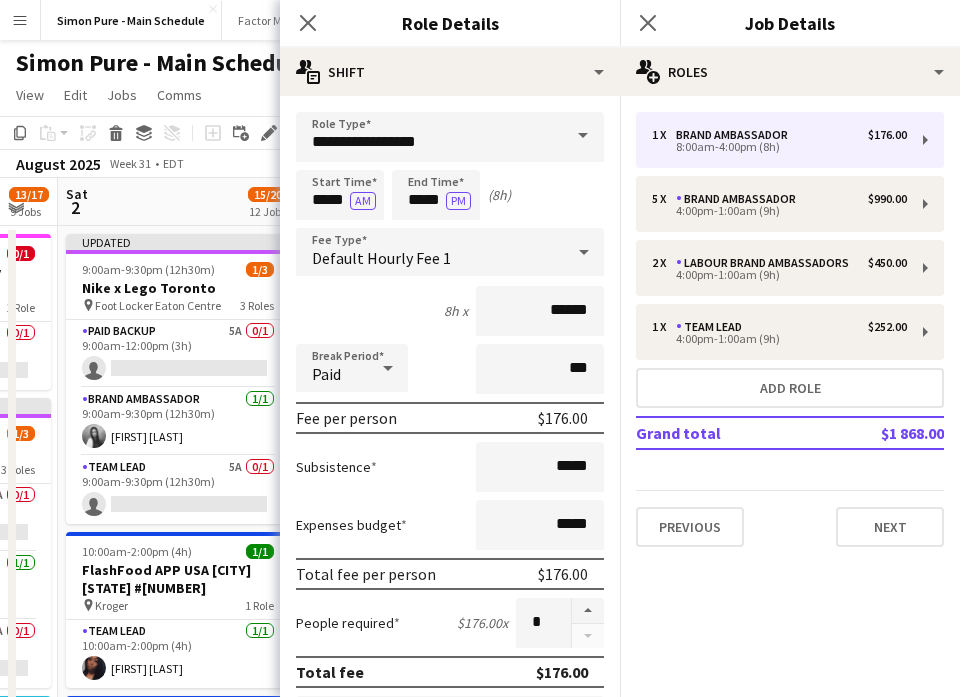 click at bounding box center [583, 136] 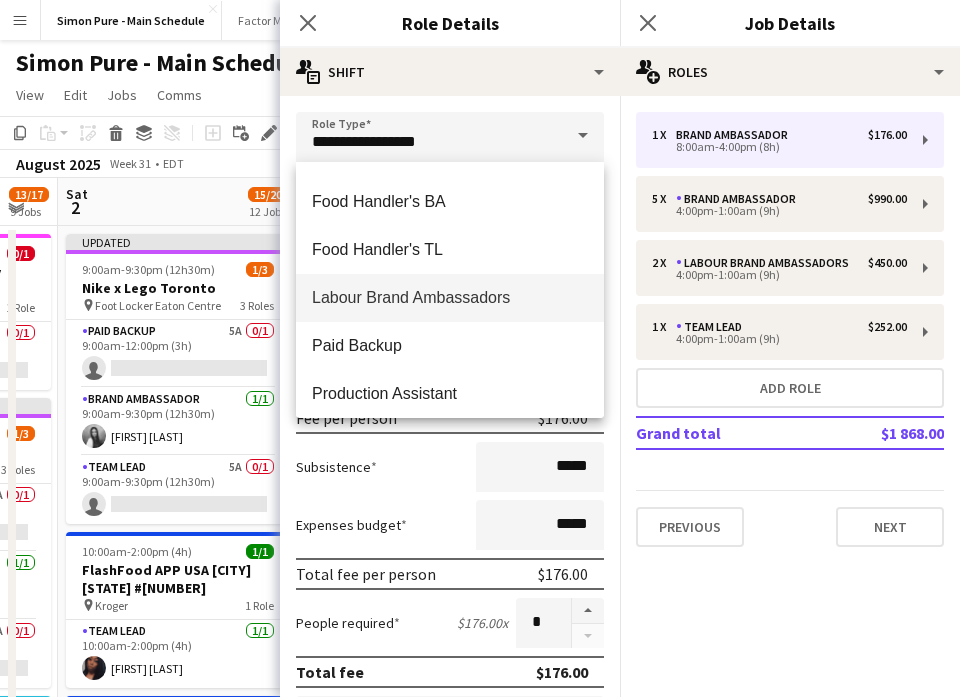 scroll, scrollTop: 80, scrollLeft: 0, axis: vertical 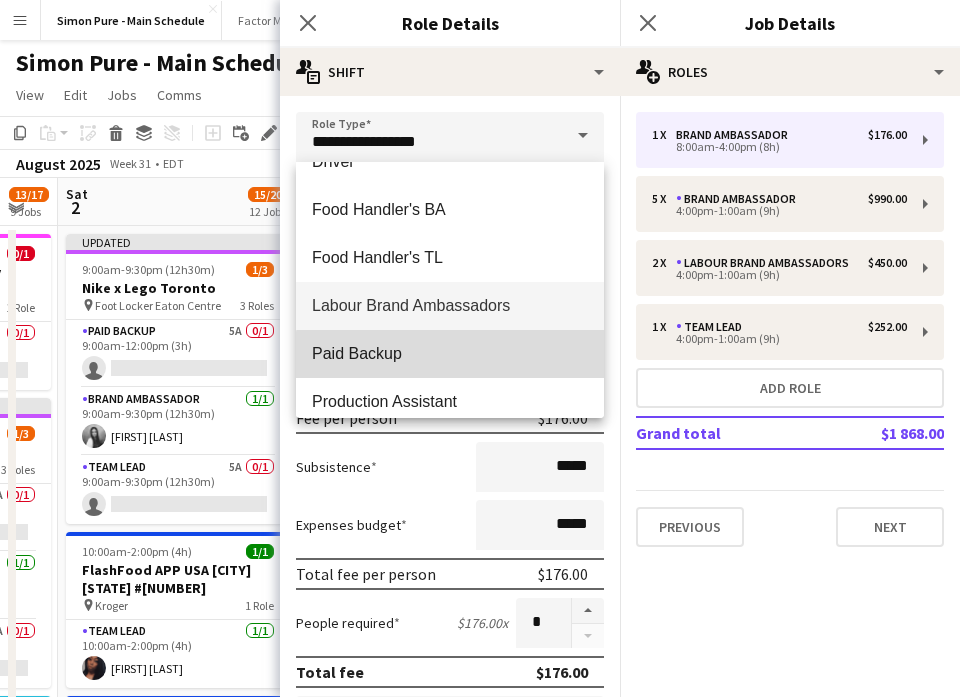 click on "Paid Backup" at bounding box center (450, 353) 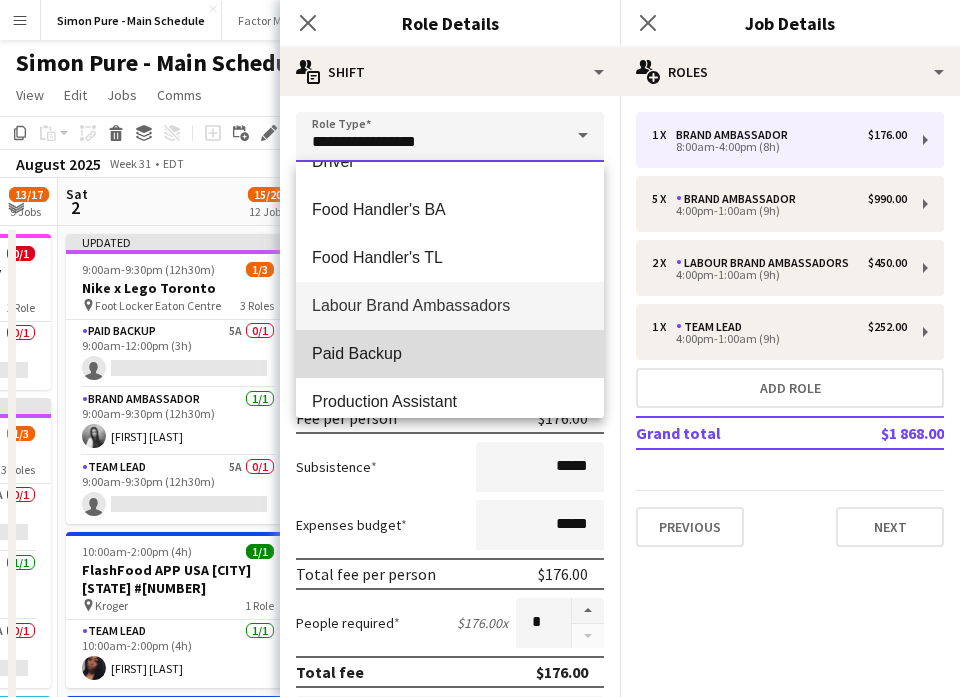 type on "**********" 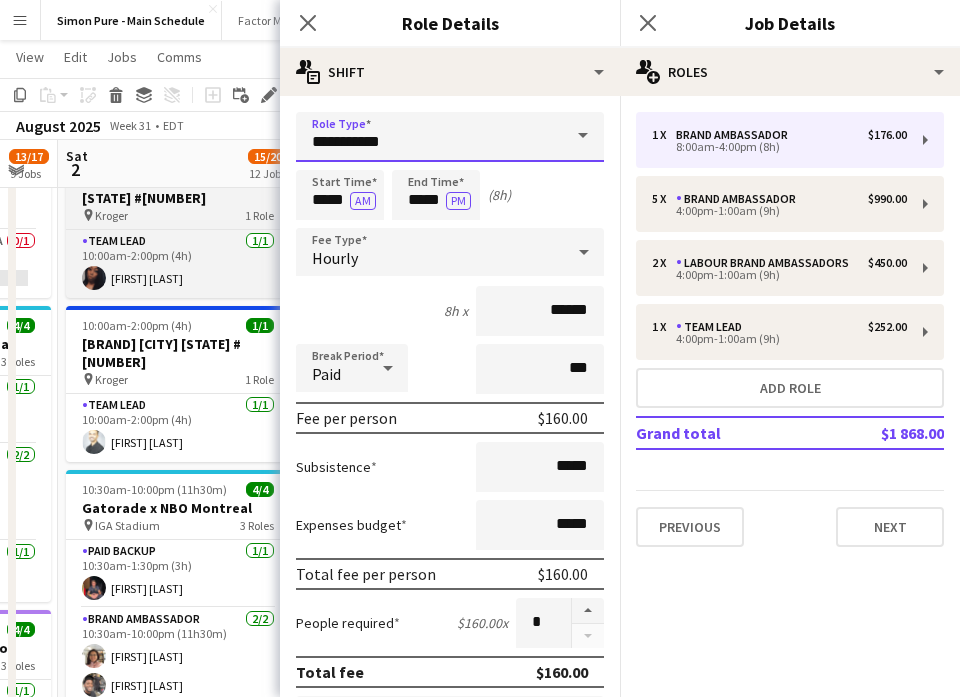 scroll, scrollTop: 397, scrollLeft: 0, axis: vertical 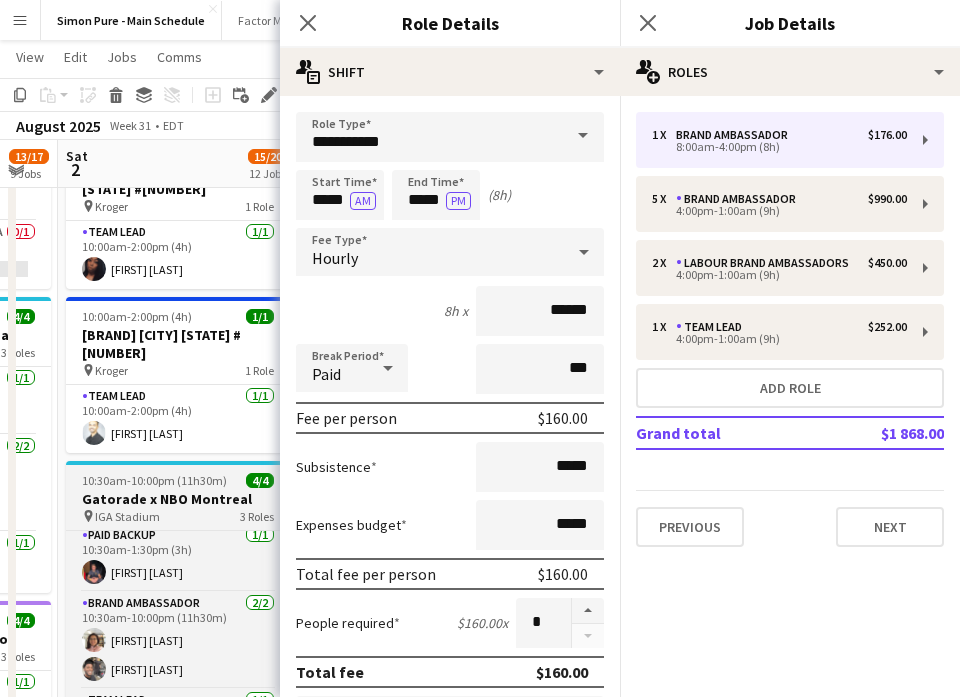 click on "10:30am-10:00pm (11h30m)" at bounding box center [154, 480] 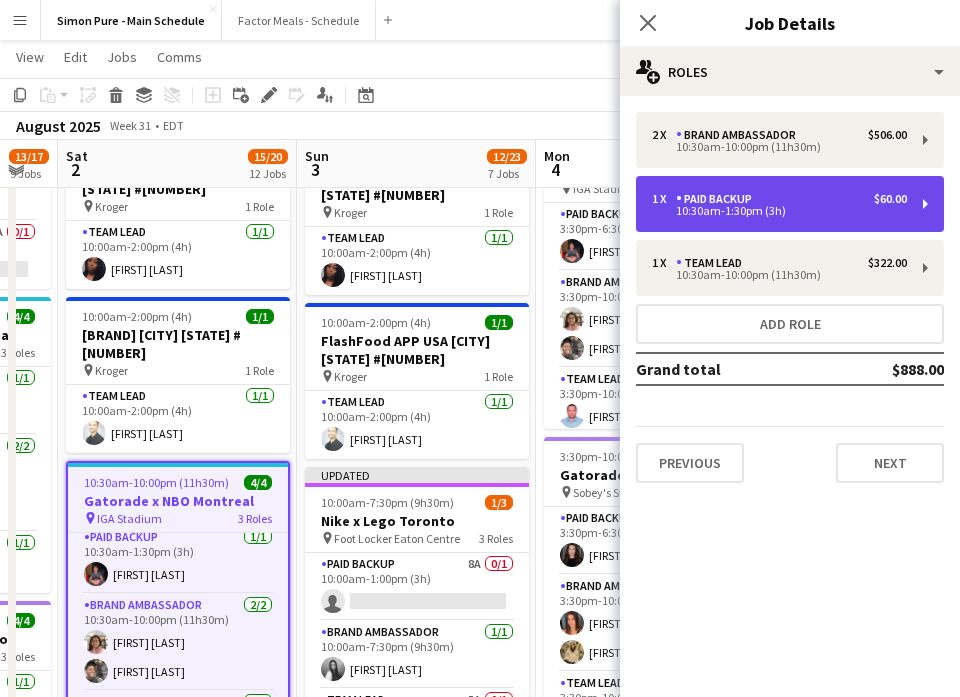 click on "1 x   Paid Backup   $60.00" at bounding box center (779, 199) 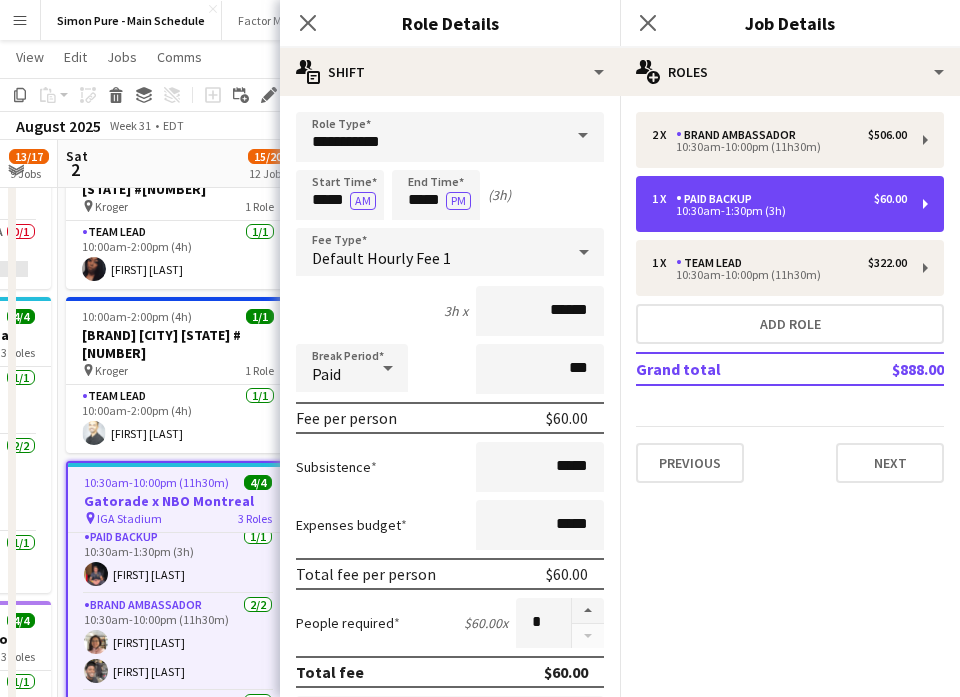 scroll, scrollTop: 657, scrollLeft: 0, axis: vertical 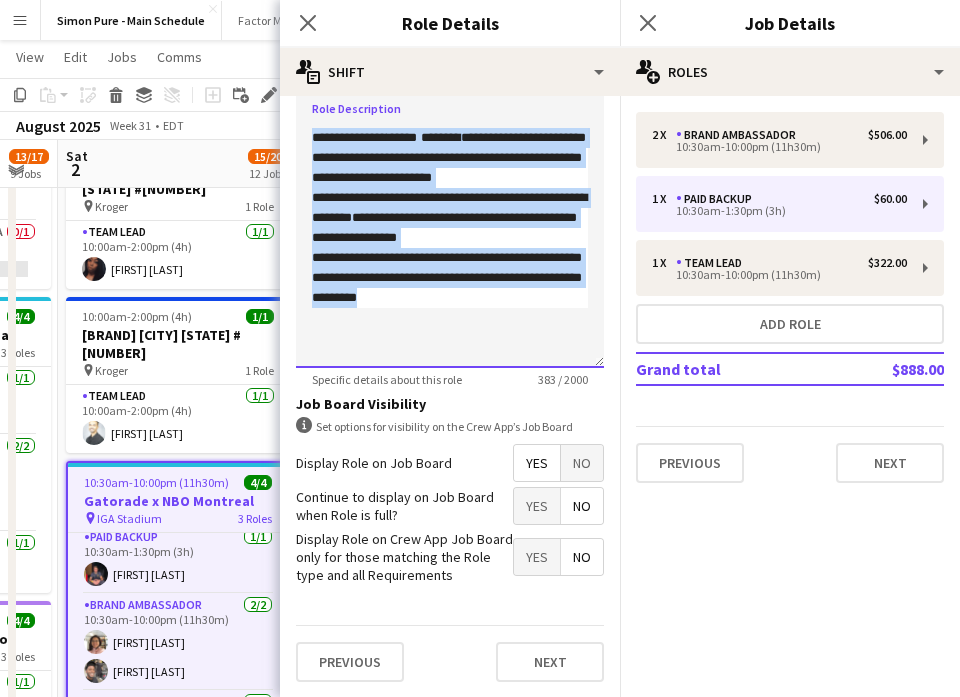 drag, startPoint x: 431, startPoint y: 300, endPoint x: 278, endPoint y: 131, distance: 227.9693 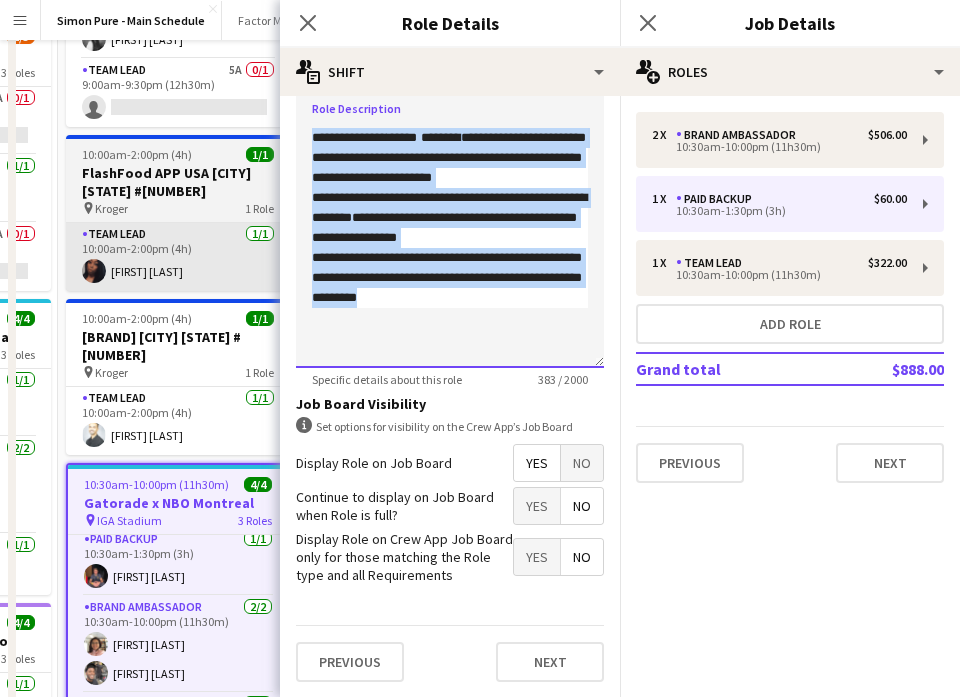 scroll, scrollTop: 0, scrollLeft: 0, axis: both 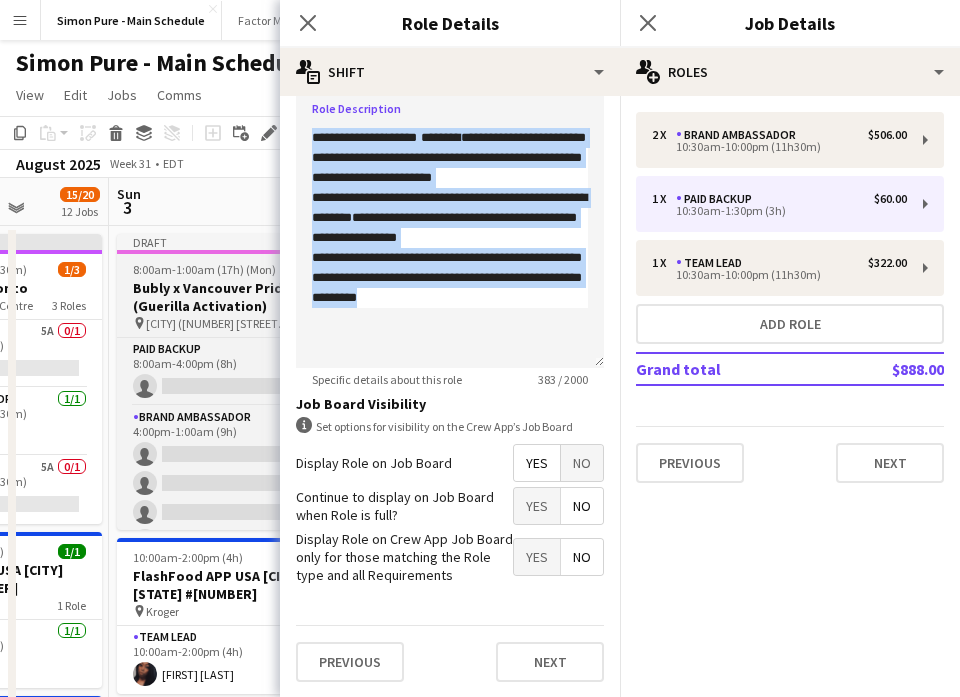 click on "Bubly x Vancouver Pride (Guerilla Activation)" at bounding box center [229, 297] 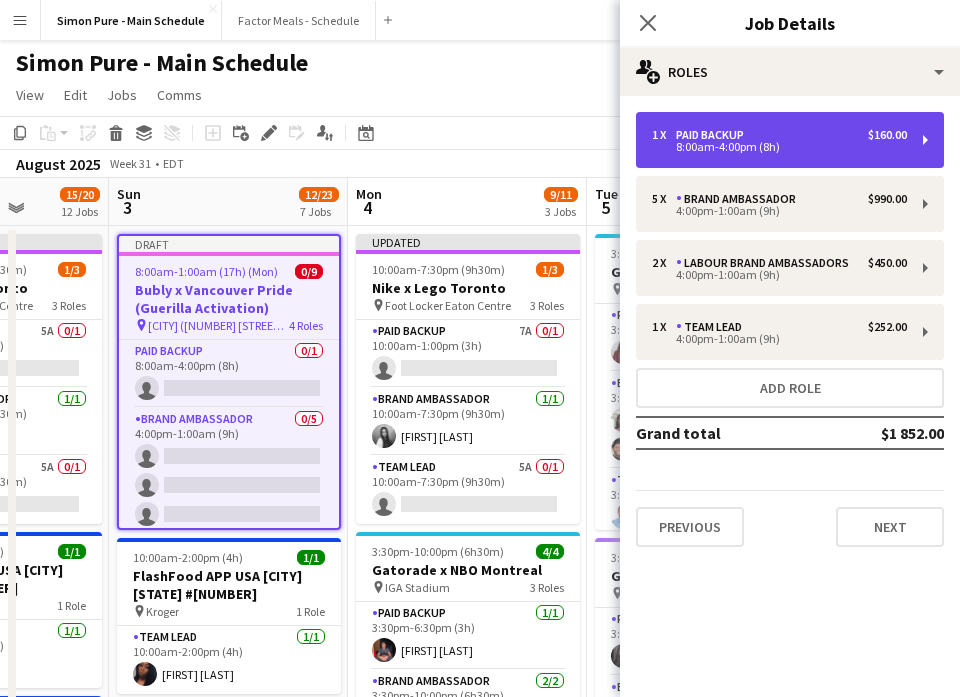 click on "8:00am-4:00pm (8h)" at bounding box center (779, 147) 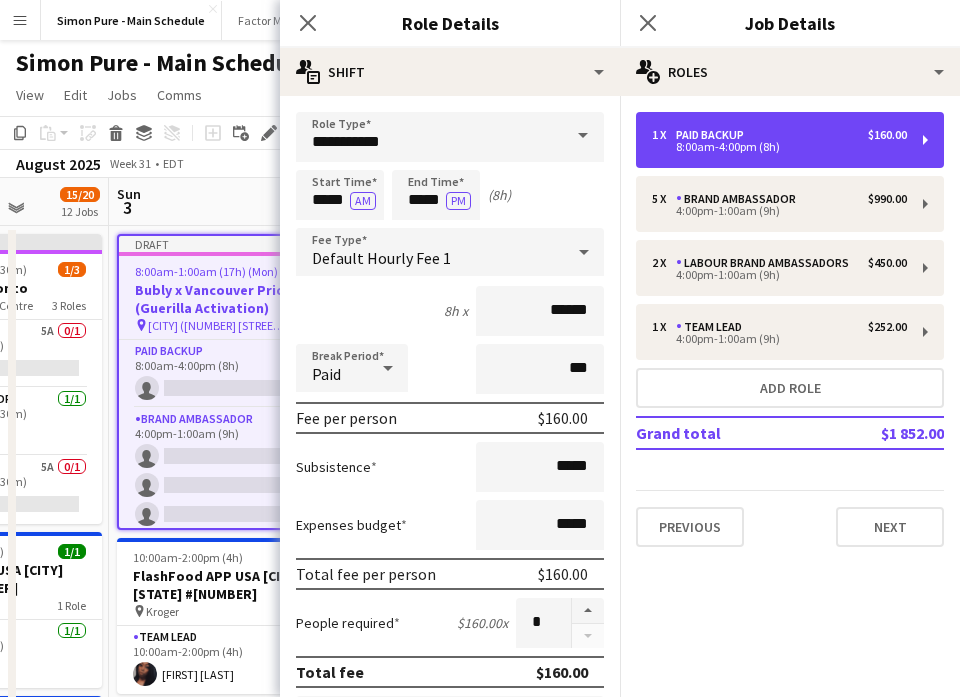 scroll, scrollTop: 555, scrollLeft: 0, axis: vertical 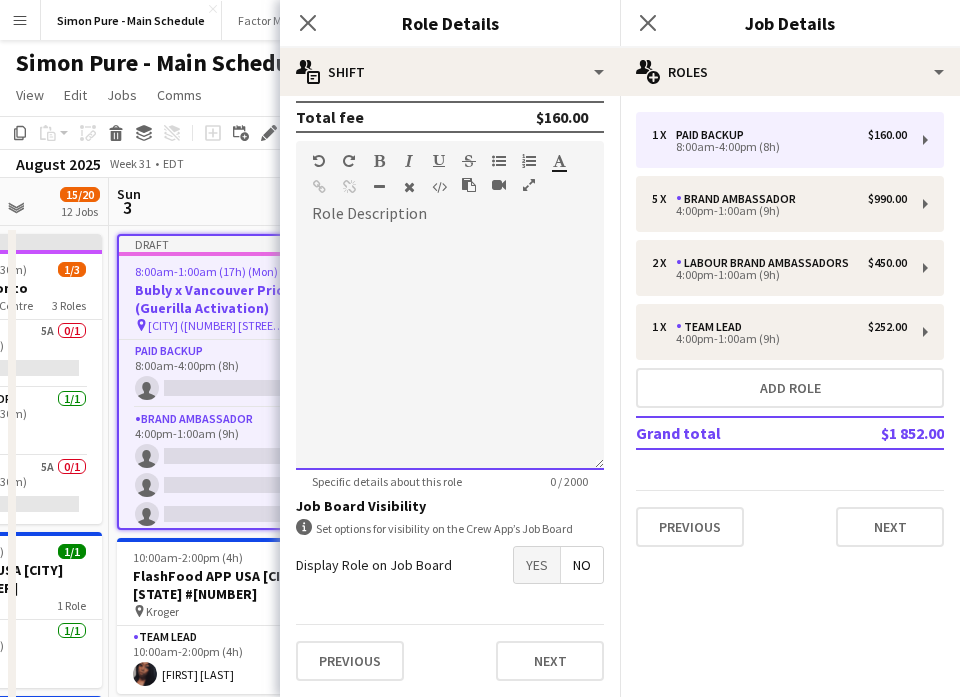 click at bounding box center (450, 350) 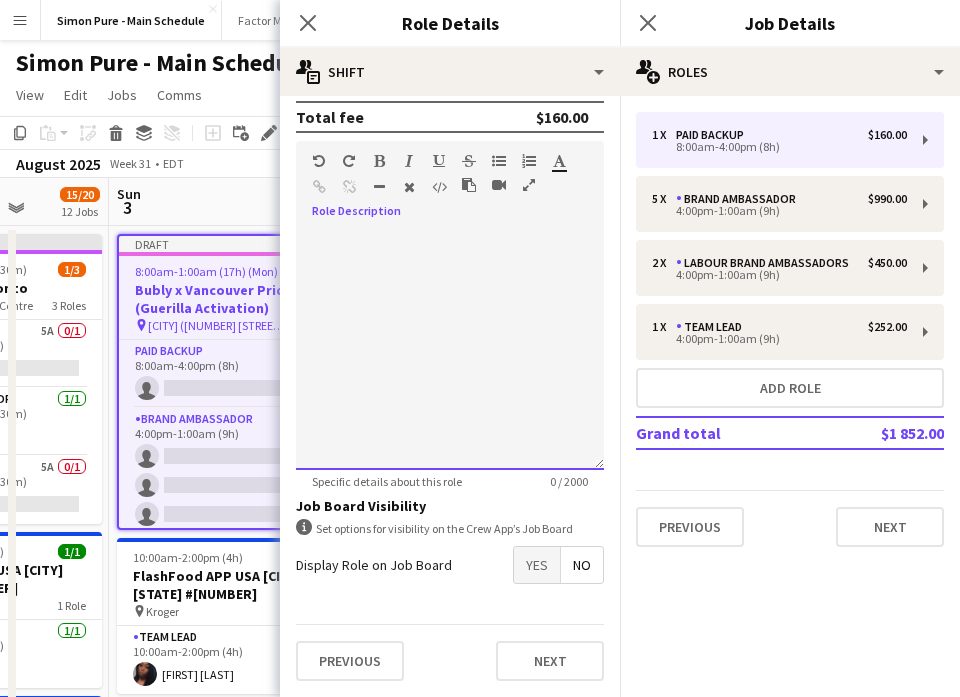 paste 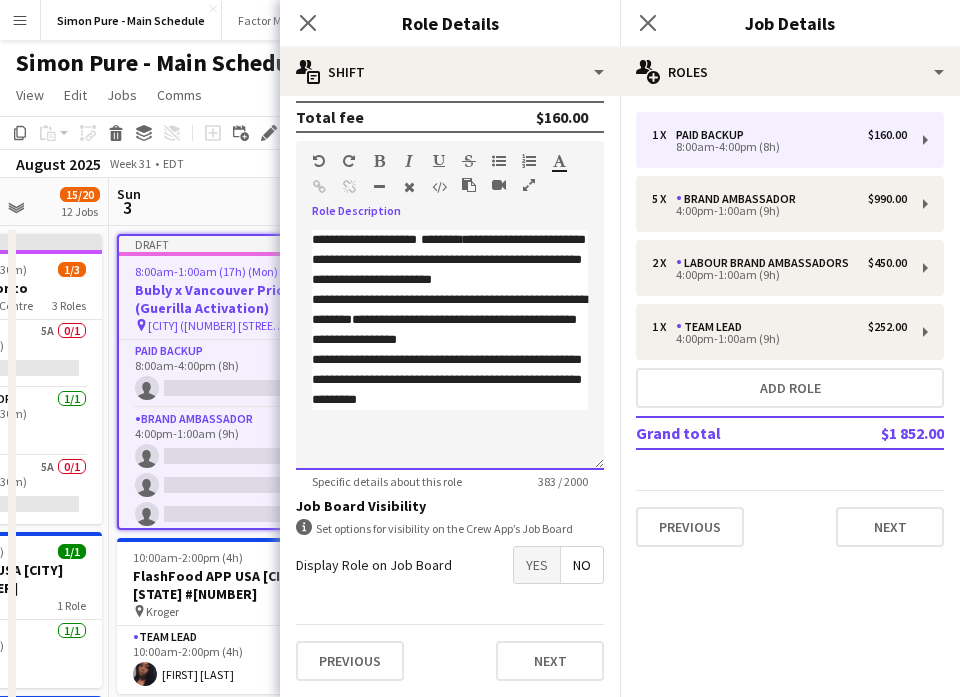 scroll, scrollTop: 0, scrollLeft: 0, axis: both 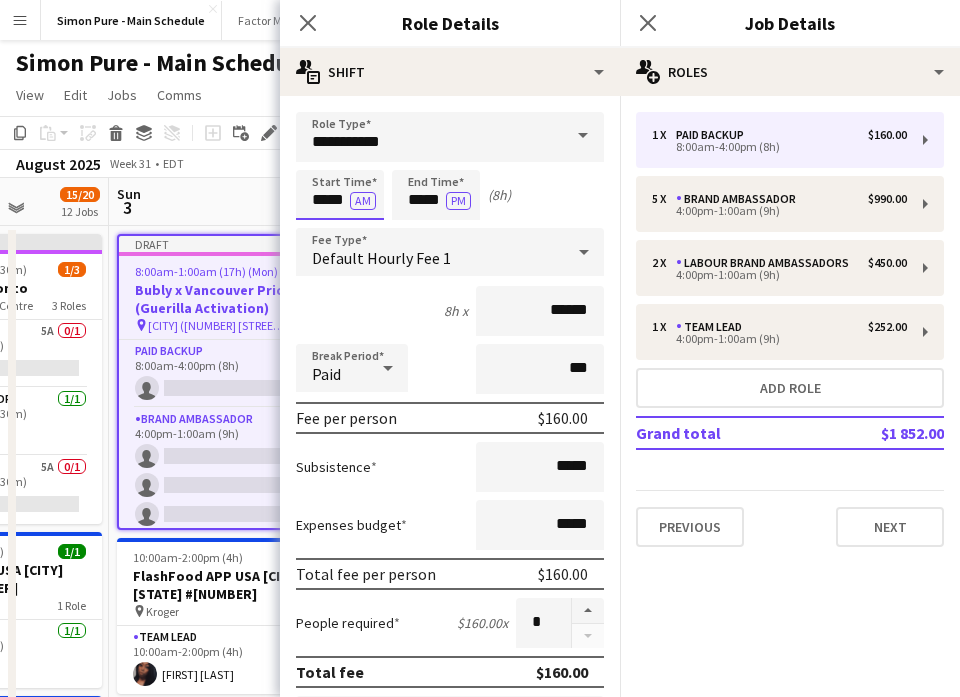 click on "*****" at bounding box center (340, 195) 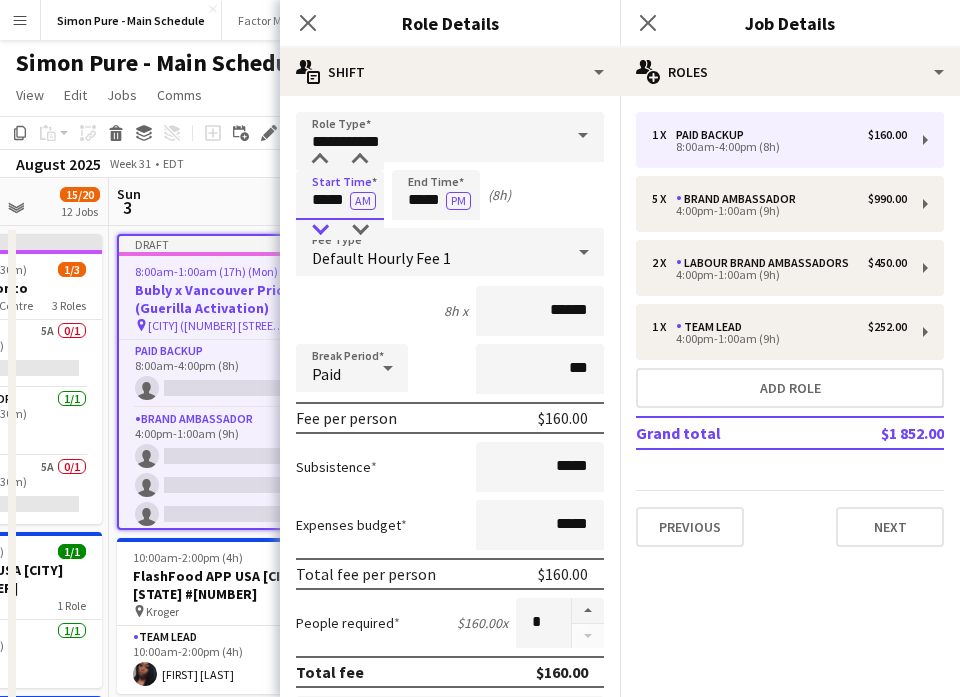 click at bounding box center [320, 230] 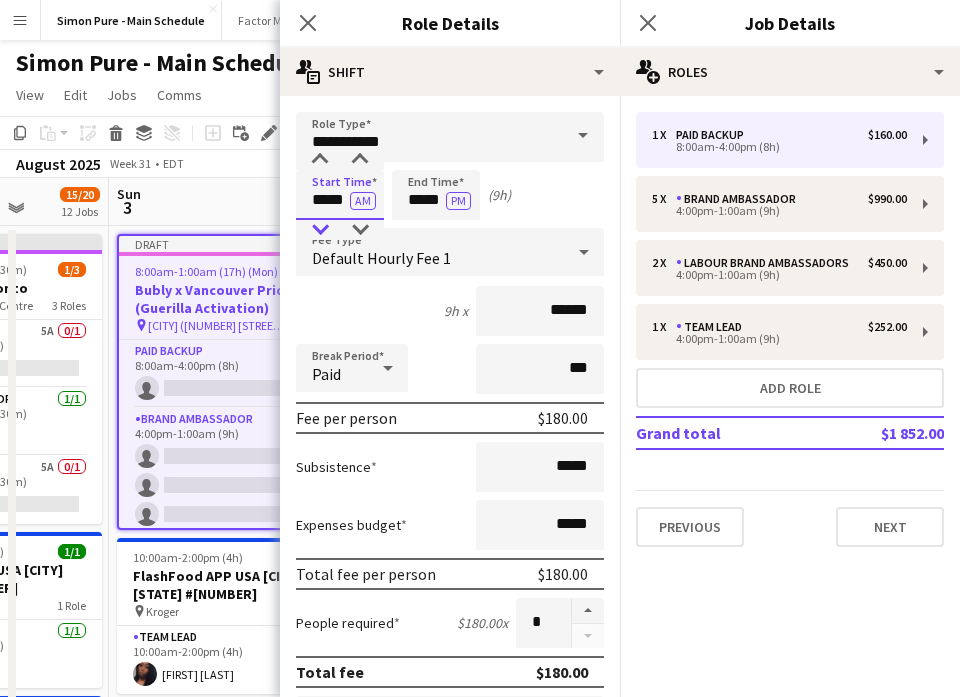 click at bounding box center (320, 230) 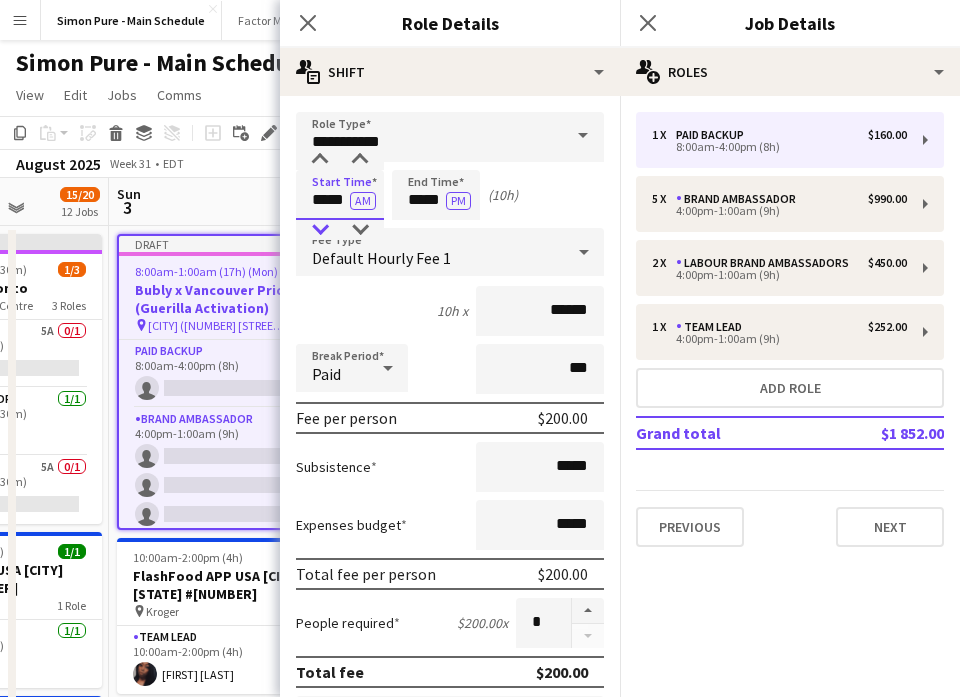 click at bounding box center [320, 230] 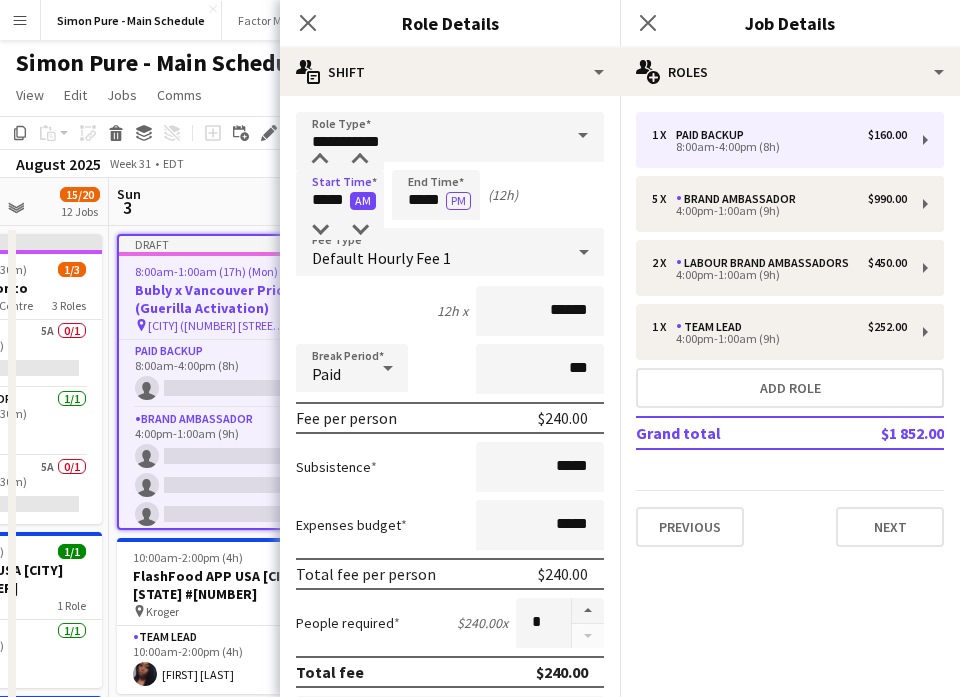 click on "AM" at bounding box center (363, 201) 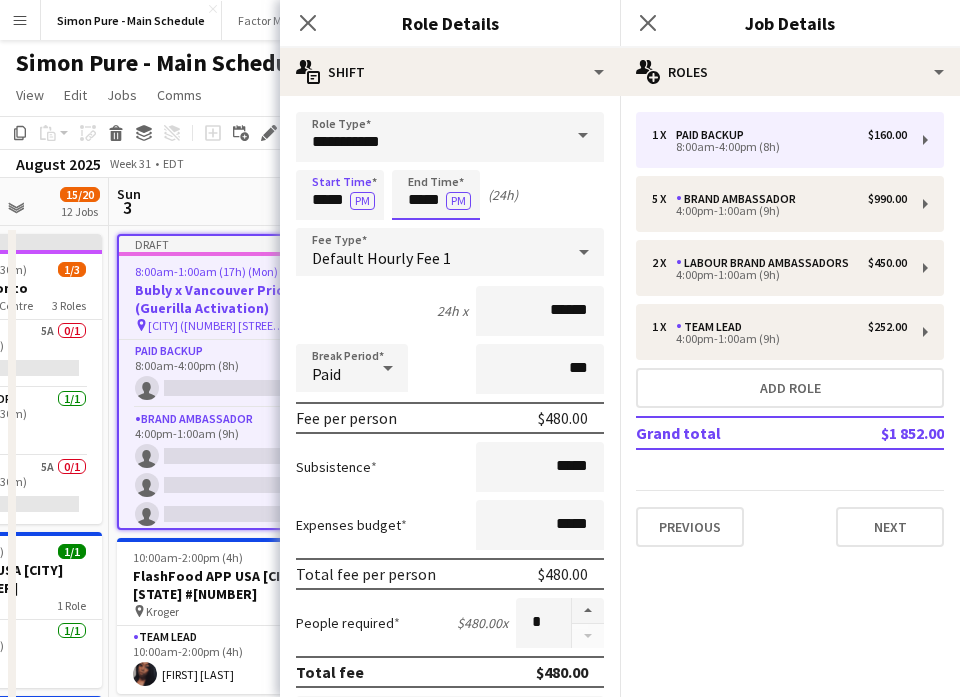 click on "*****" at bounding box center [436, 195] 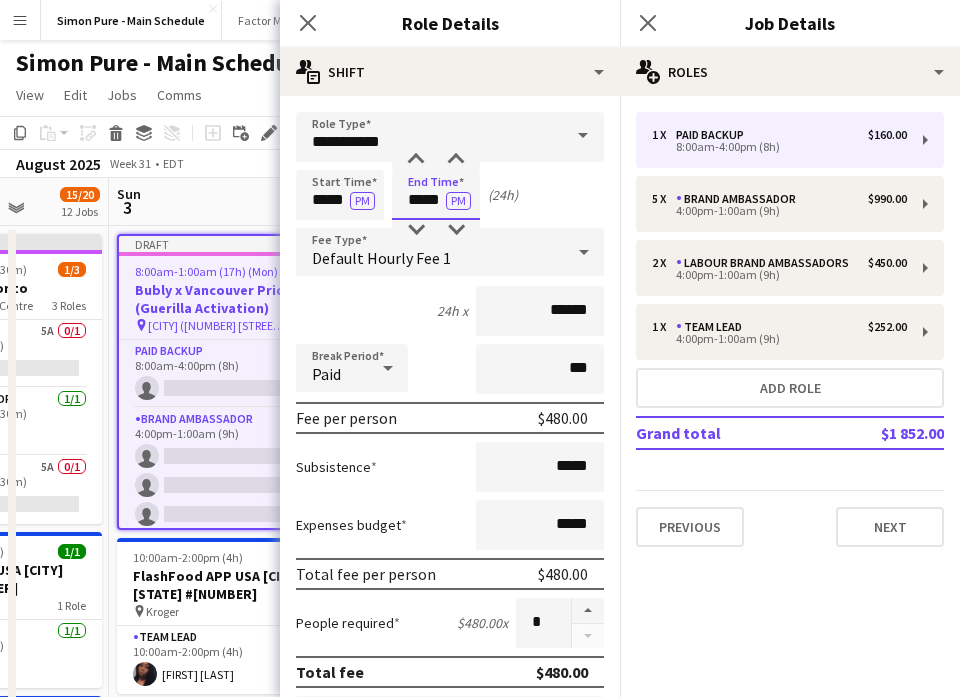 click on "*****" at bounding box center (436, 195) 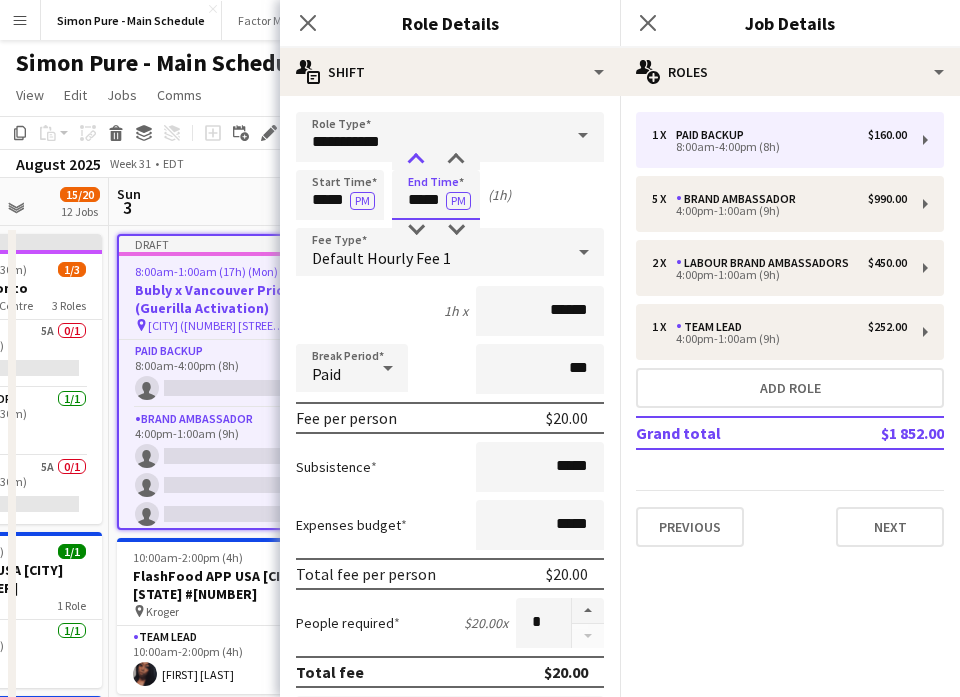 click at bounding box center [416, 160] 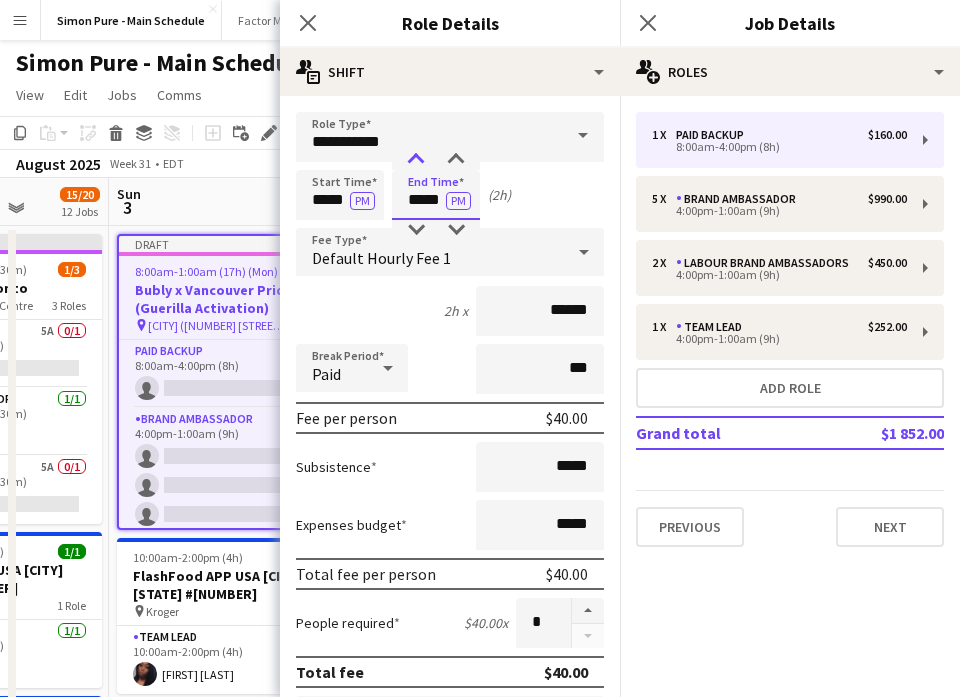 click at bounding box center [416, 160] 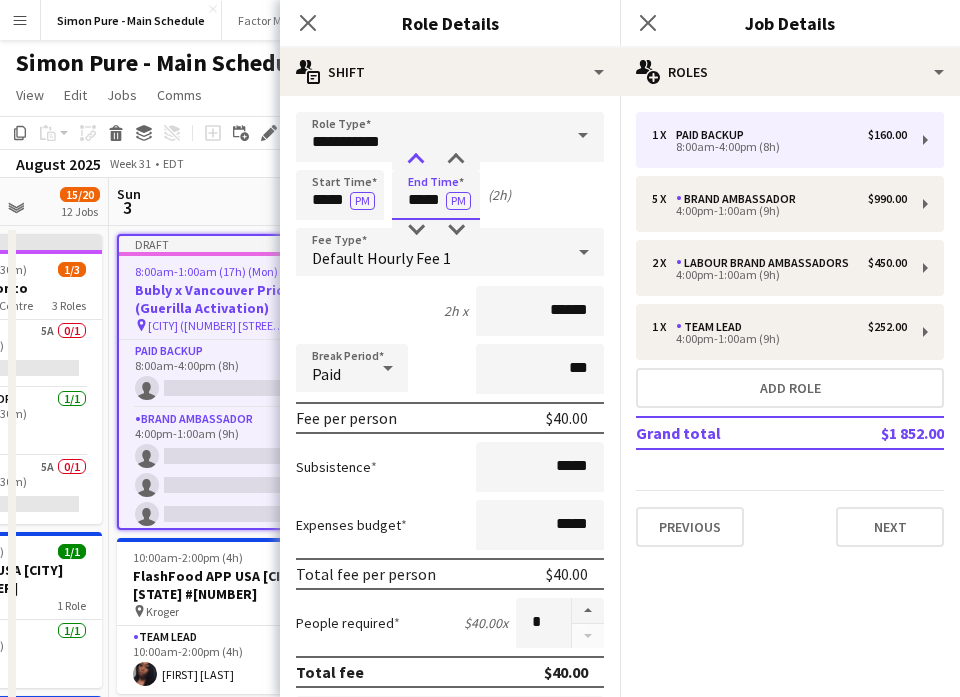 type on "*****" 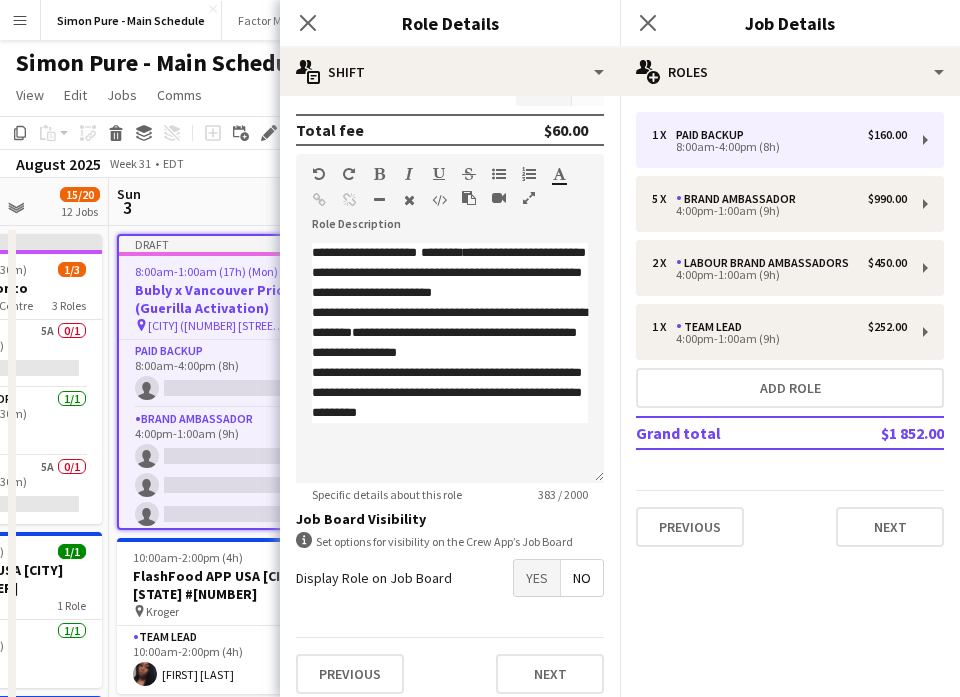 scroll, scrollTop: 555, scrollLeft: 0, axis: vertical 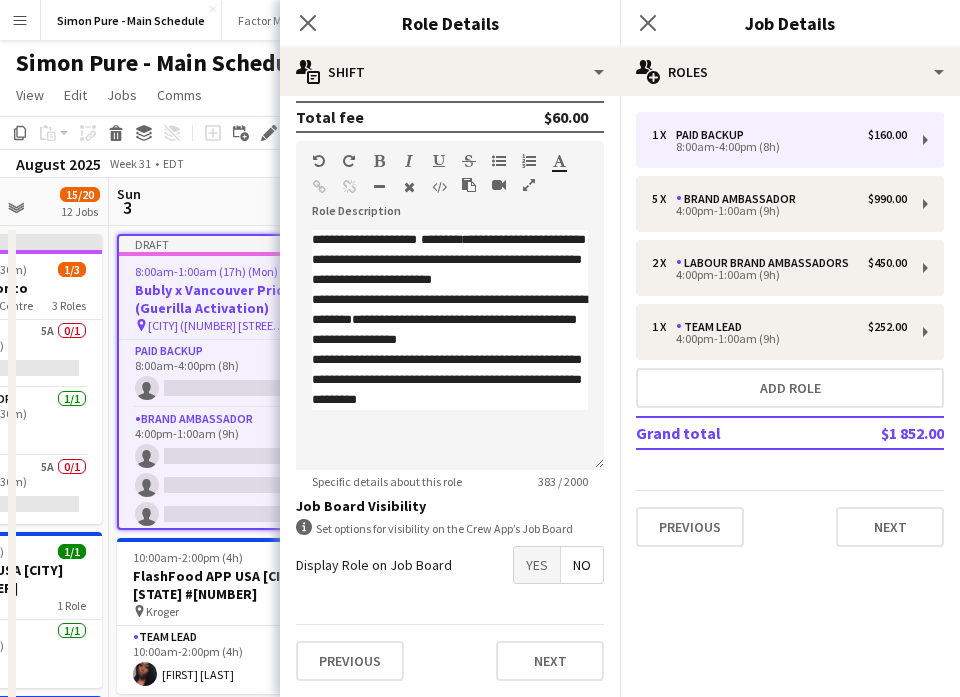 click on "Yes" at bounding box center (537, 565) 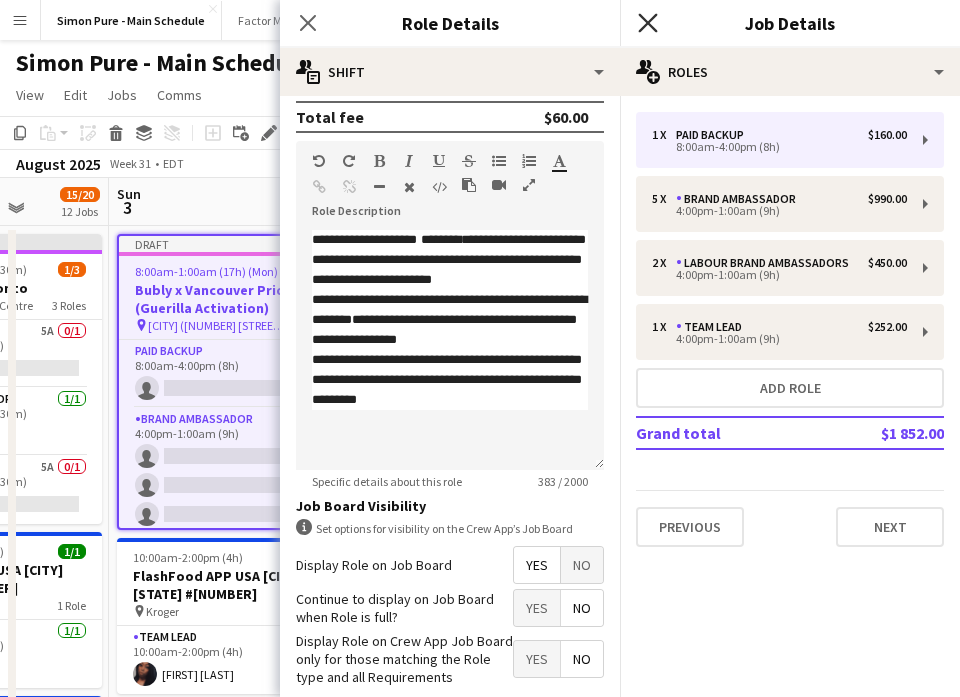 click 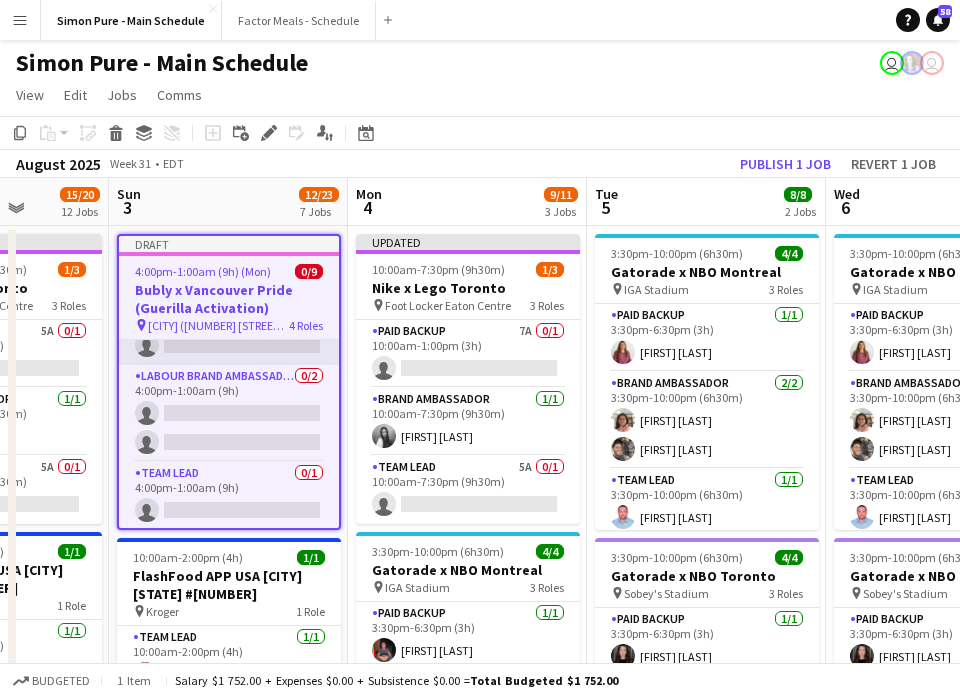 scroll, scrollTop: 229, scrollLeft: 0, axis: vertical 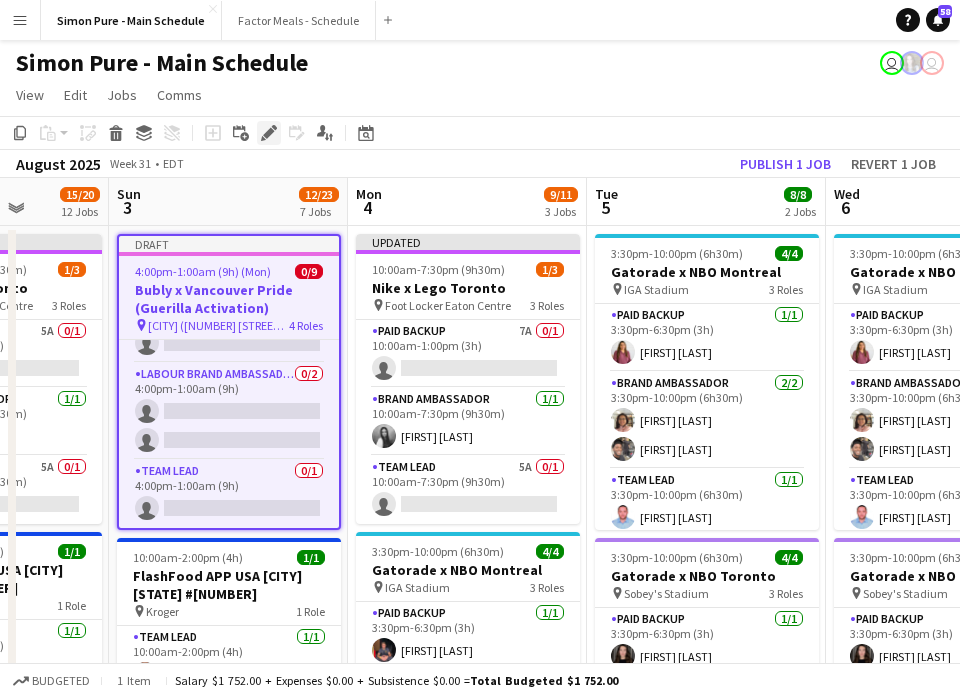 click on "Edit" at bounding box center (269, 133) 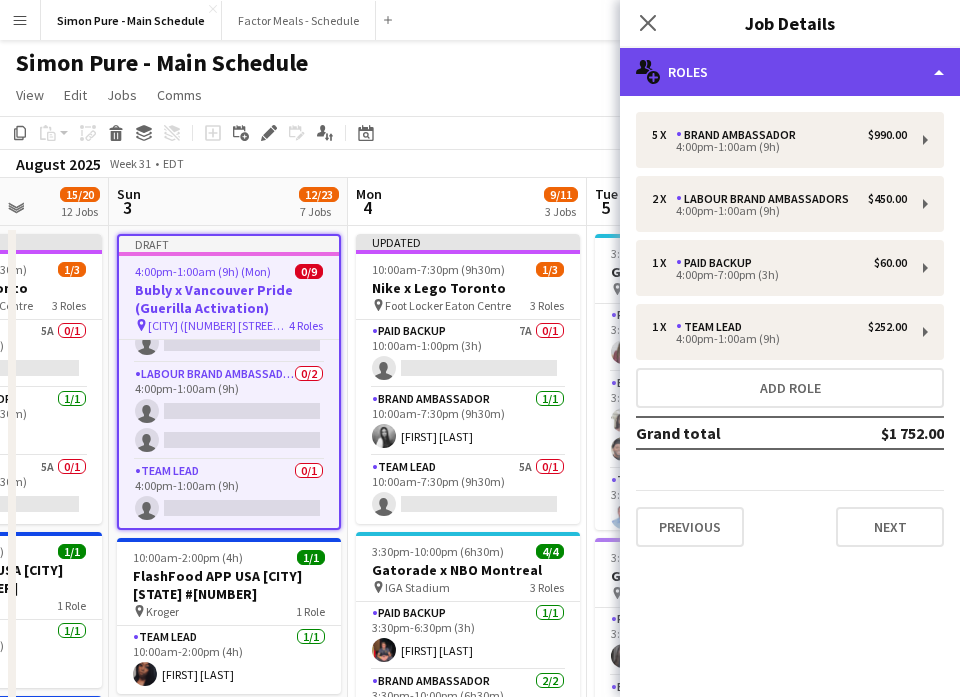 click on "multiple-users-add
Roles" 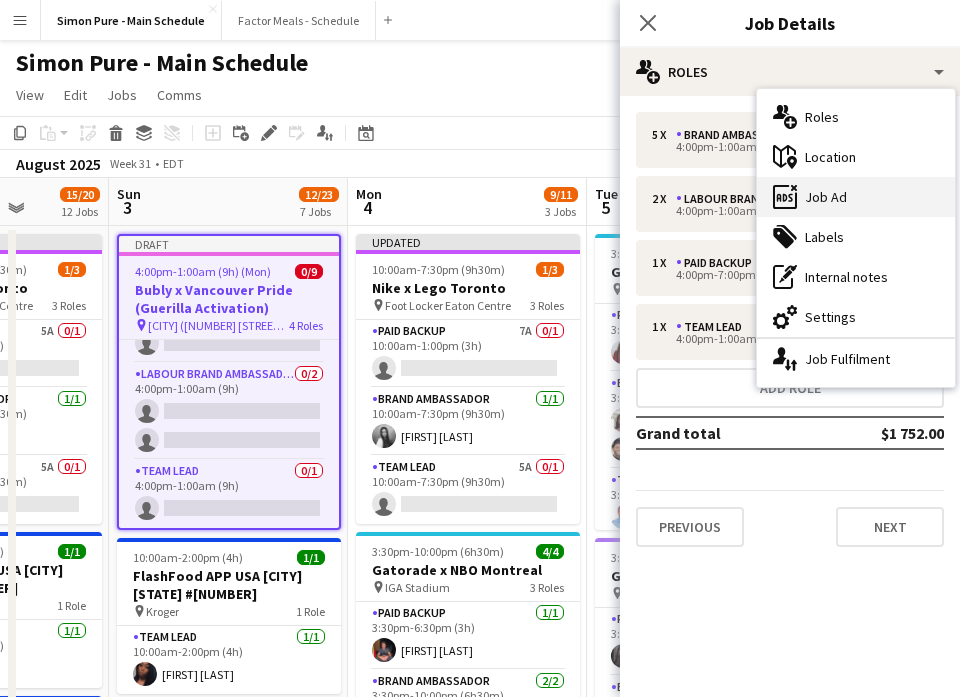 click on "ads-window
Job Ad" at bounding box center [856, 197] 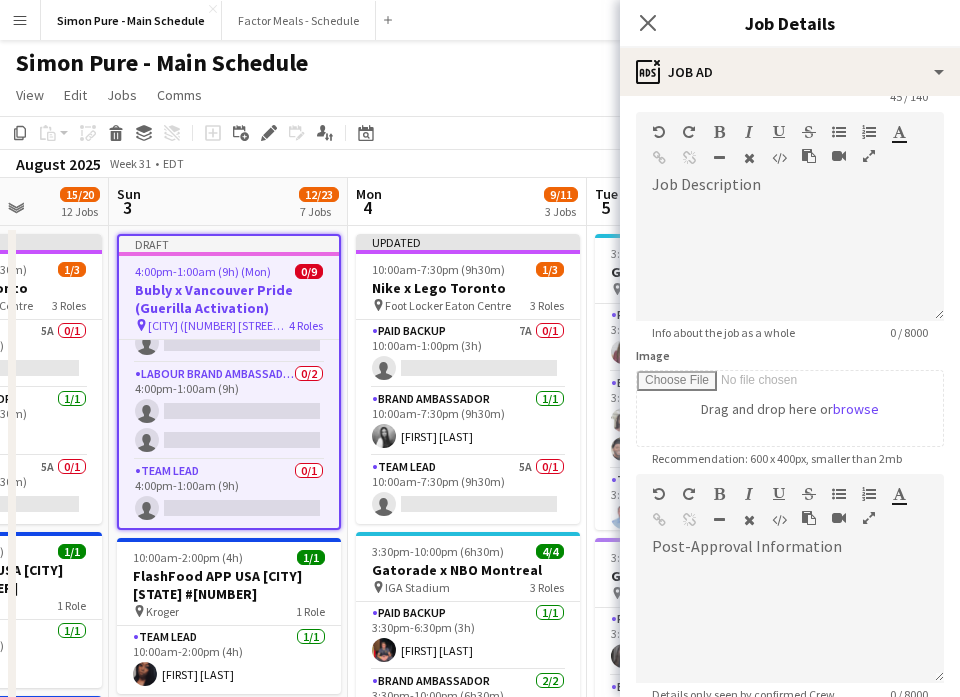 scroll, scrollTop: 80, scrollLeft: 0, axis: vertical 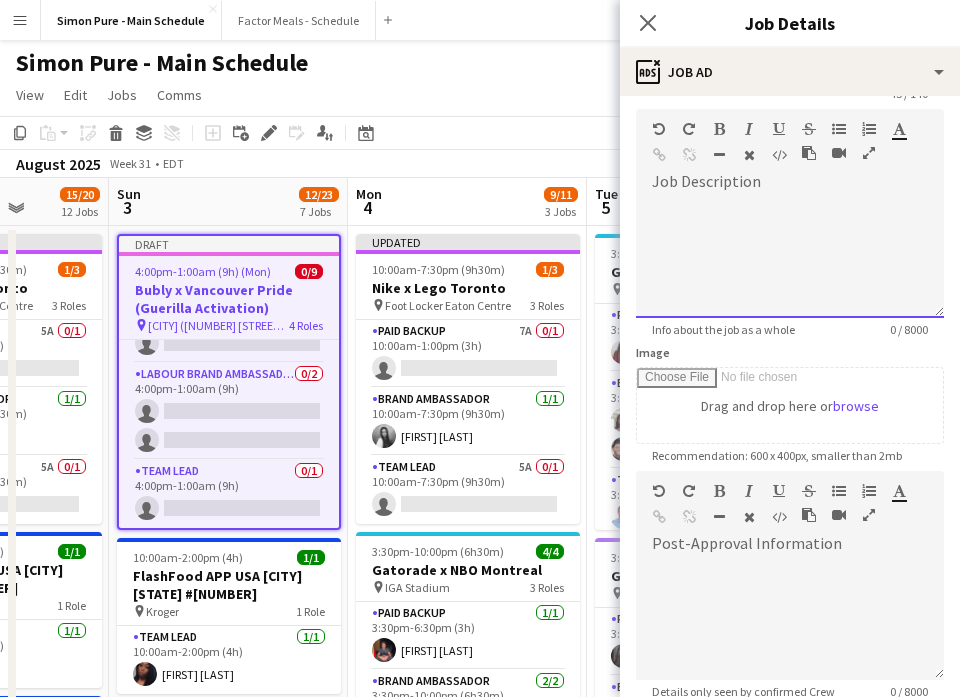 click at bounding box center [790, 258] 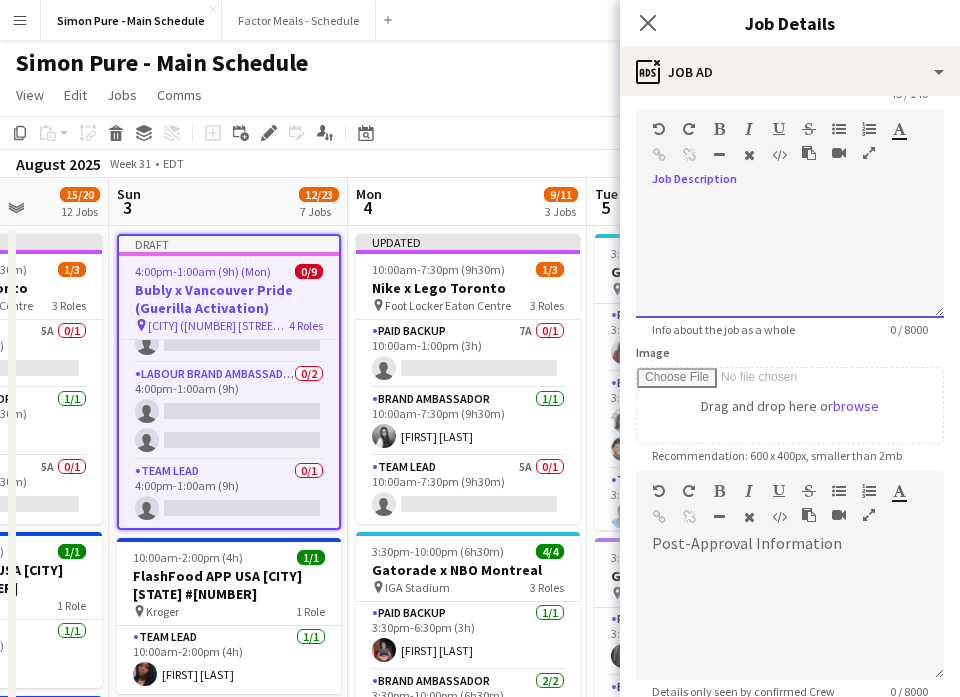 type 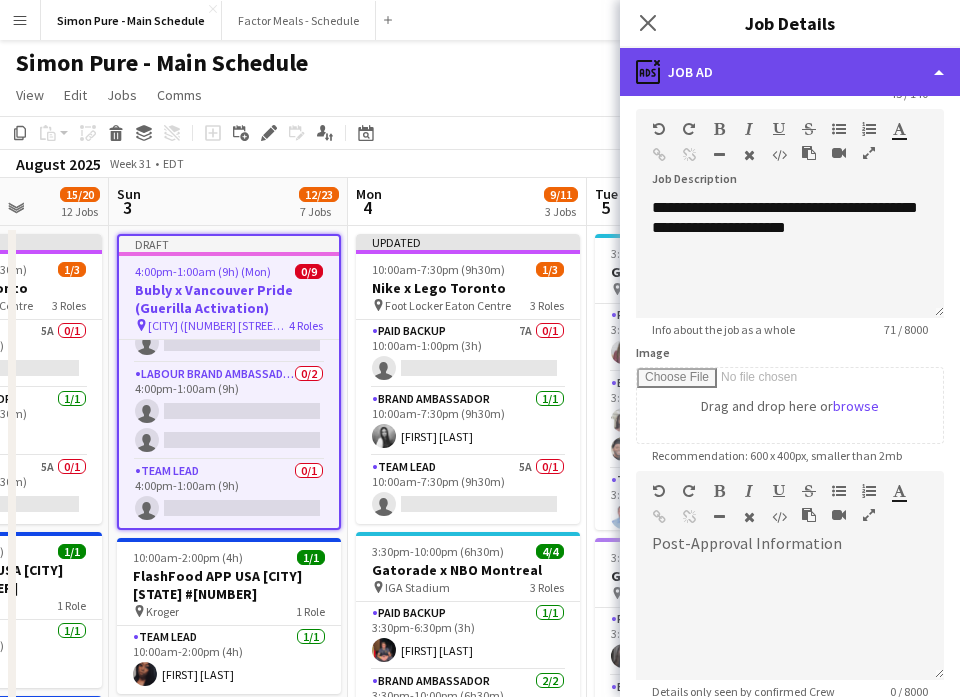 click on "ads-window
Job Ad" 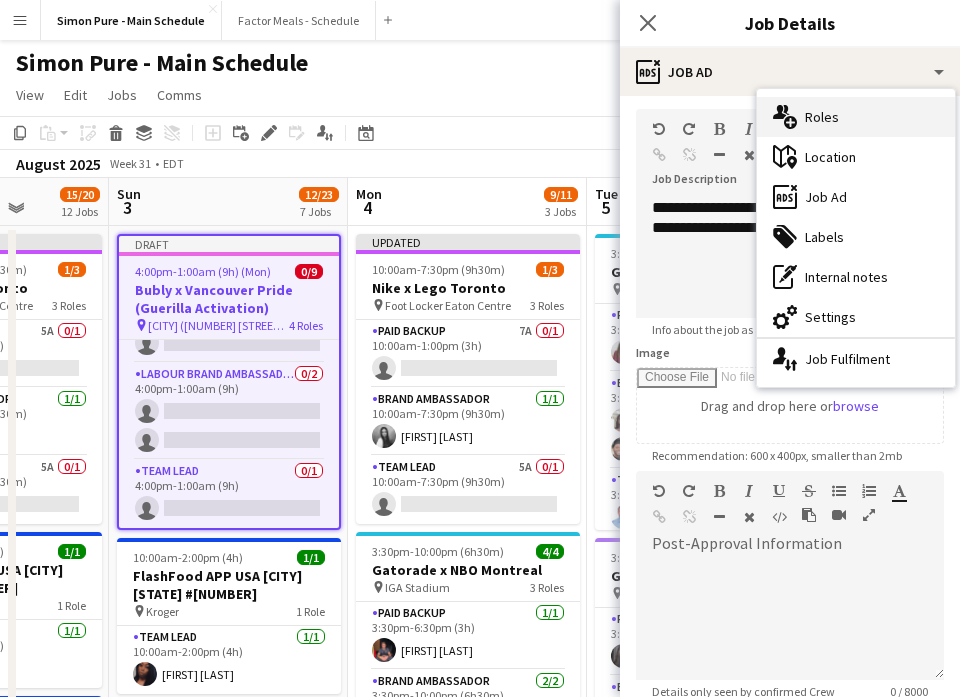 click on "multiple-users-add
Roles" at bounding box center [856, 117] 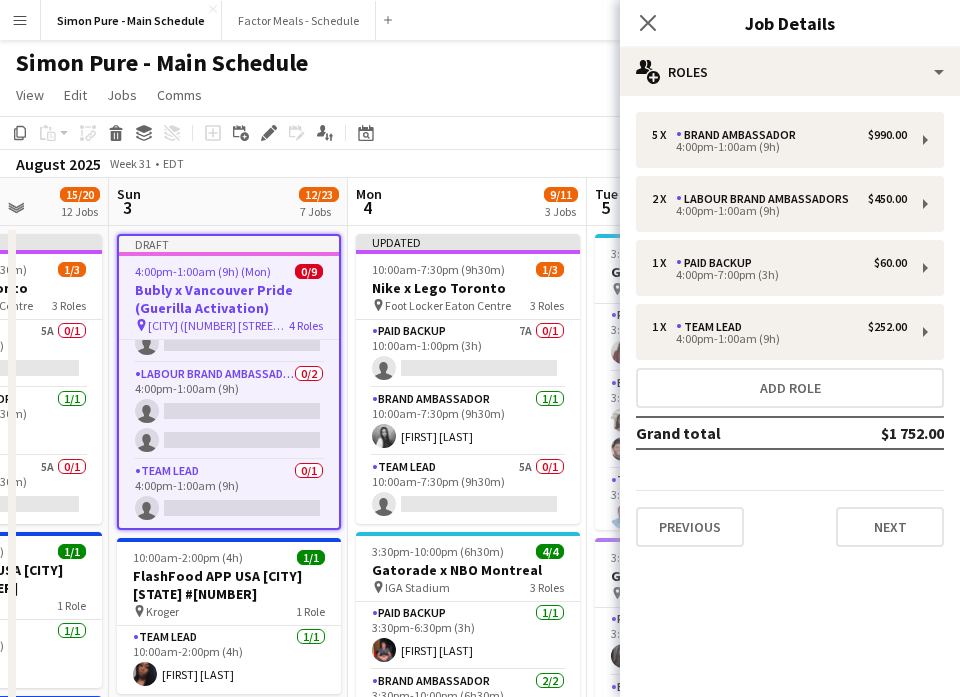 scroll, scrollTop: 0, scrollLeft: 0, axis: both 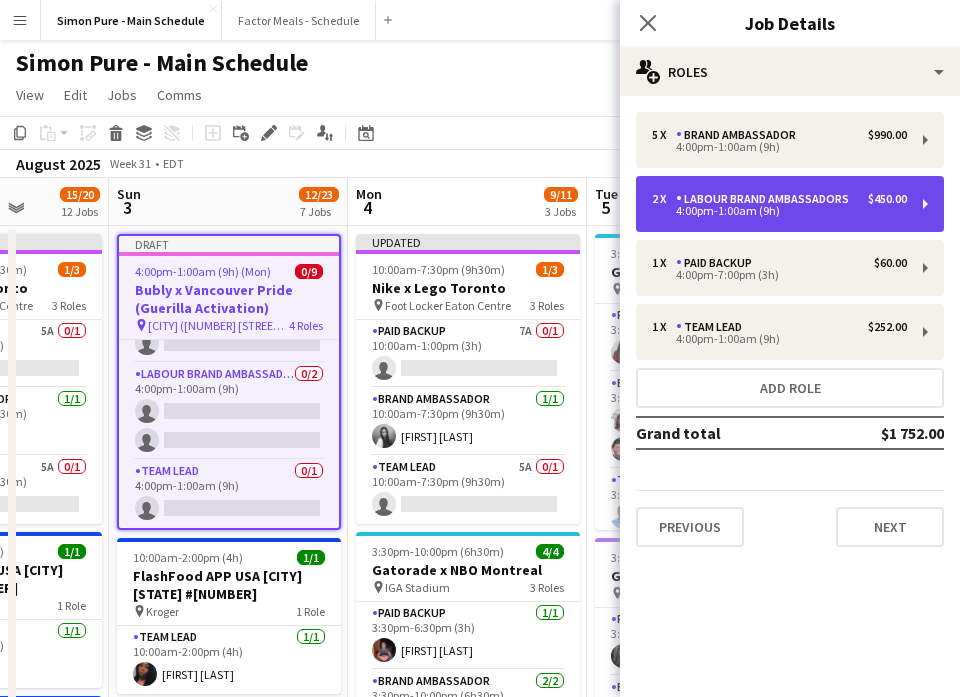 click on "4:00pm-1:00am (9h)" at bounding box center [779, 211] 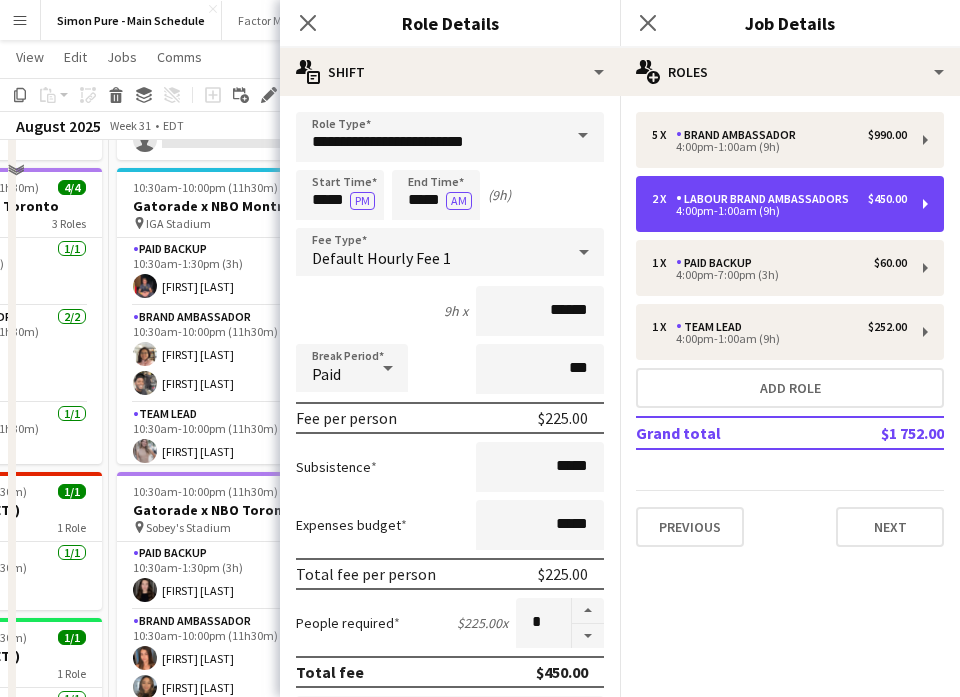 scroll, scrollTop: 1084, scrollLeft: 0, axis: vertical 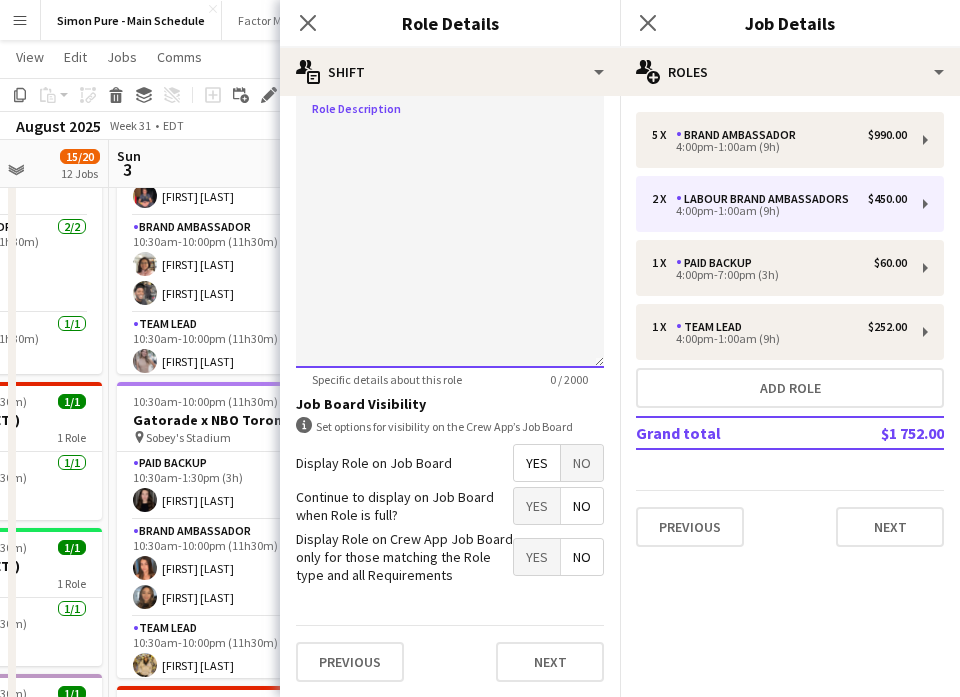 click at bounding box center [450, 248] 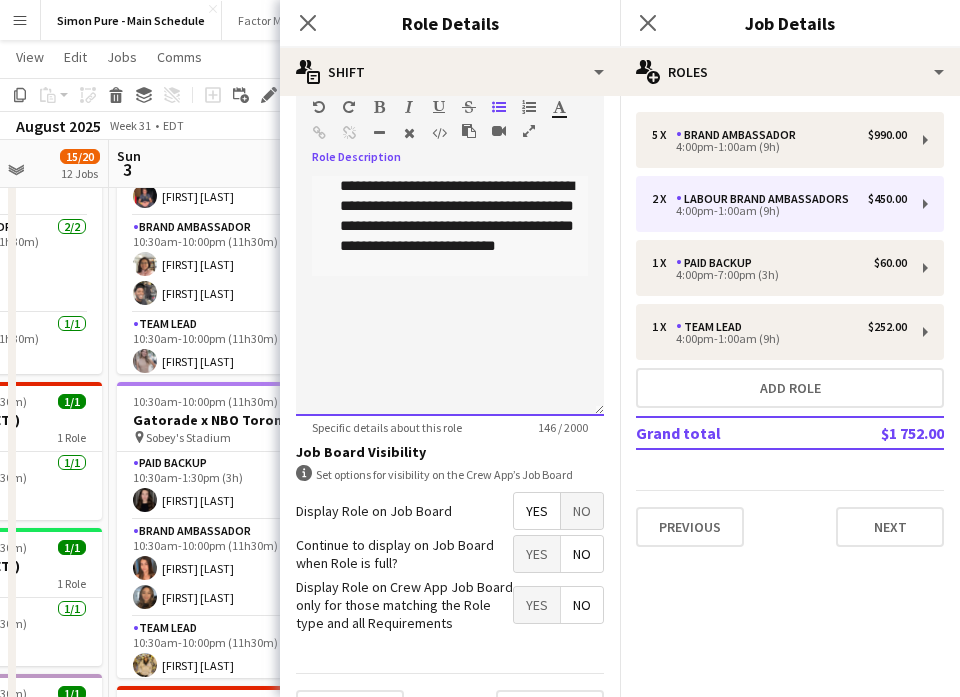 scroll, scrollTop: 608, scrollLeft: 0, axis: vertical 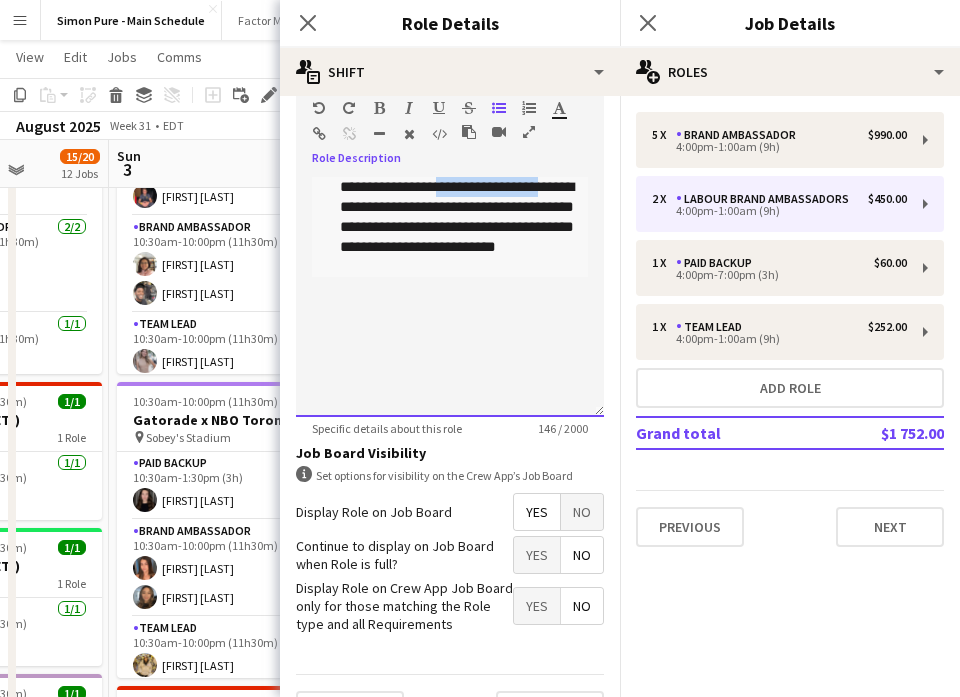 drag, startPoint x: 563, startPoint y: 183, endPoint x: 452, endPoint y: 180, distance: 111.040535 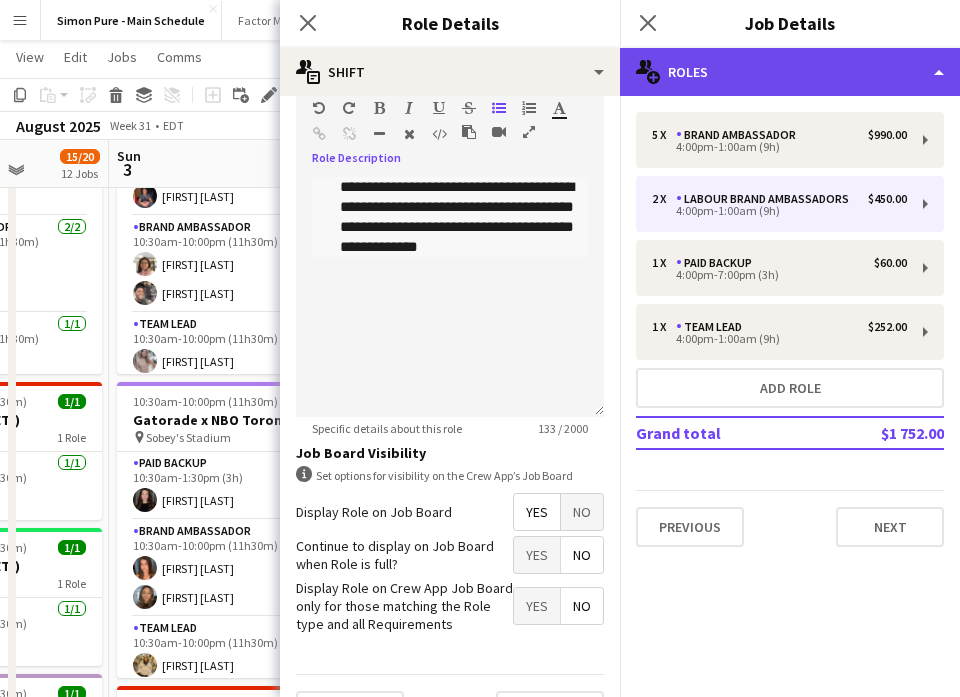 click on "multiple-users-add
Roles" 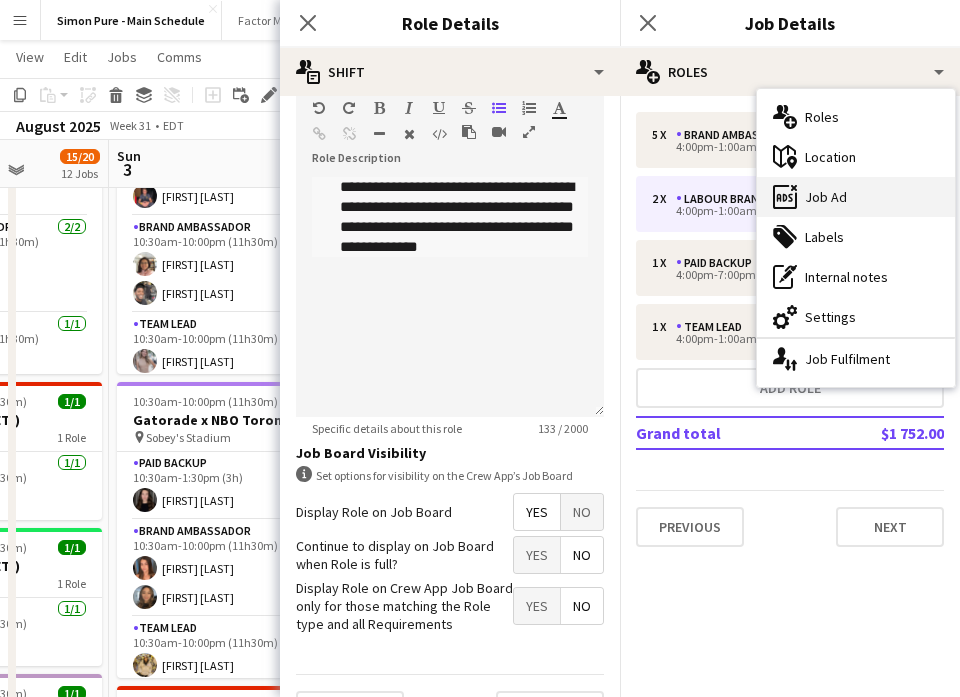 click on "ads-window
Job Ad" at bounding box center (856, 197) 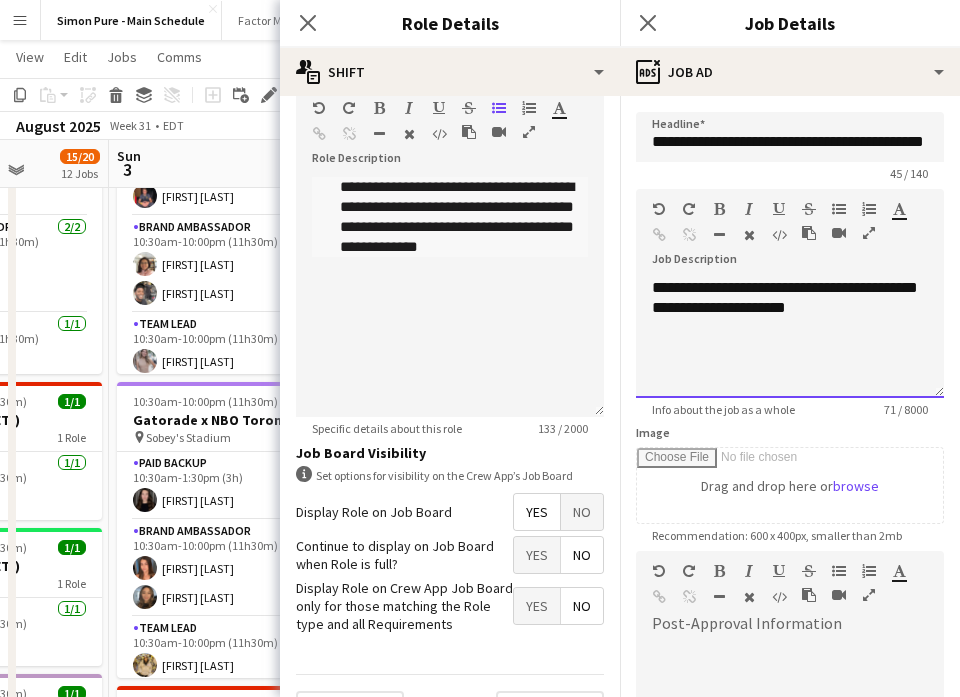 click at bounding box center (790, 348) 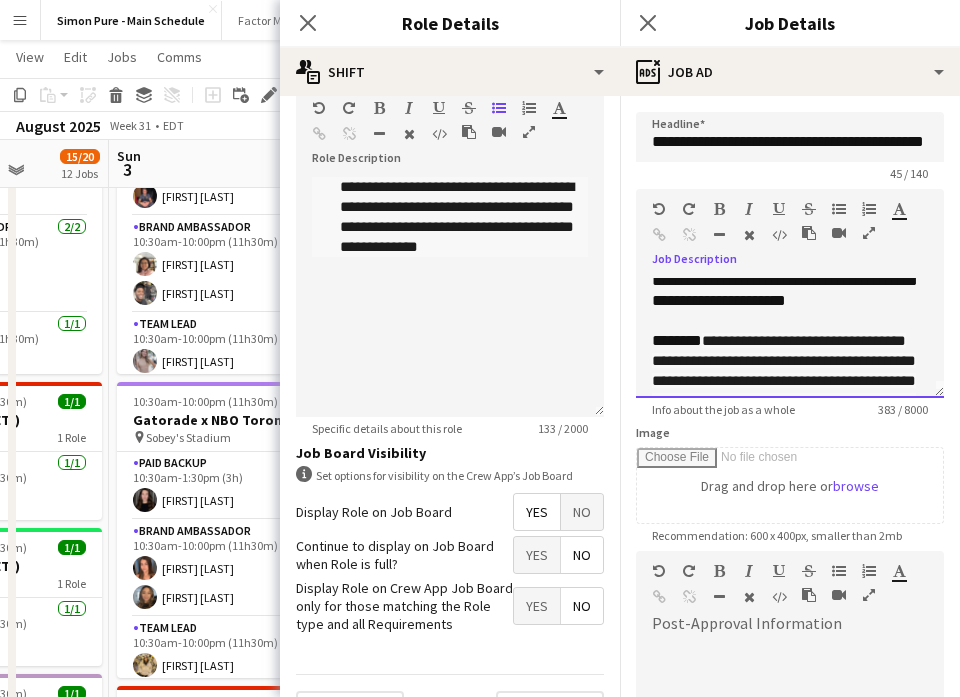 scroll, scrollTop: 13, scrollLeft: 0, axis: vertical 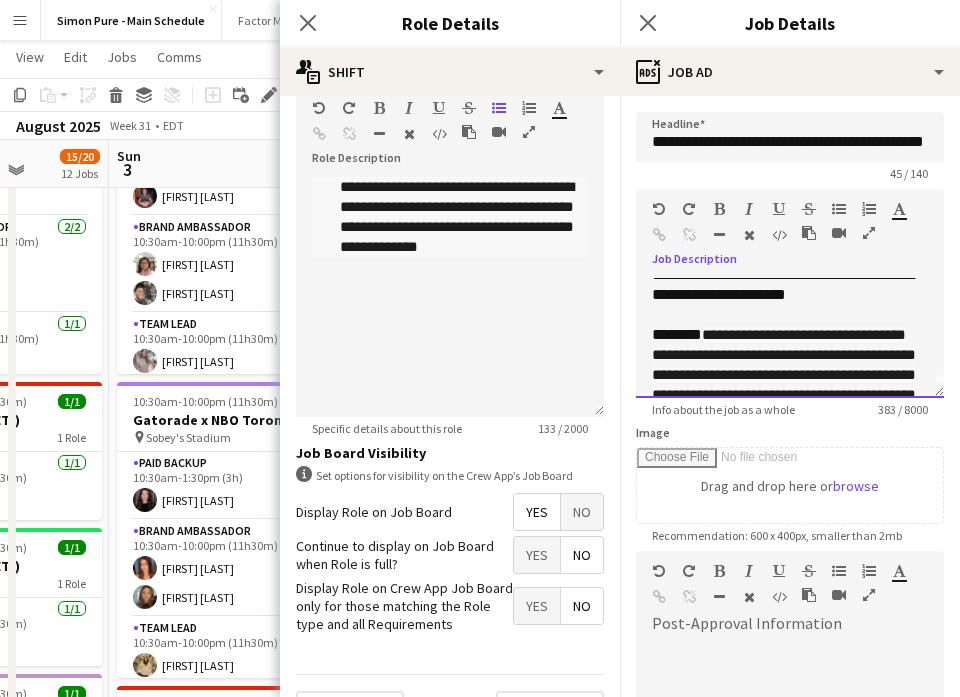click on "**********" at bounding box center (787, 394) 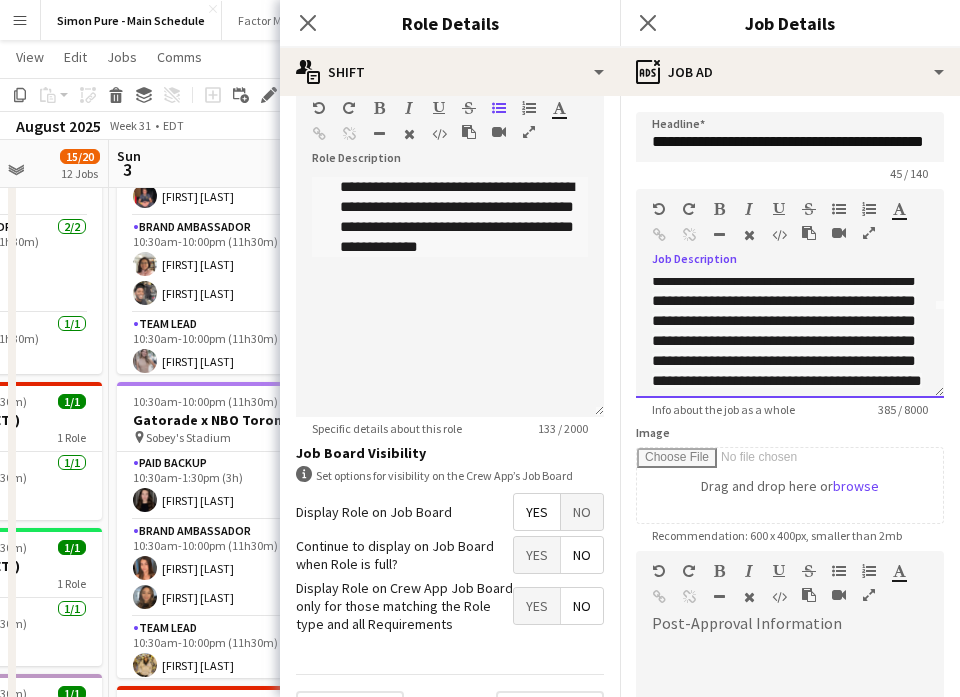 scroll, scrollTop: 95, scrollLeft: 0, axis: vertical 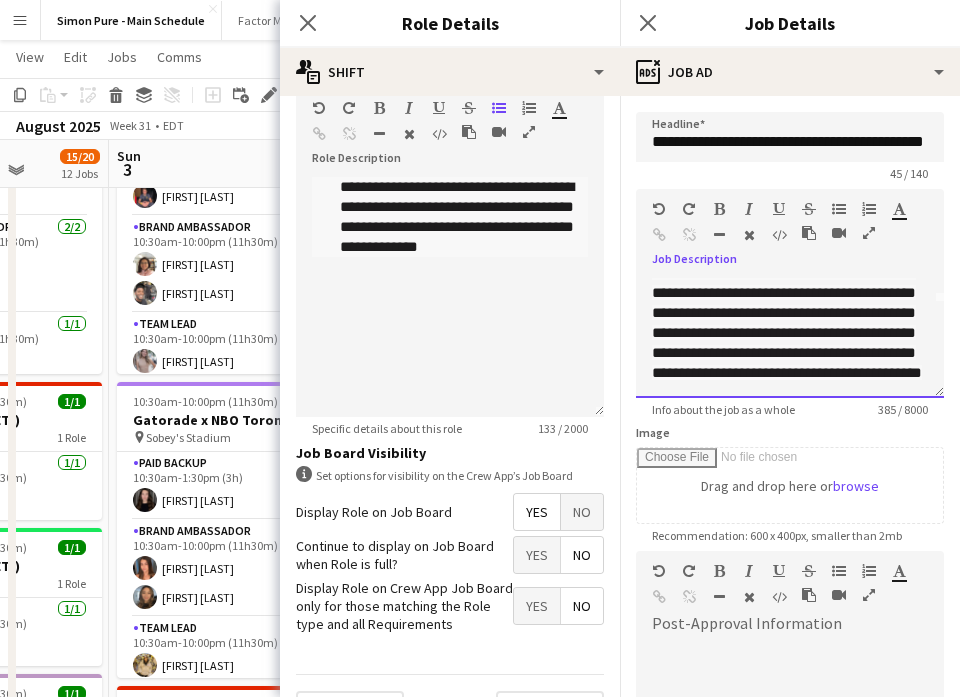 click on "**********" at bounding box center (787, 312) 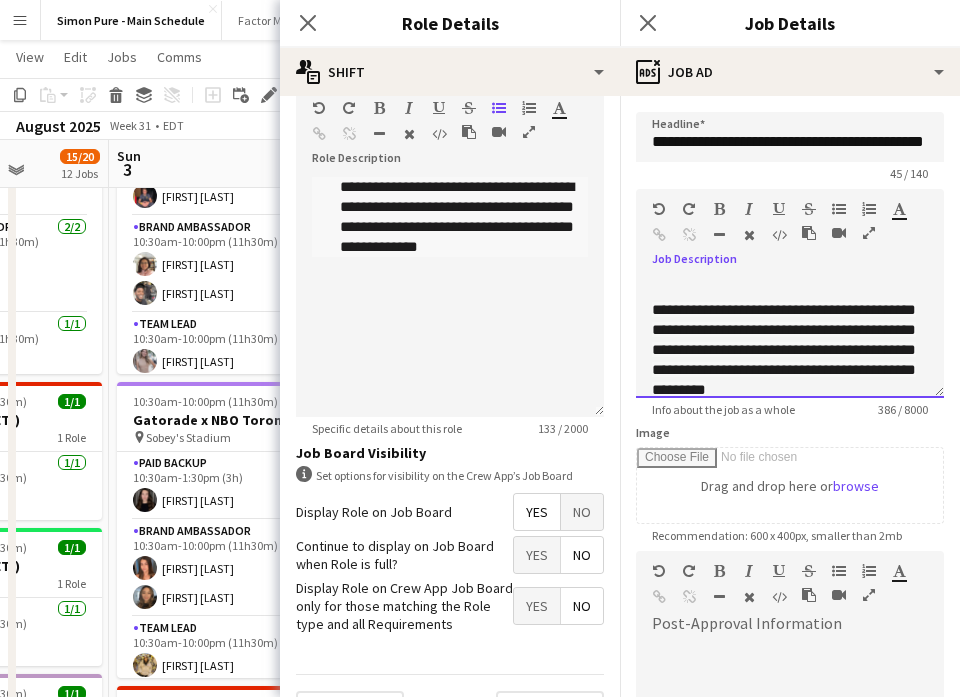 scroll, scrollTop: 140, scrollLeft: 0, axis: vertical 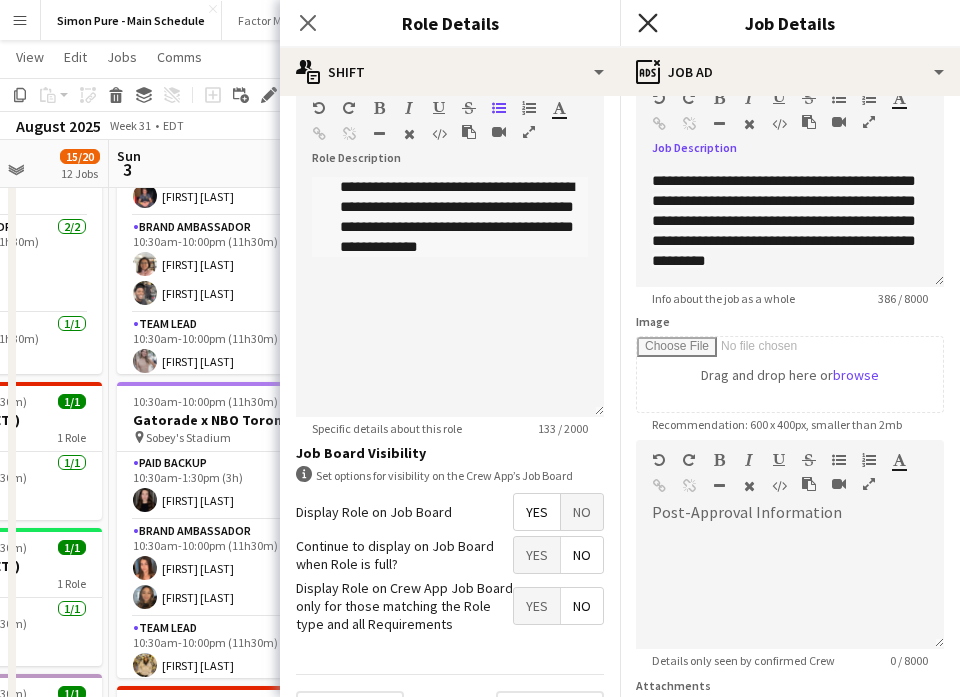 click 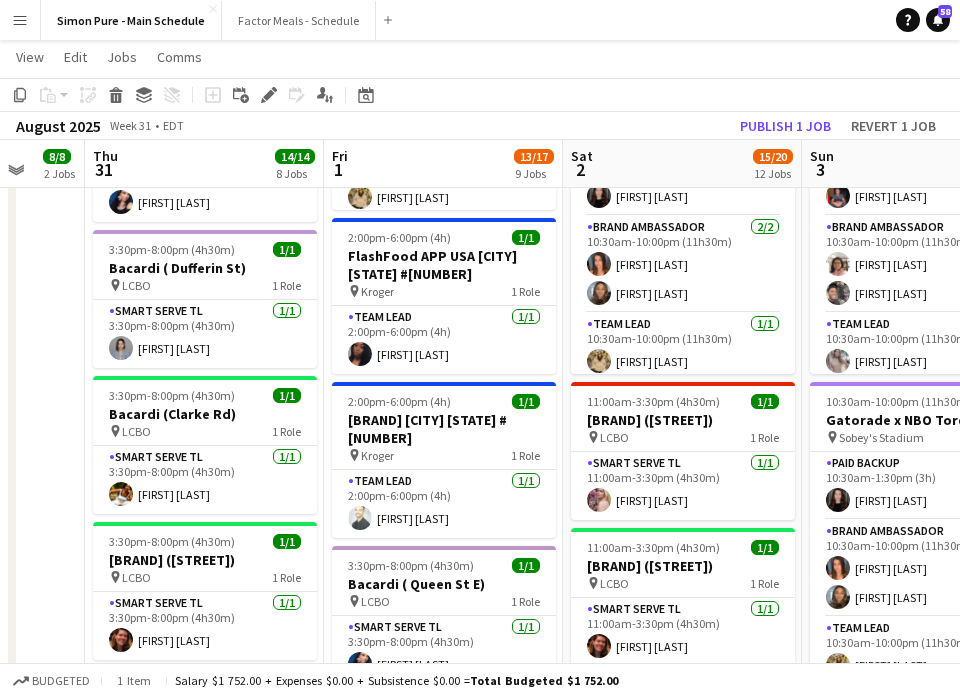 scroll, scrollTop: 0, scrollLeft: 552, axis: horizontal 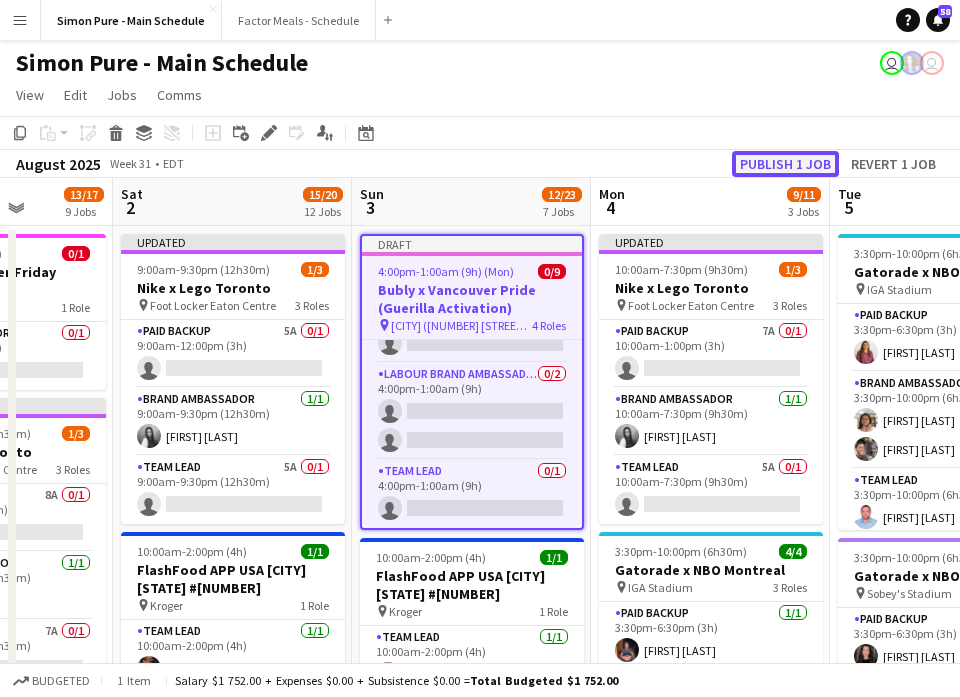 click on "Publish 1 job" 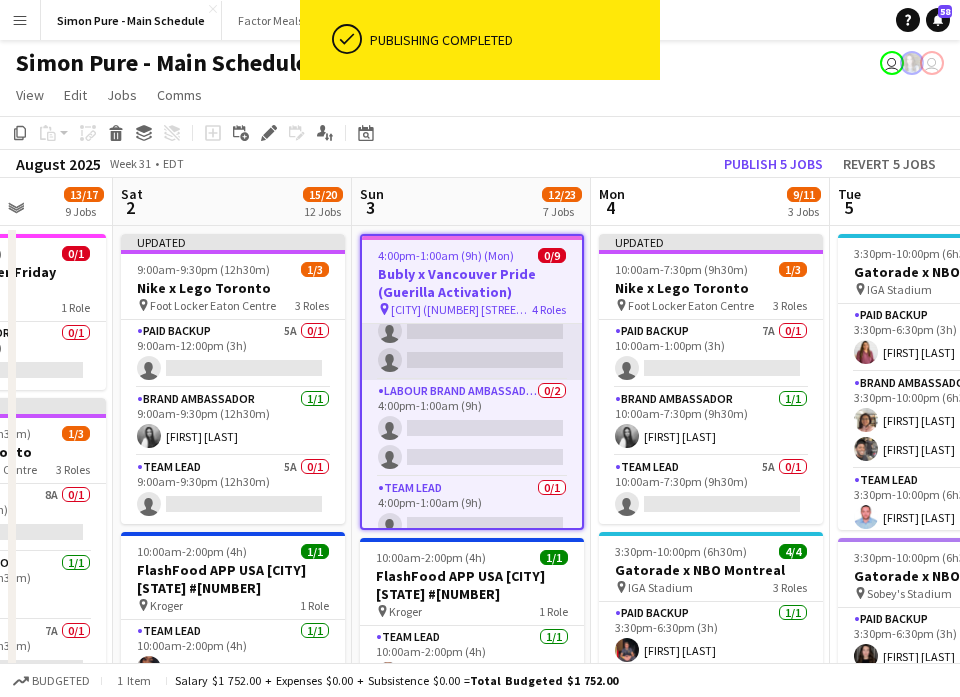scroll, scrollTop: 213, scrollLeft: 0, axis: vertical 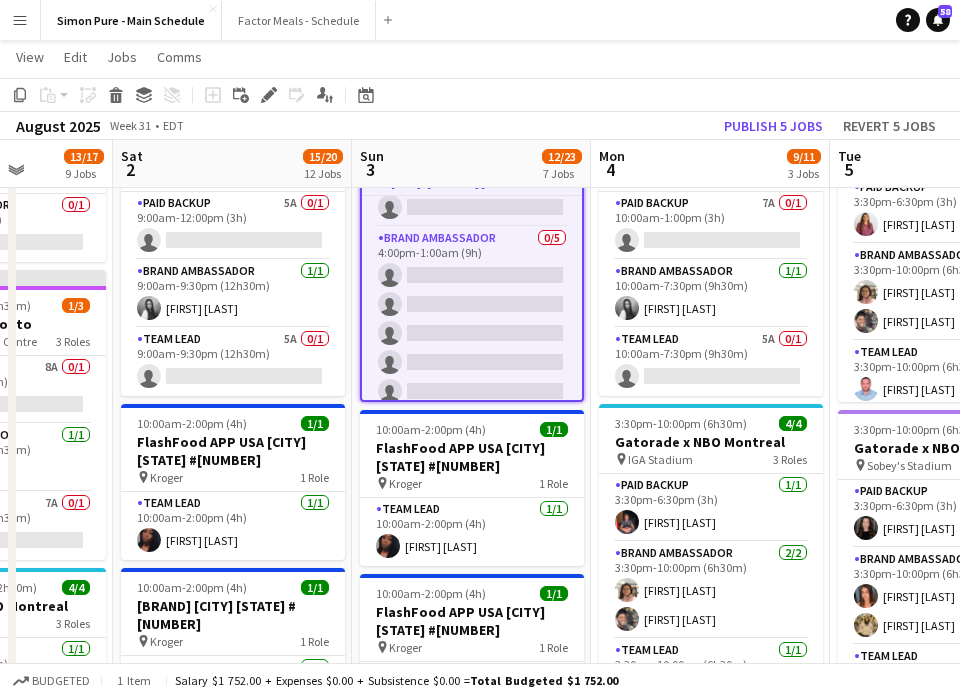 click on "Brand Ambassador    0/5   4:00pm-1:00am (9h)
single-neutral-actions
single-neutral-actions
single-neutral-actions
single-neutral-actions
single-neutral-actions" at bounding box center [472, 319] 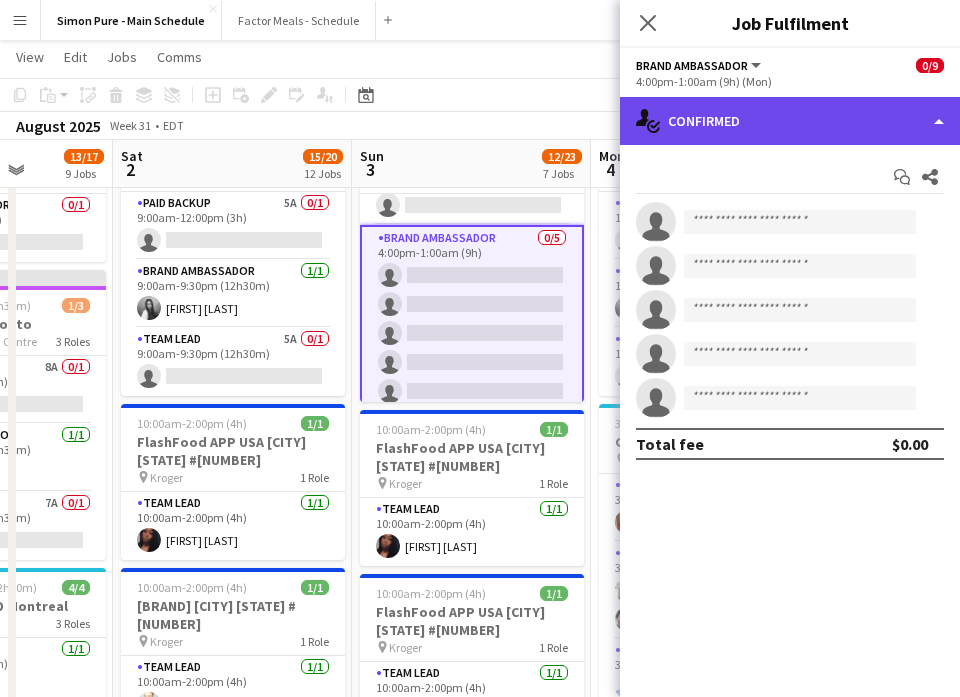 click on "single-neutral-actions-check-2
Confirmed" 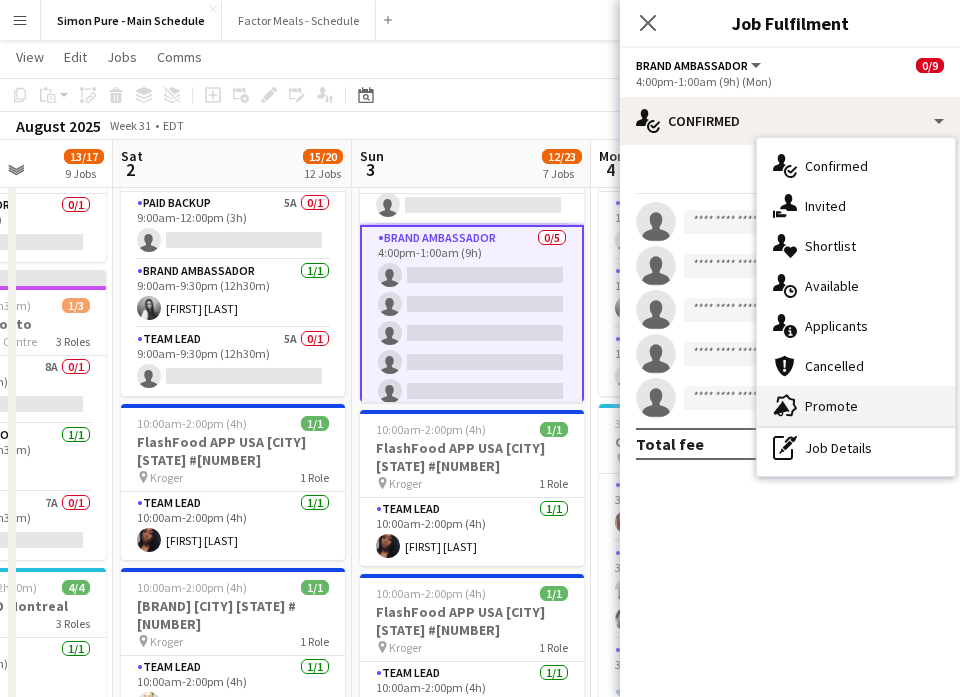 click on "advertising-megaphone
Promote" at bounding box center (856, 406) 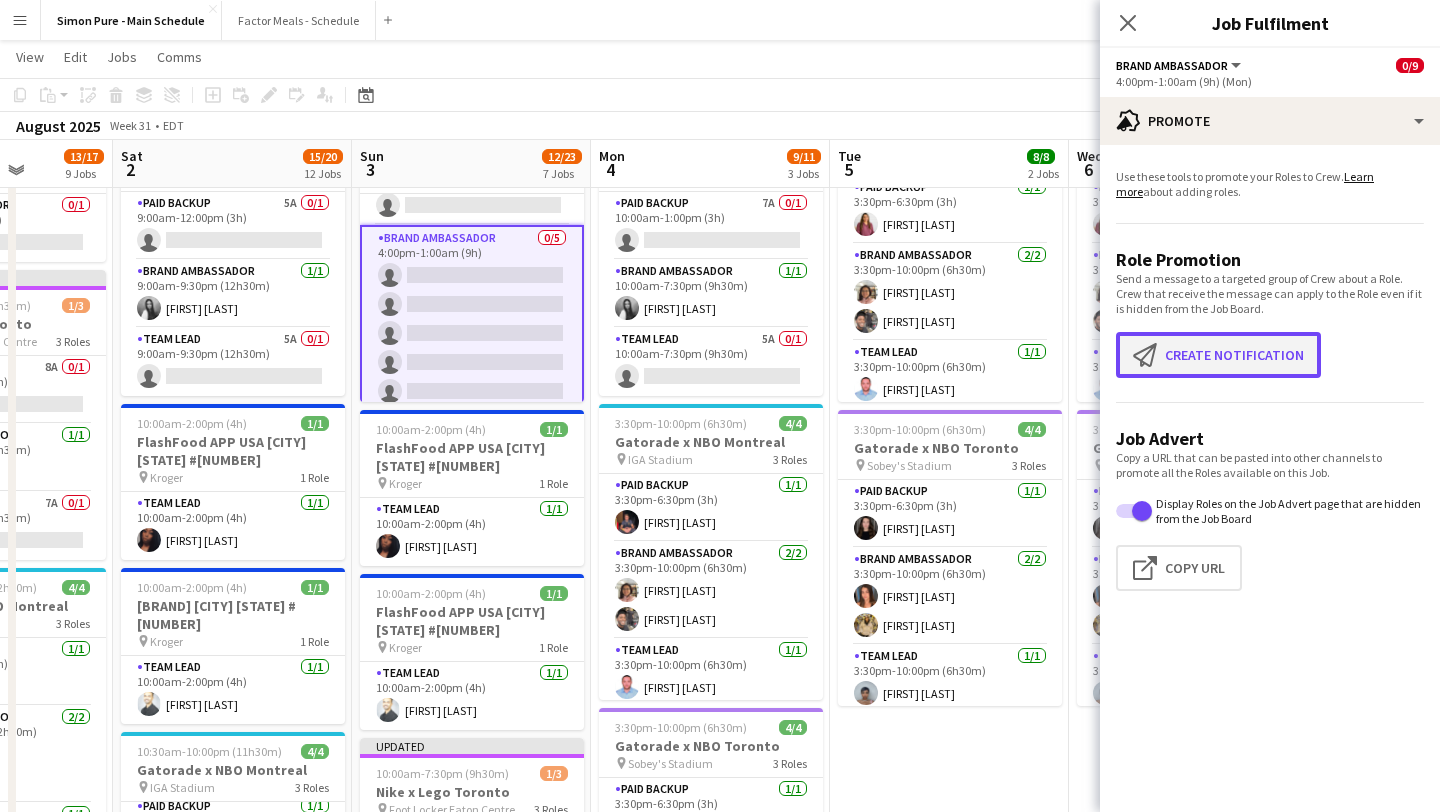 click on "Create notification
Create notification" at bounding box center [1218, 355] 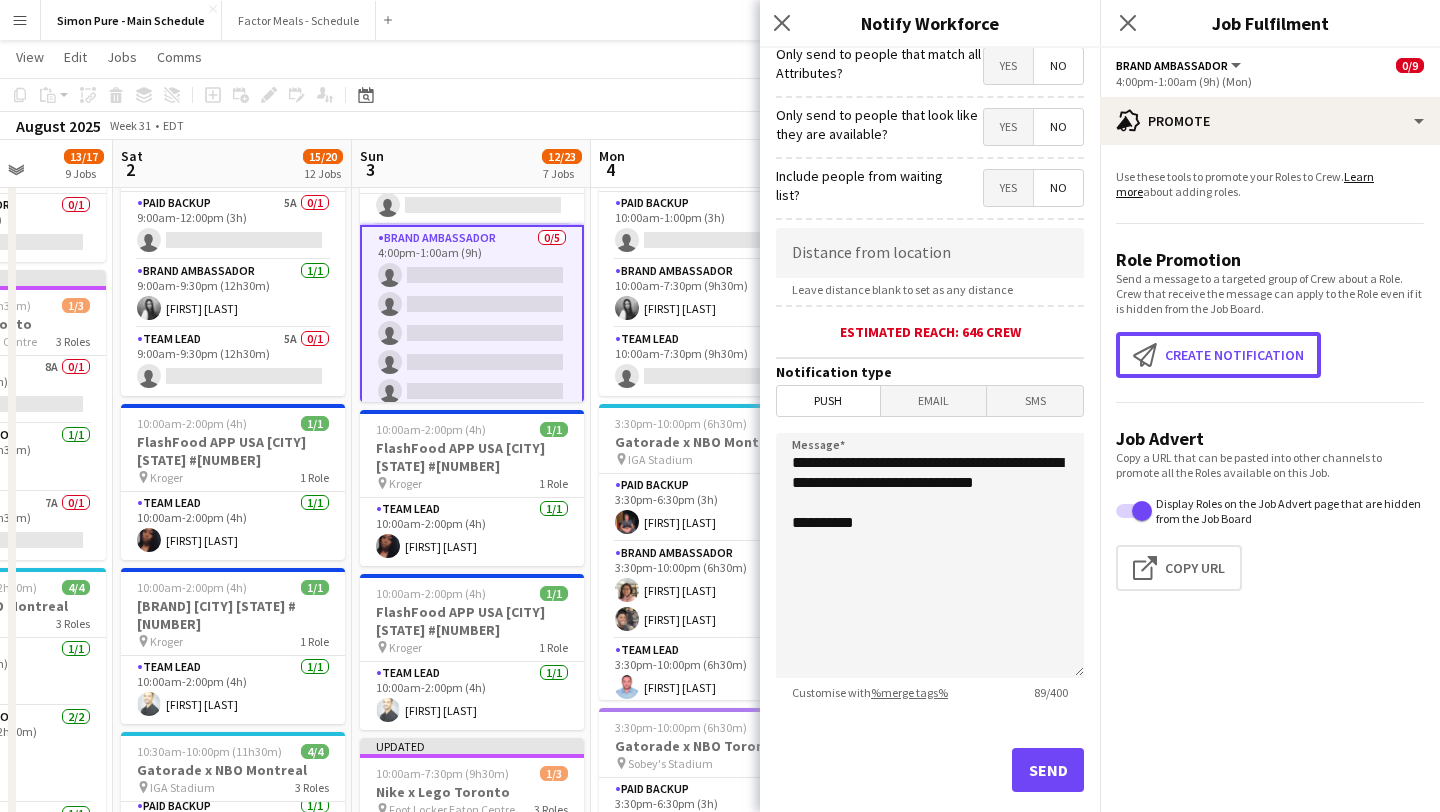 scroll, scrollTop: 265, scrollLeft: 0, axis: vertical 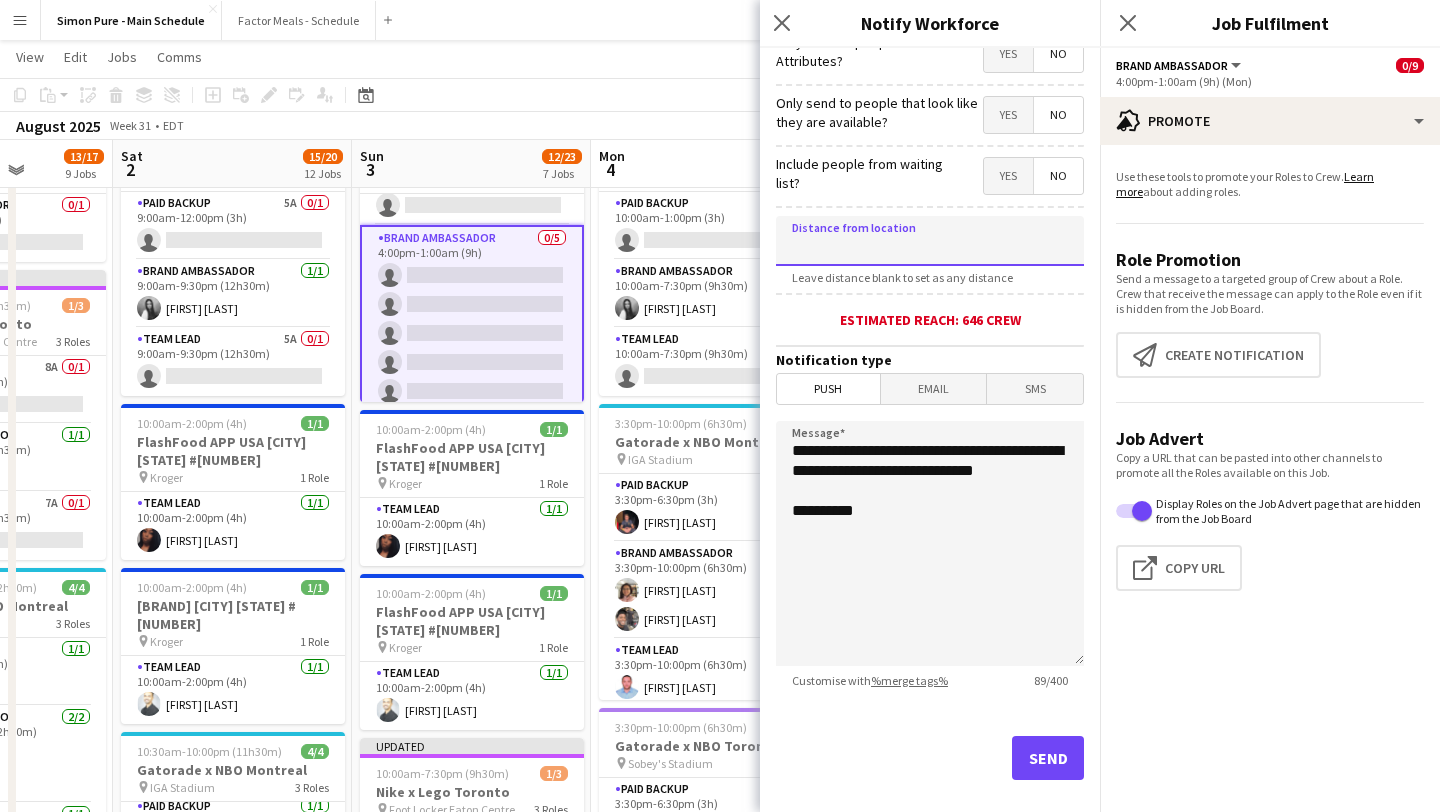 click 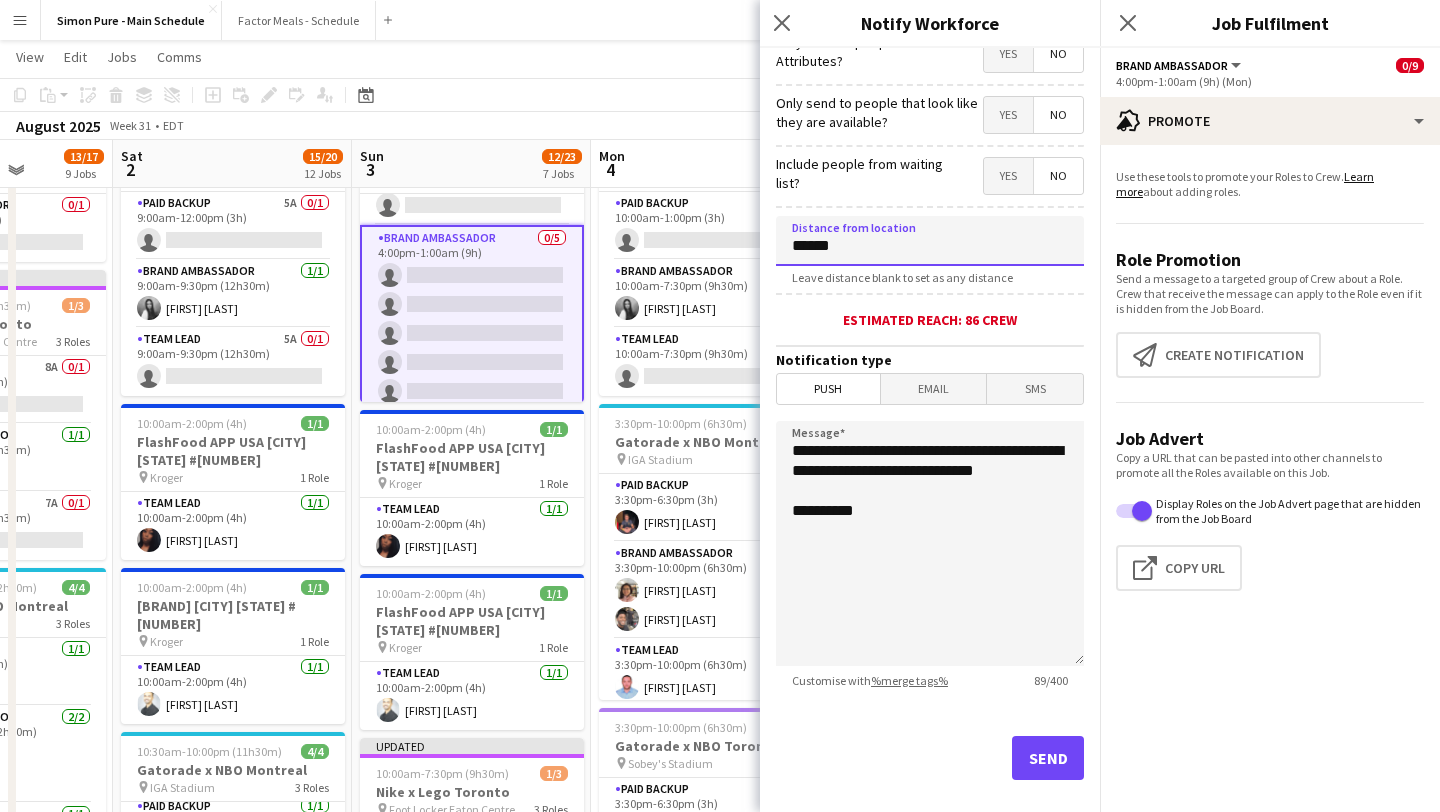type on "******" 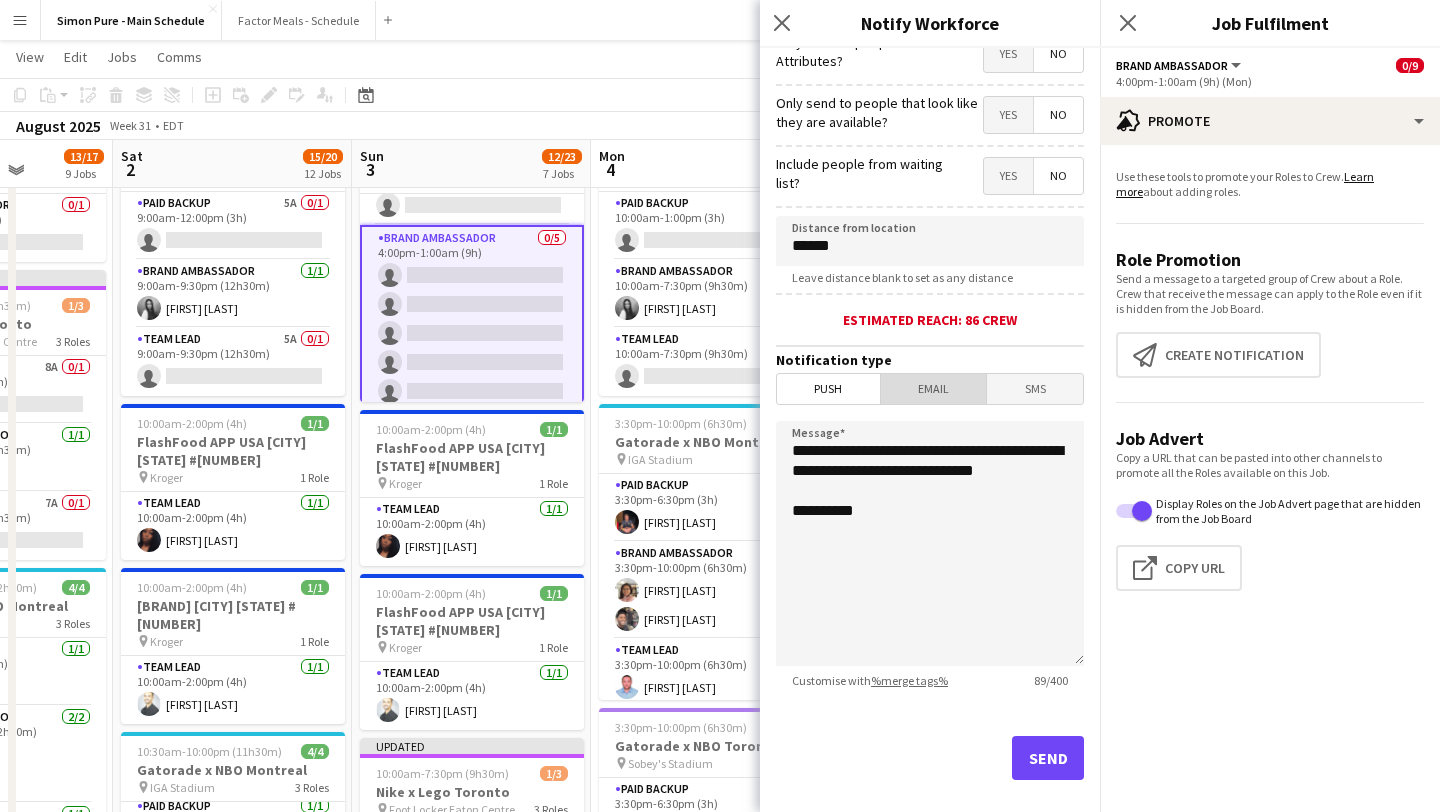 click on "Email" at bounding box center (934, 389) 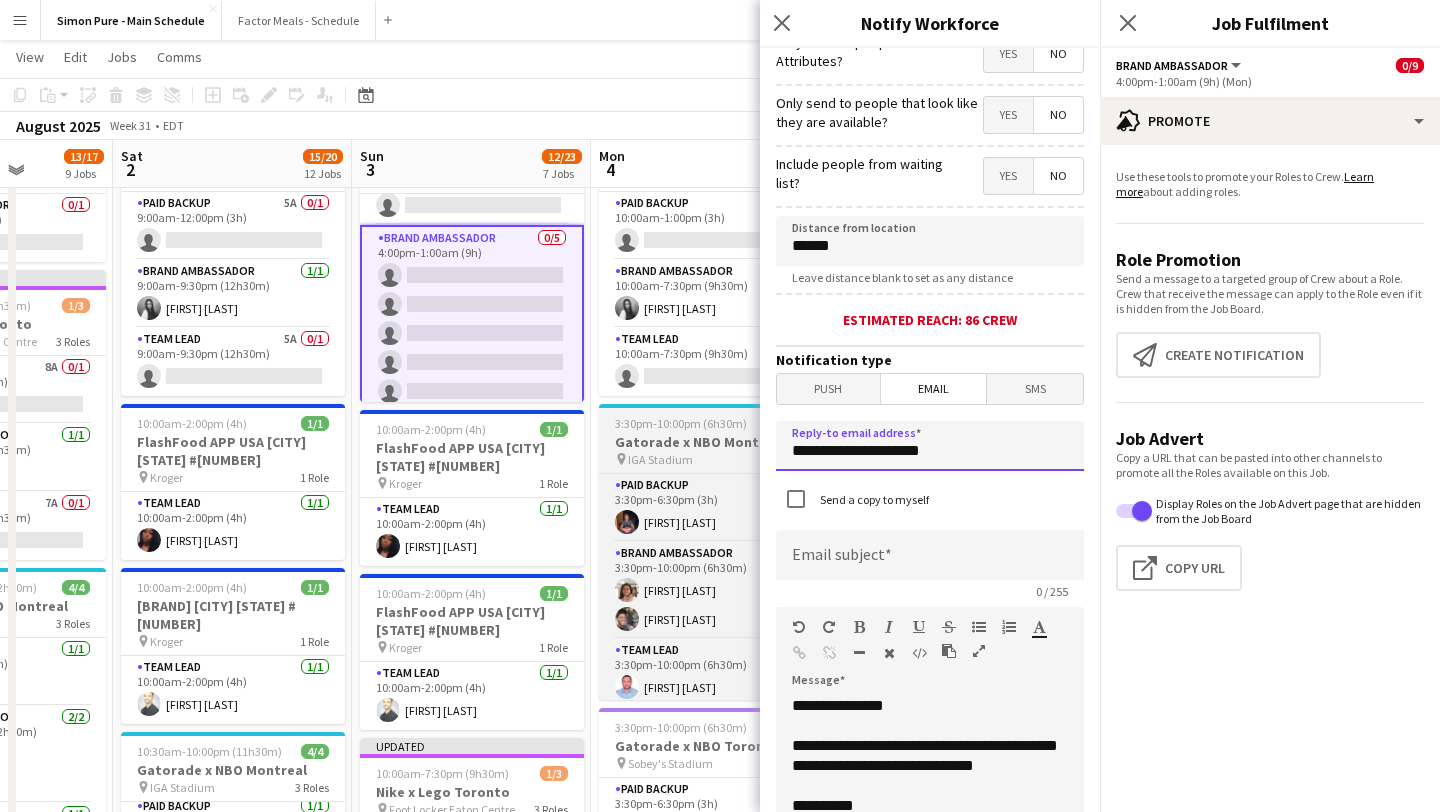 drag, startPoint x: 959, startPoint y: 452, endPoint x: 658, endPoint y: 452, distance: 301 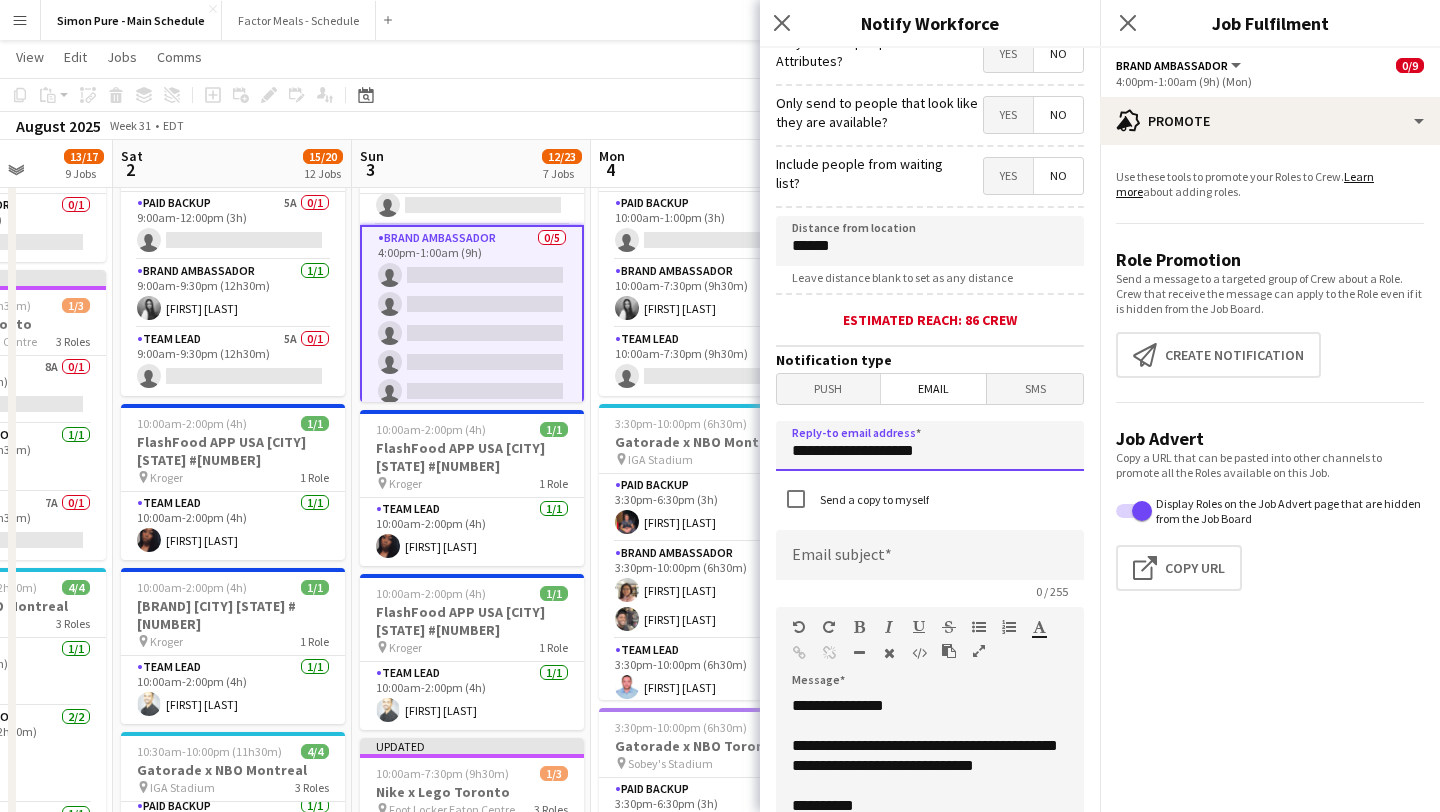 type on "**********" 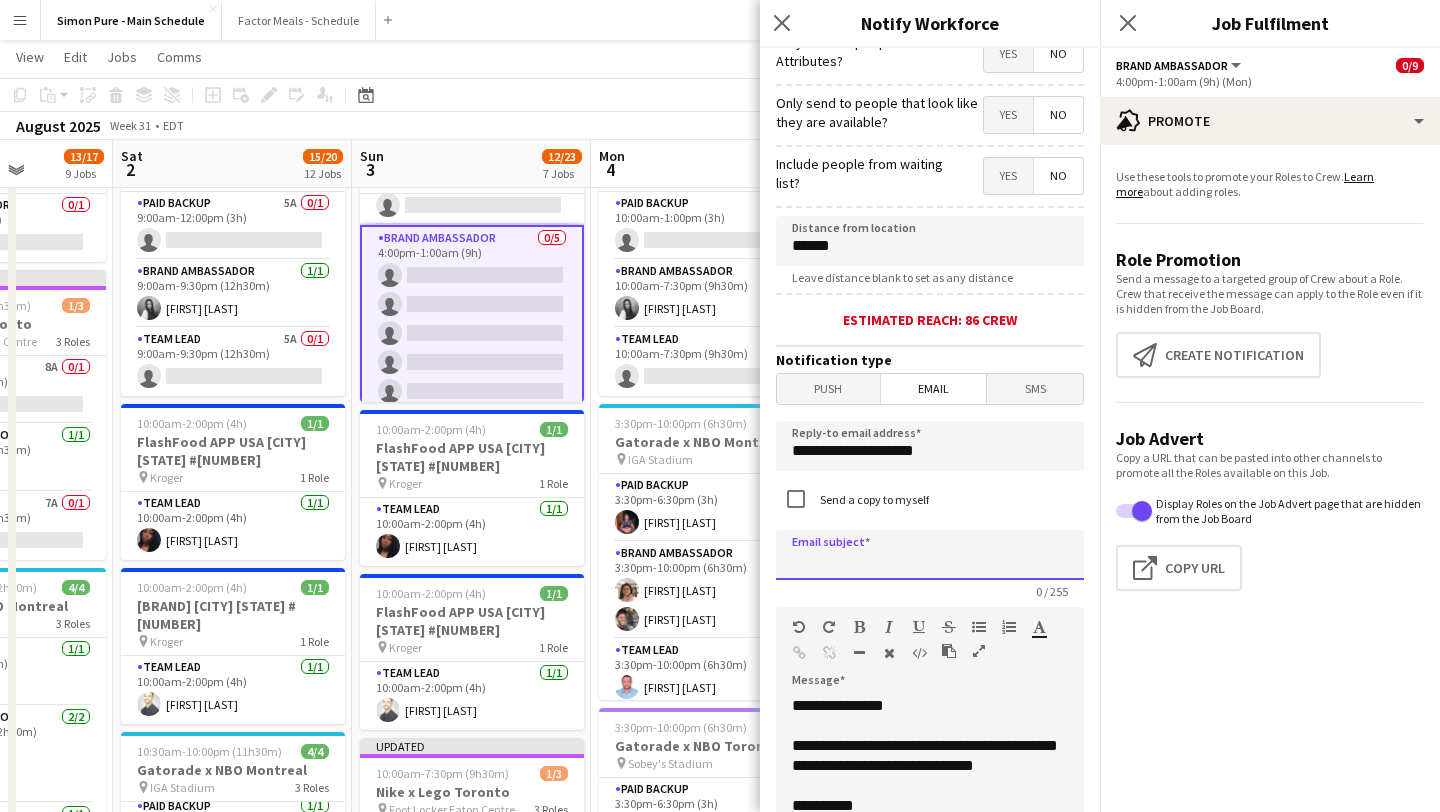 click 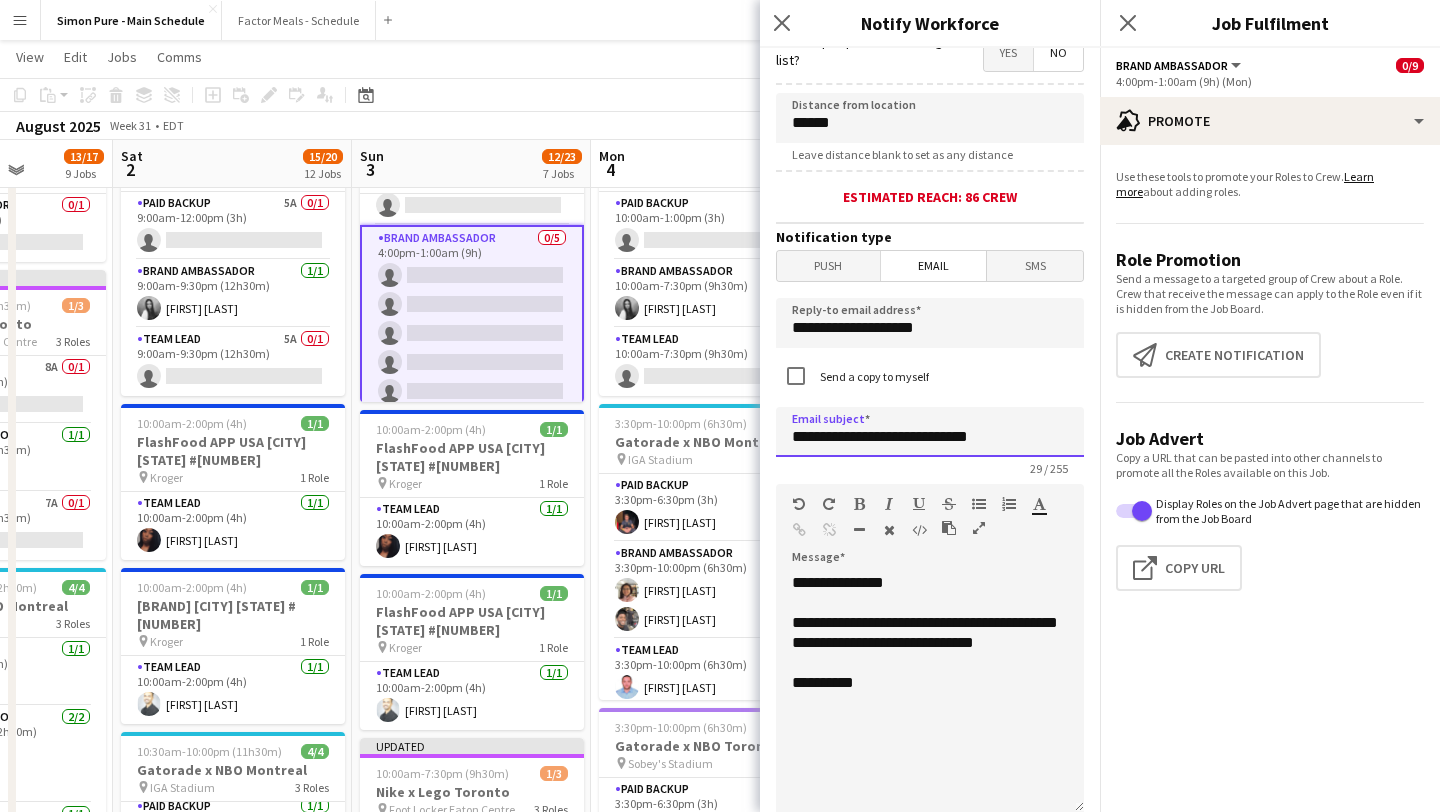 scroll, scrollTop: 397, scrollLeft: 0, axis: vertical 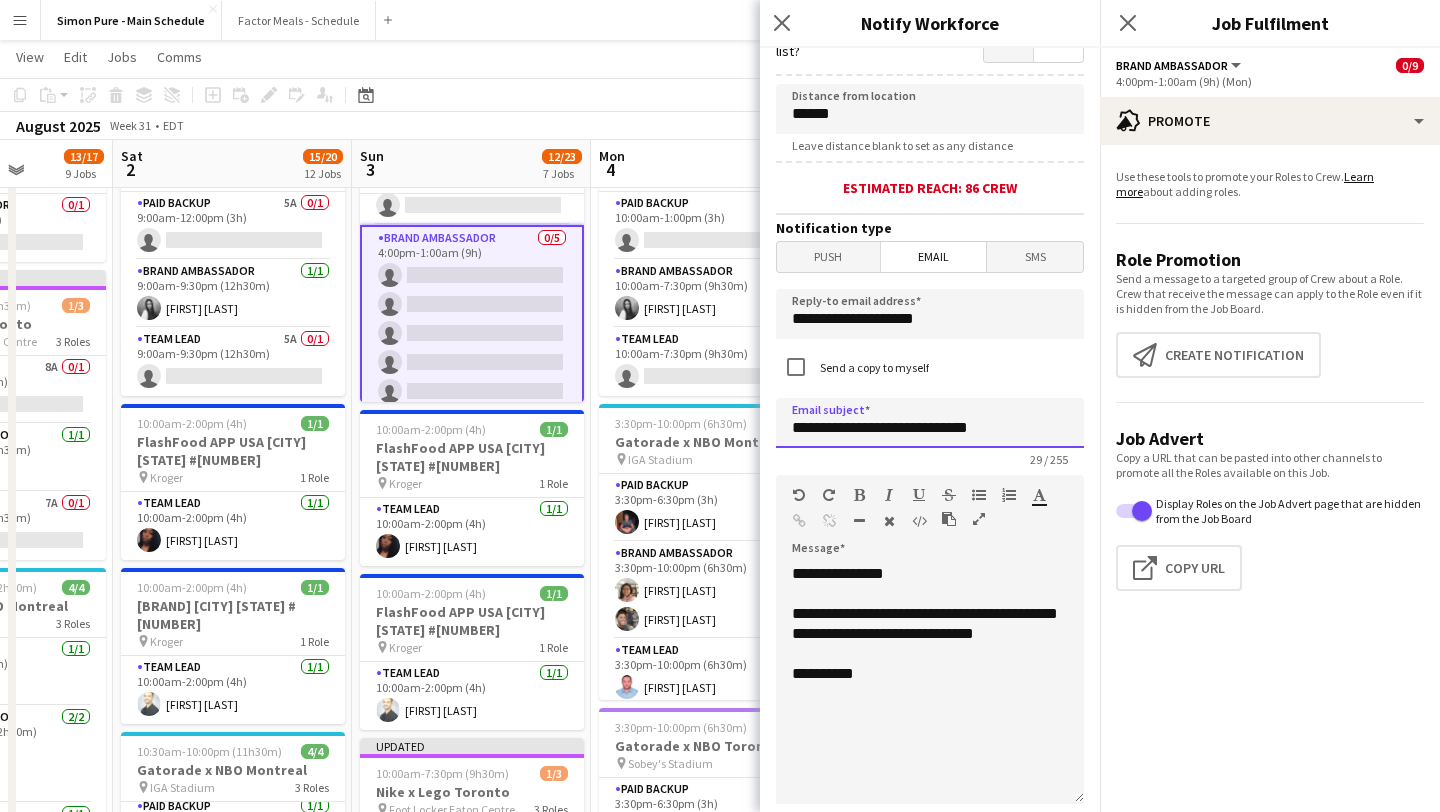 click on "**********" 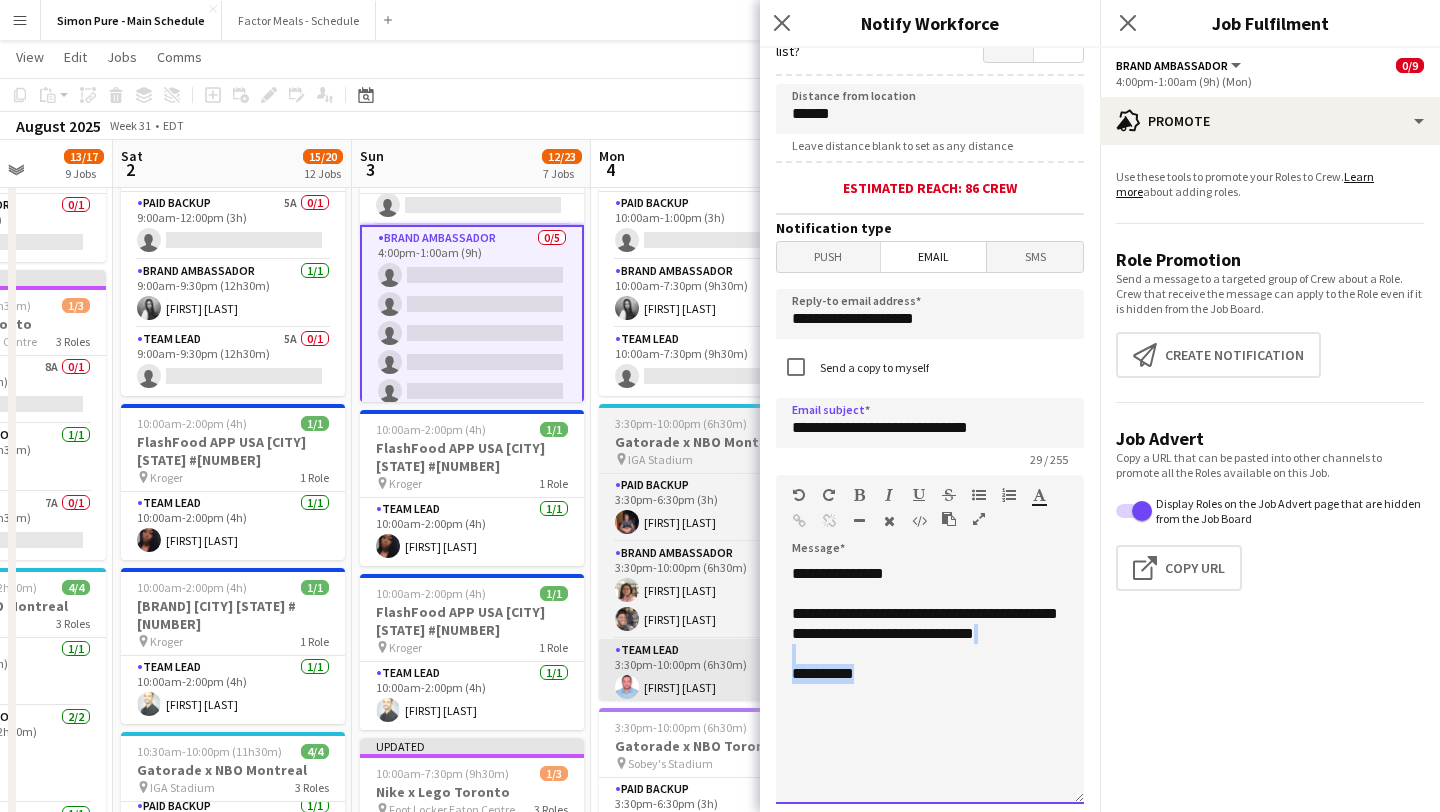 drag, startPoint x: 910, startPoint y: 706, endPoint x: 611, endPoint y: 673, distance: 300.81555 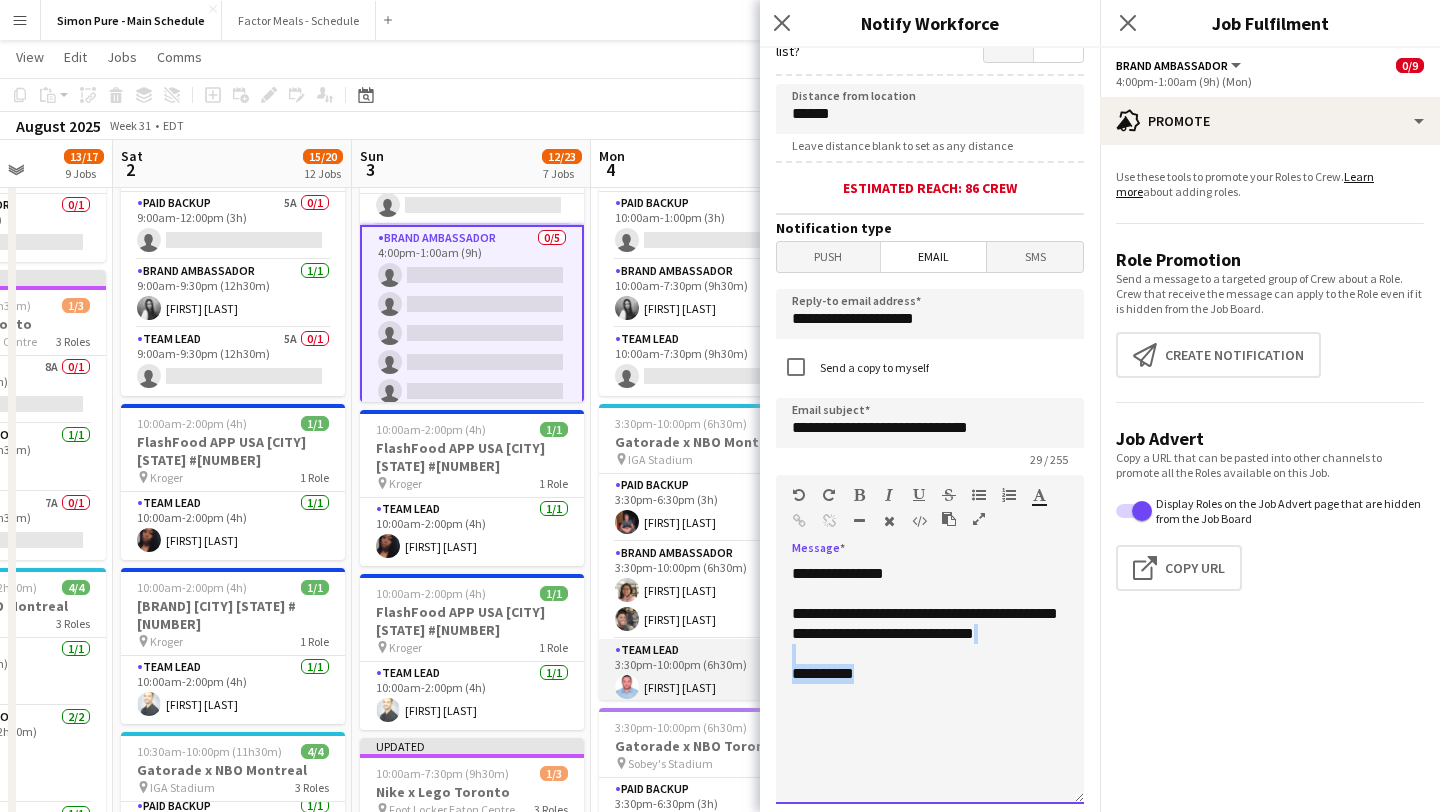 type 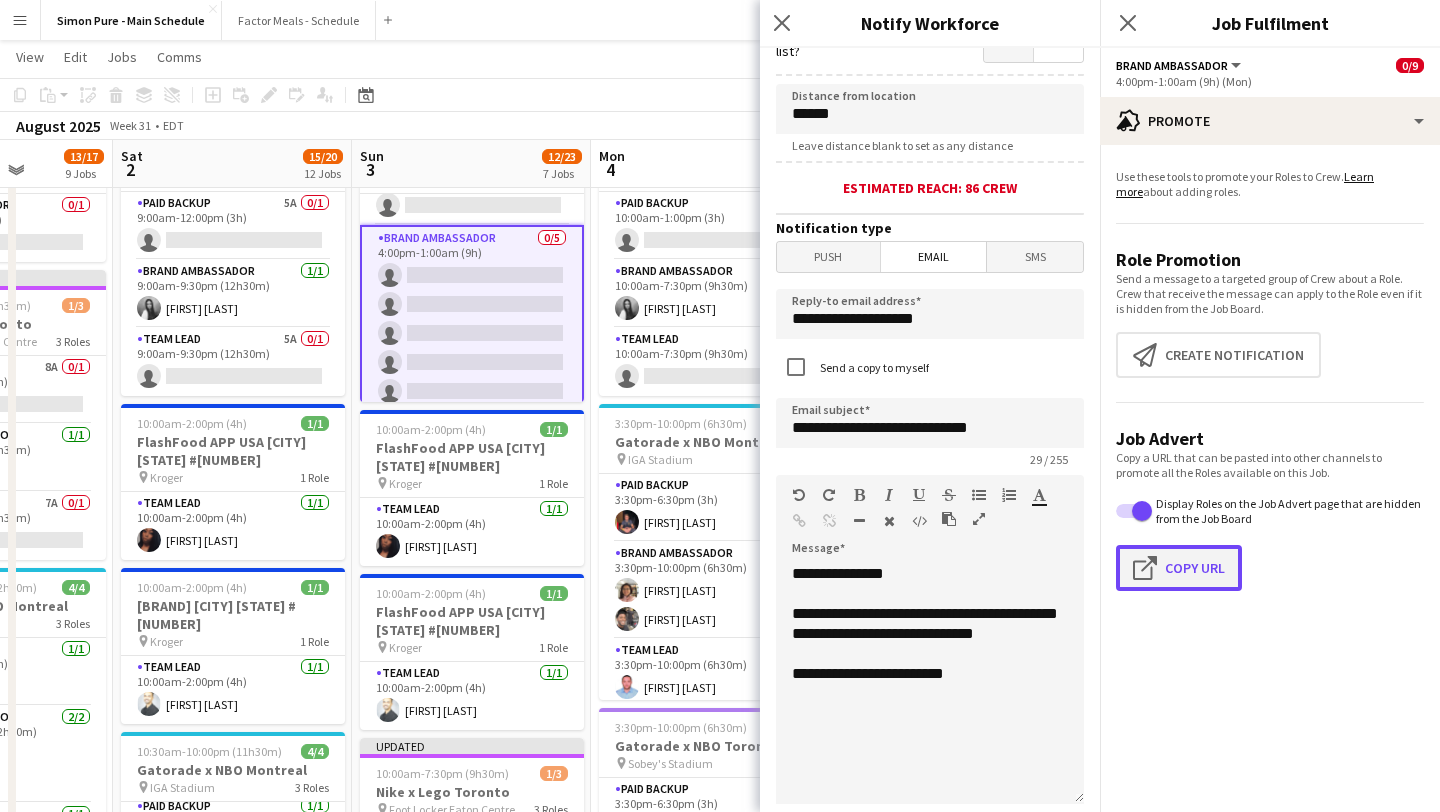 click on "Click to copy URL
Copy Url" at bounding box center (1179, 568) 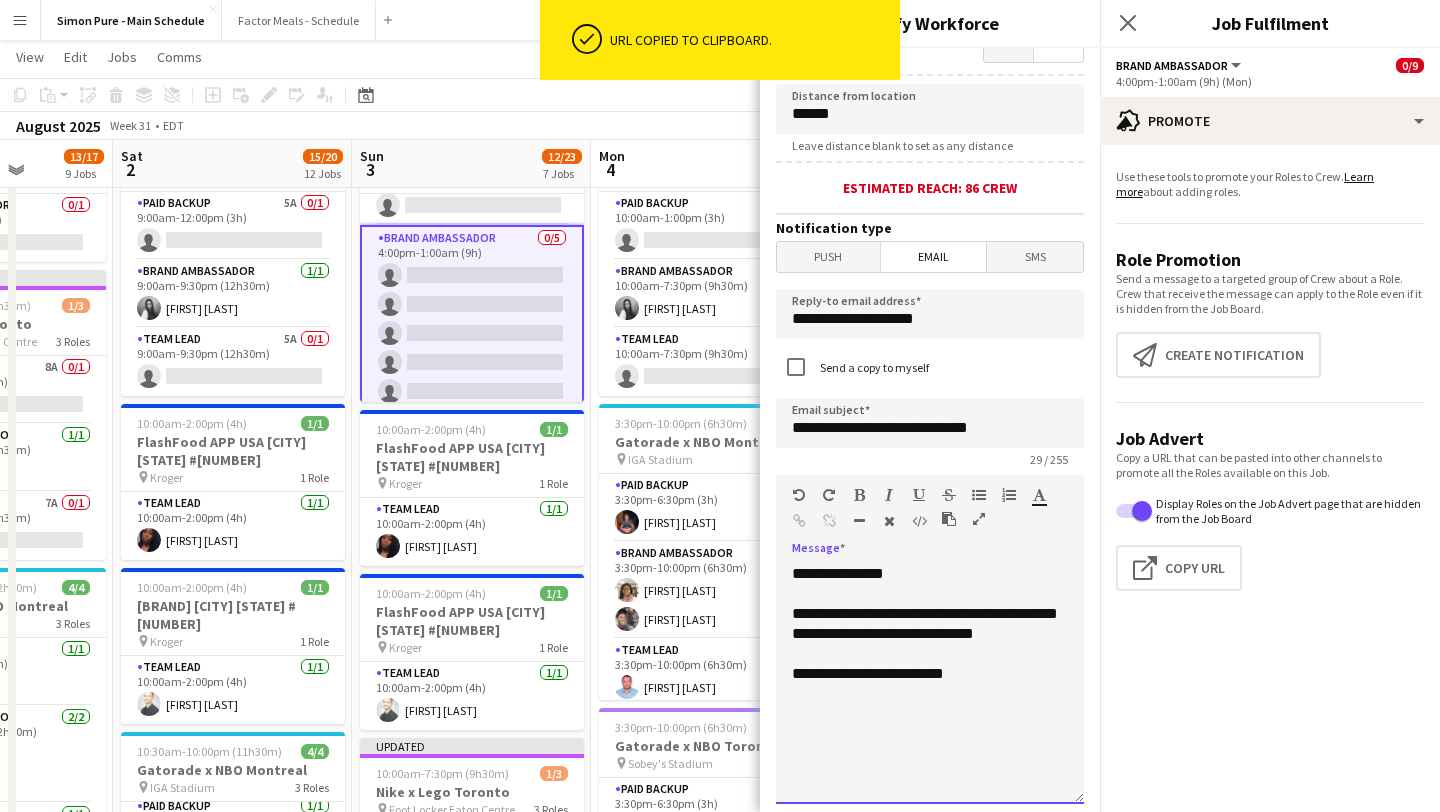 click on "**********" 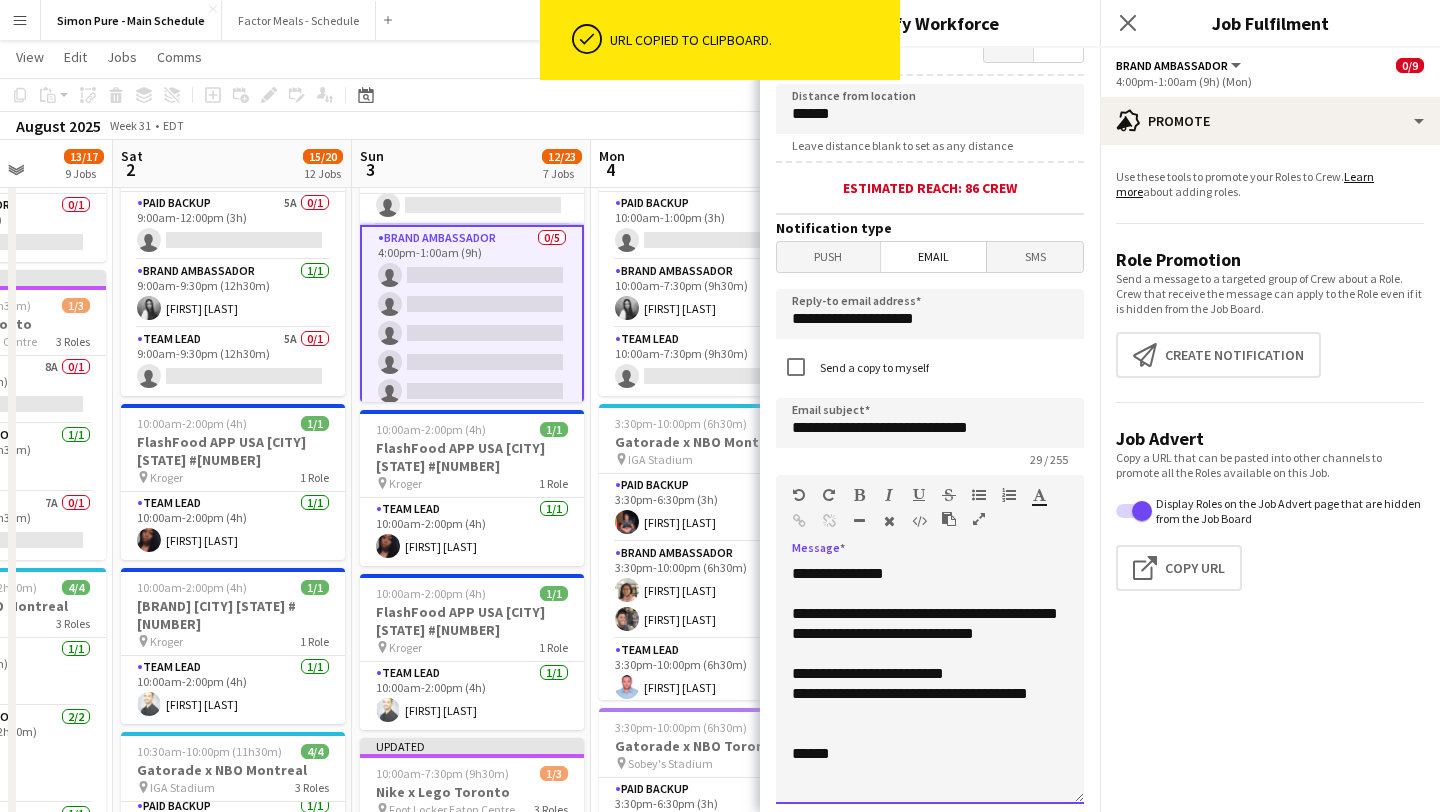 scroll, scrollTop: 2, scrollLeft: 0, axis: vertical 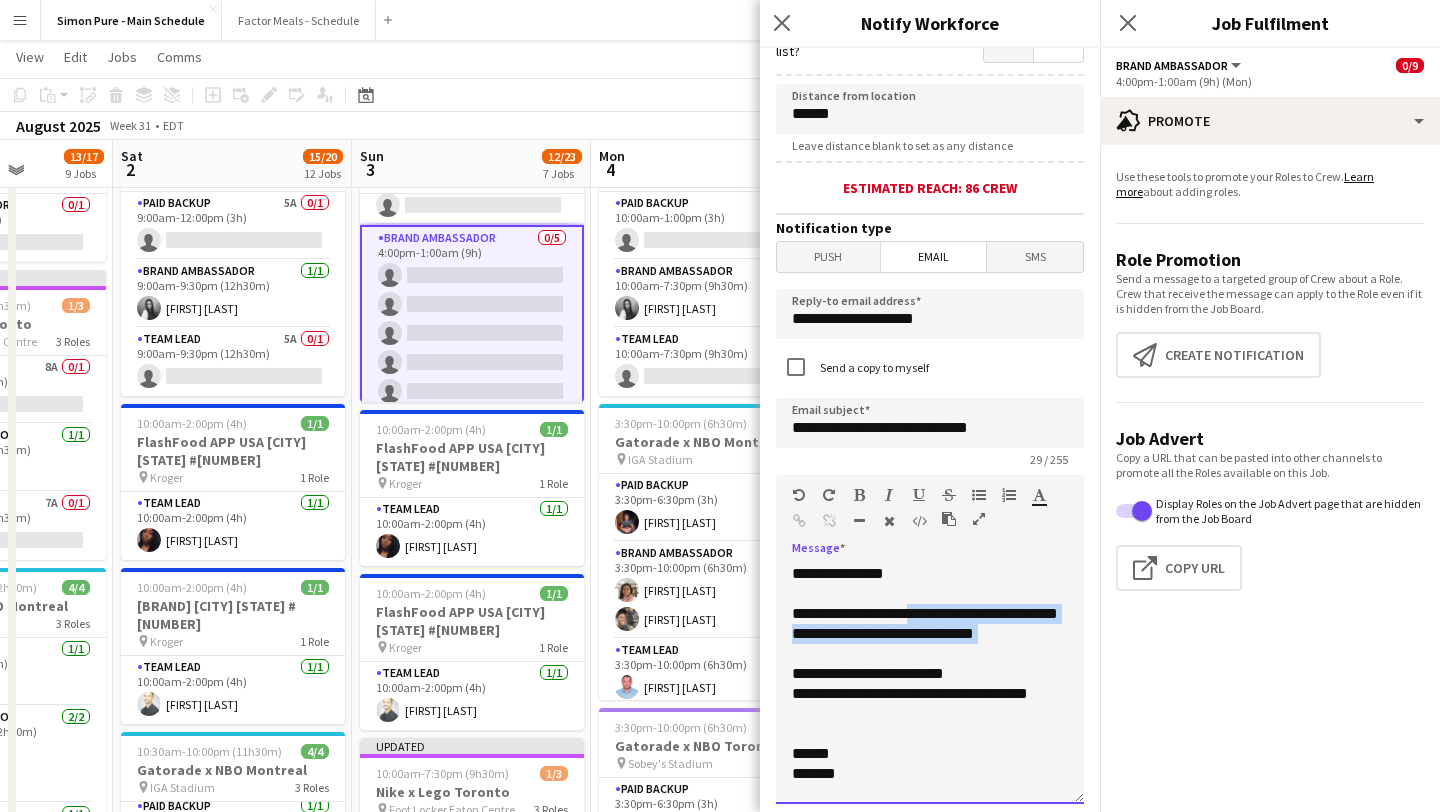 drag, startPoint x: 894, startPoint y: 667, endPoint x: 916, endPoint y: 613, distance: 58.30952 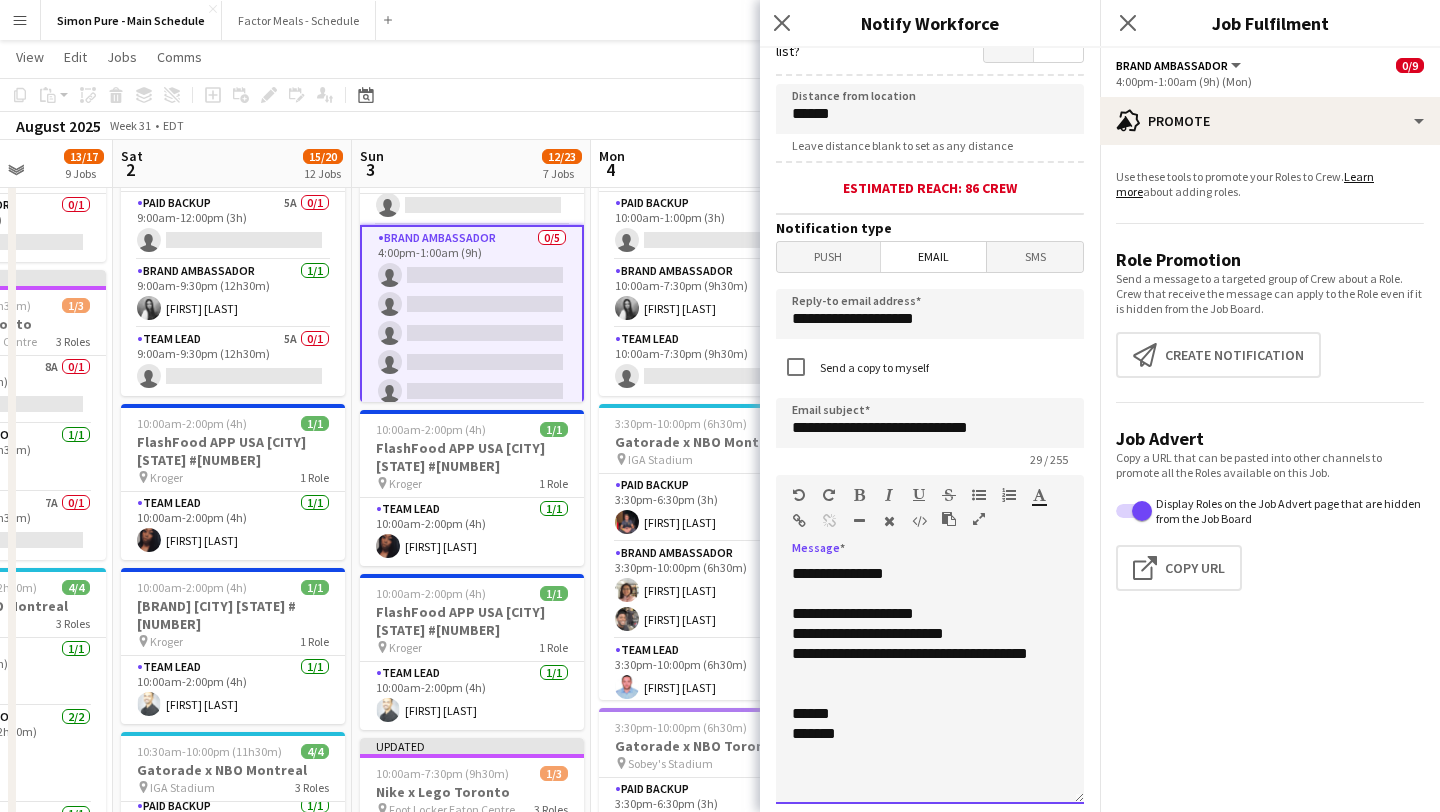scroll, scrollTop: 0, scrollLeft: 0, axis: both 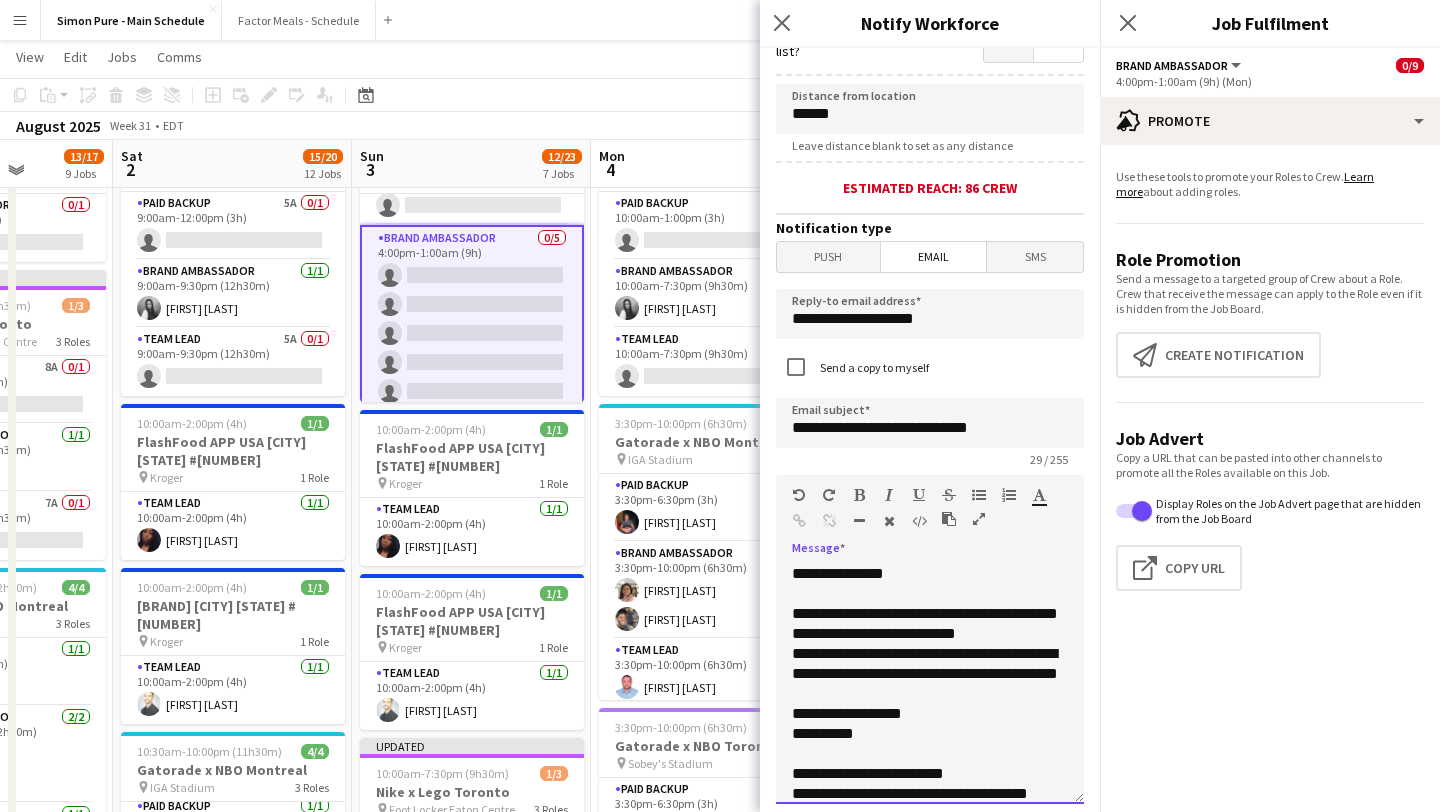 click on "**********" 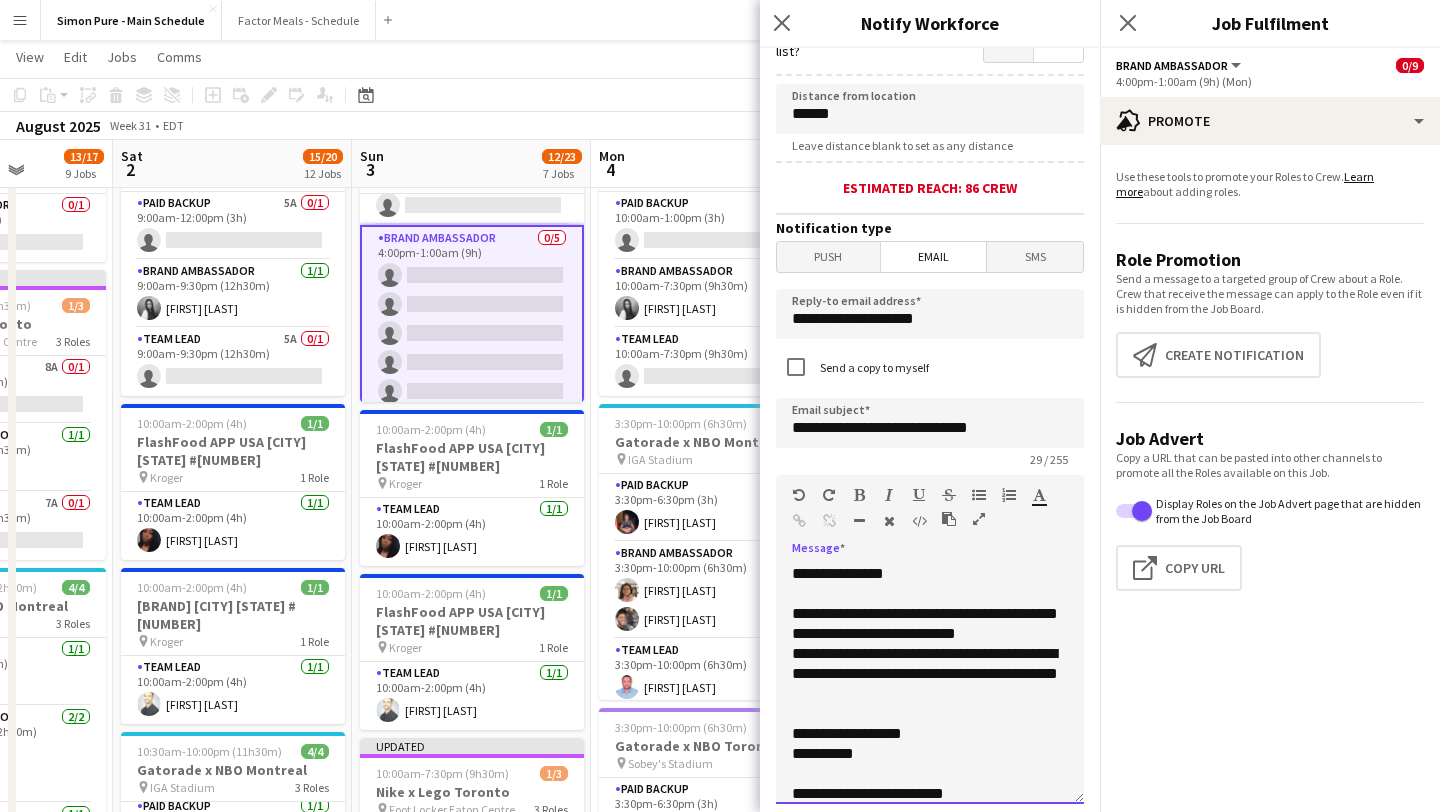 click on "**********" 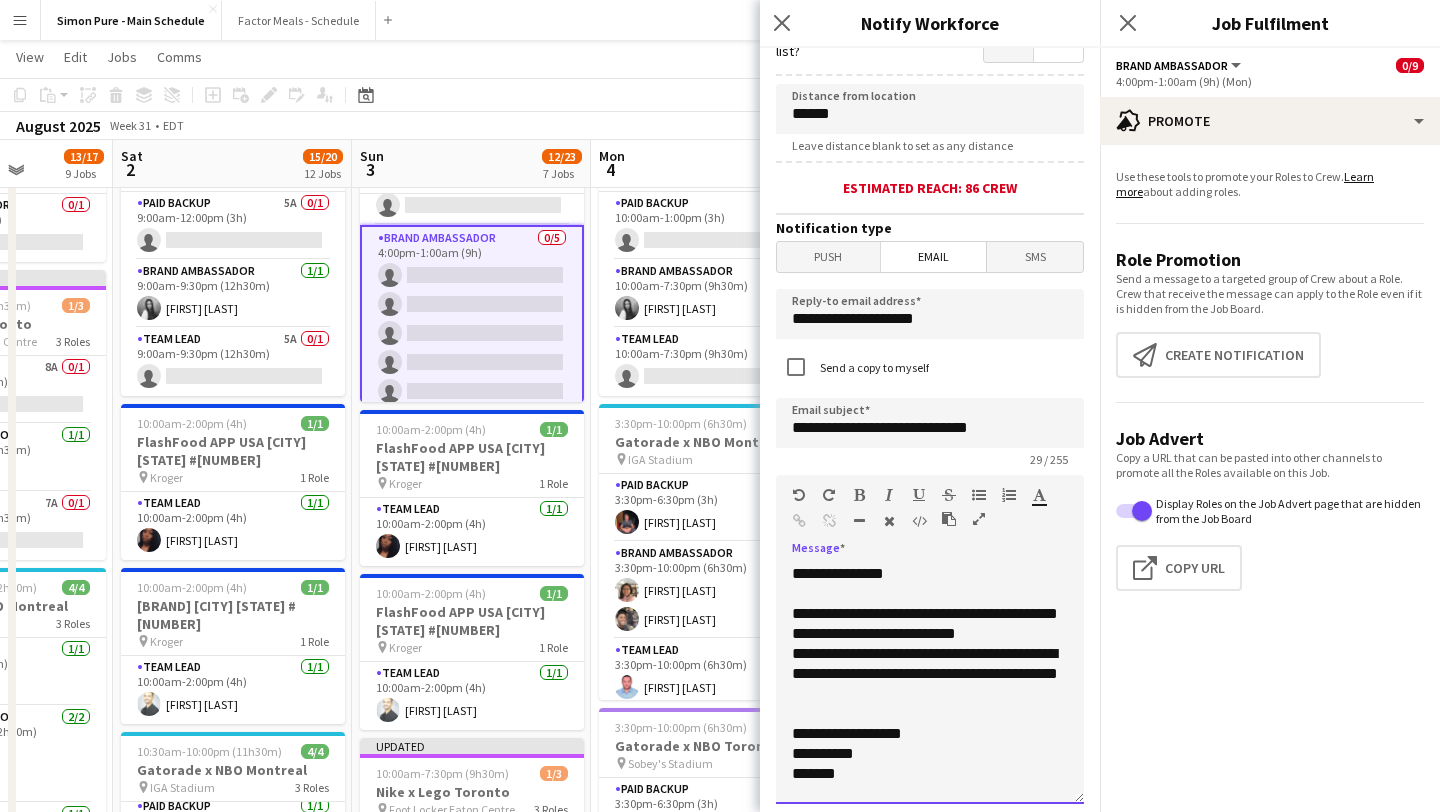 scroll, scrollTop: 136, scrollLeft: 0, axis: vertical 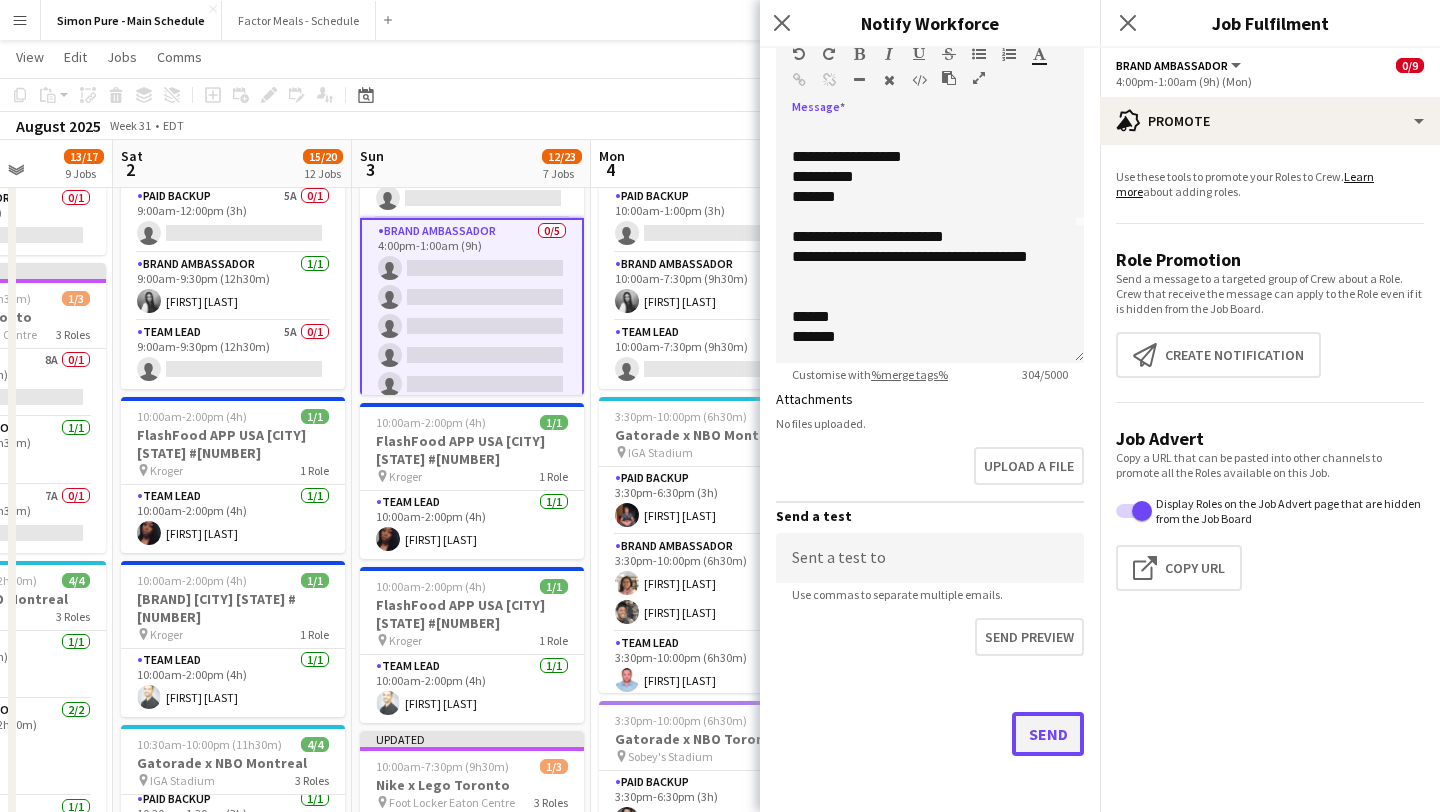 click on "Send" 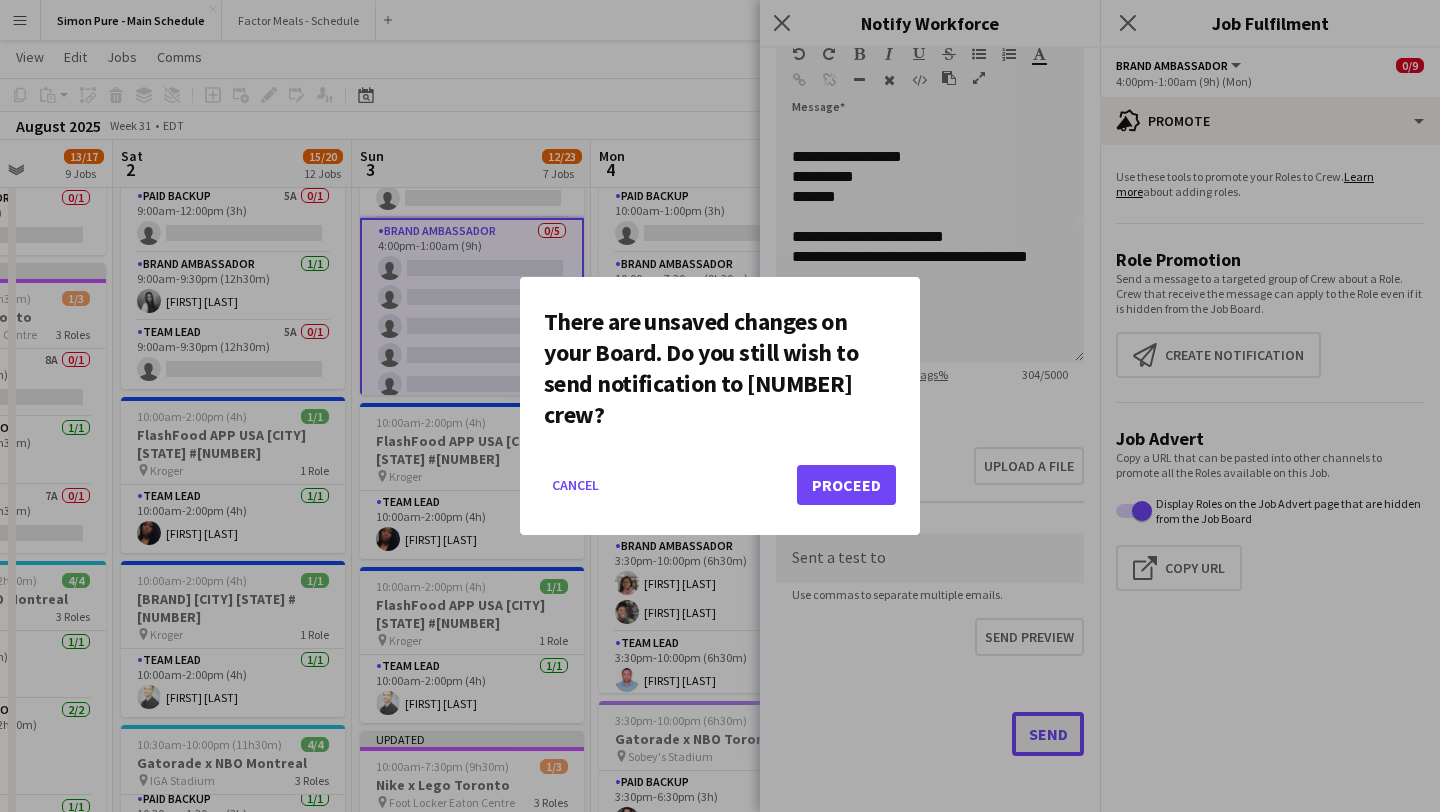 scroll, scrollTop: 0, scrollLeft: 0, axis: both 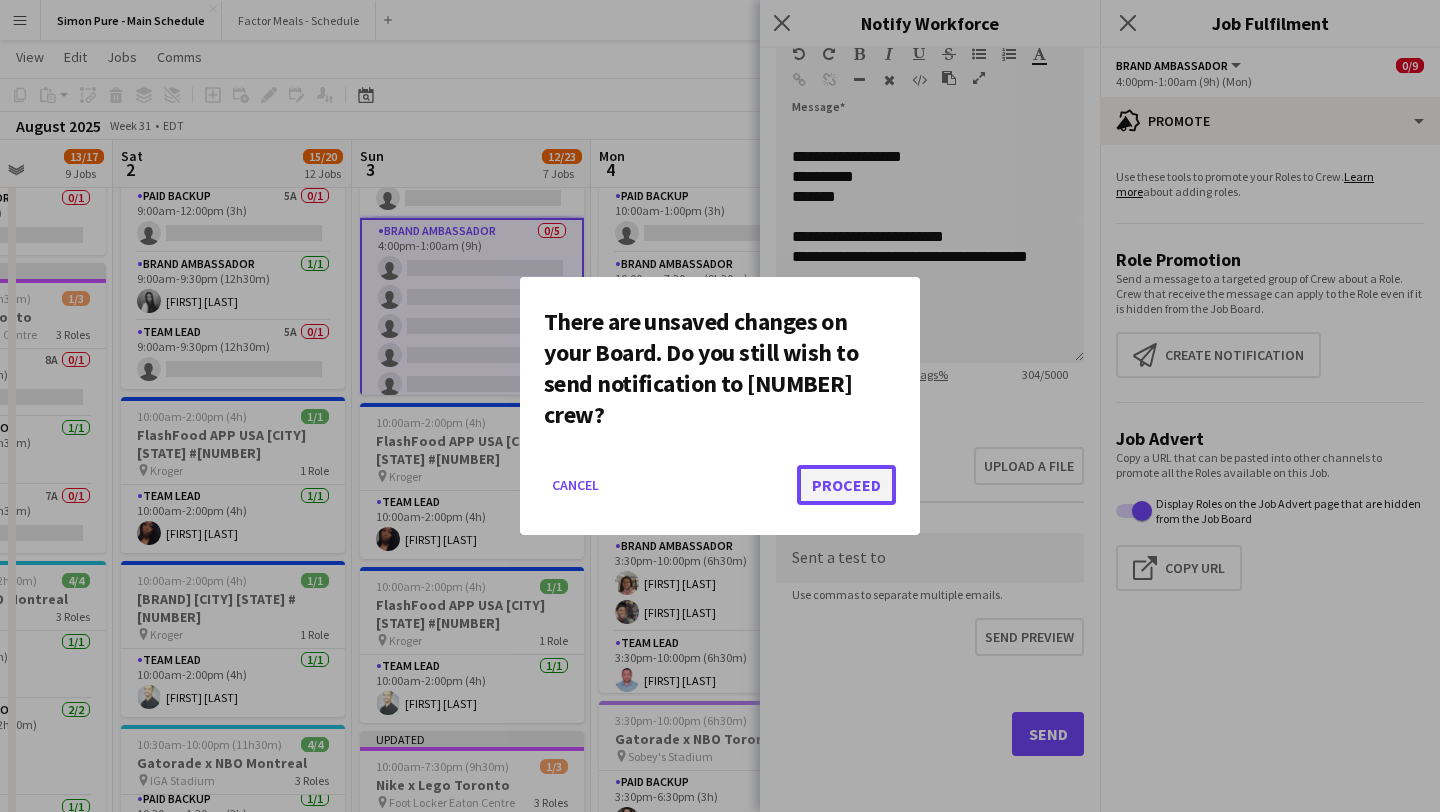 click on "Proceed" 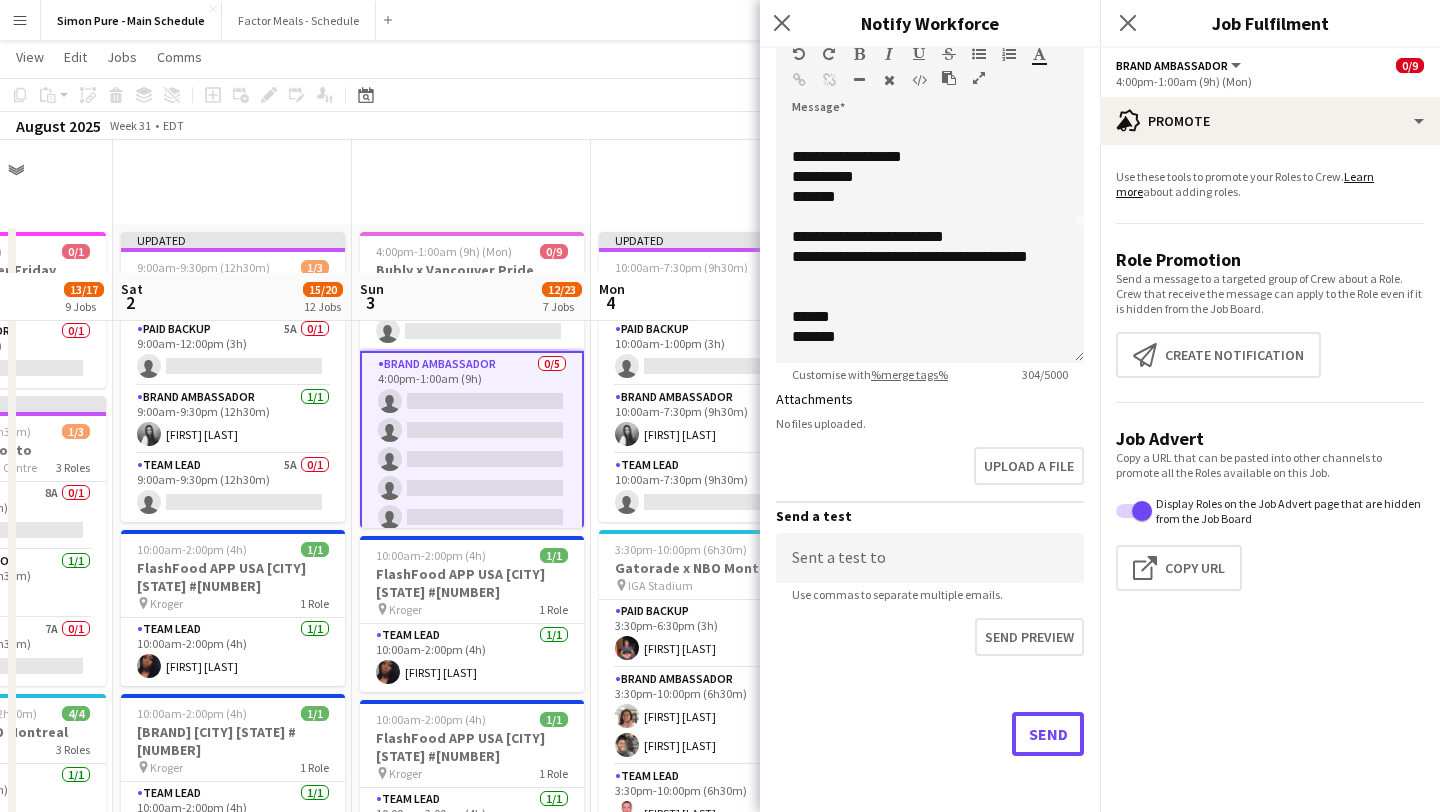 scroll, scrollTop: 133, scrollLeft: 0, axis: vertical 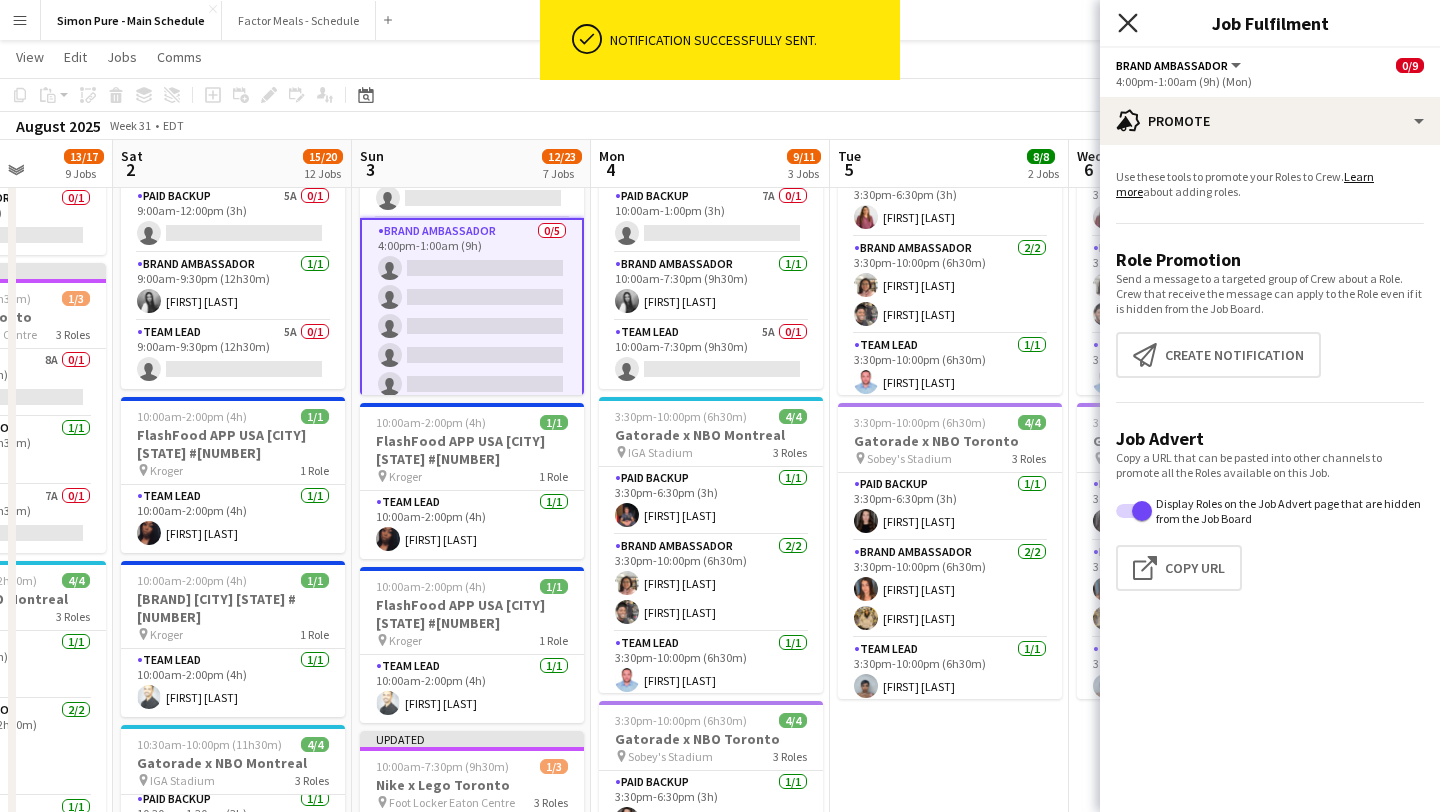 click on "Close pop-in" 